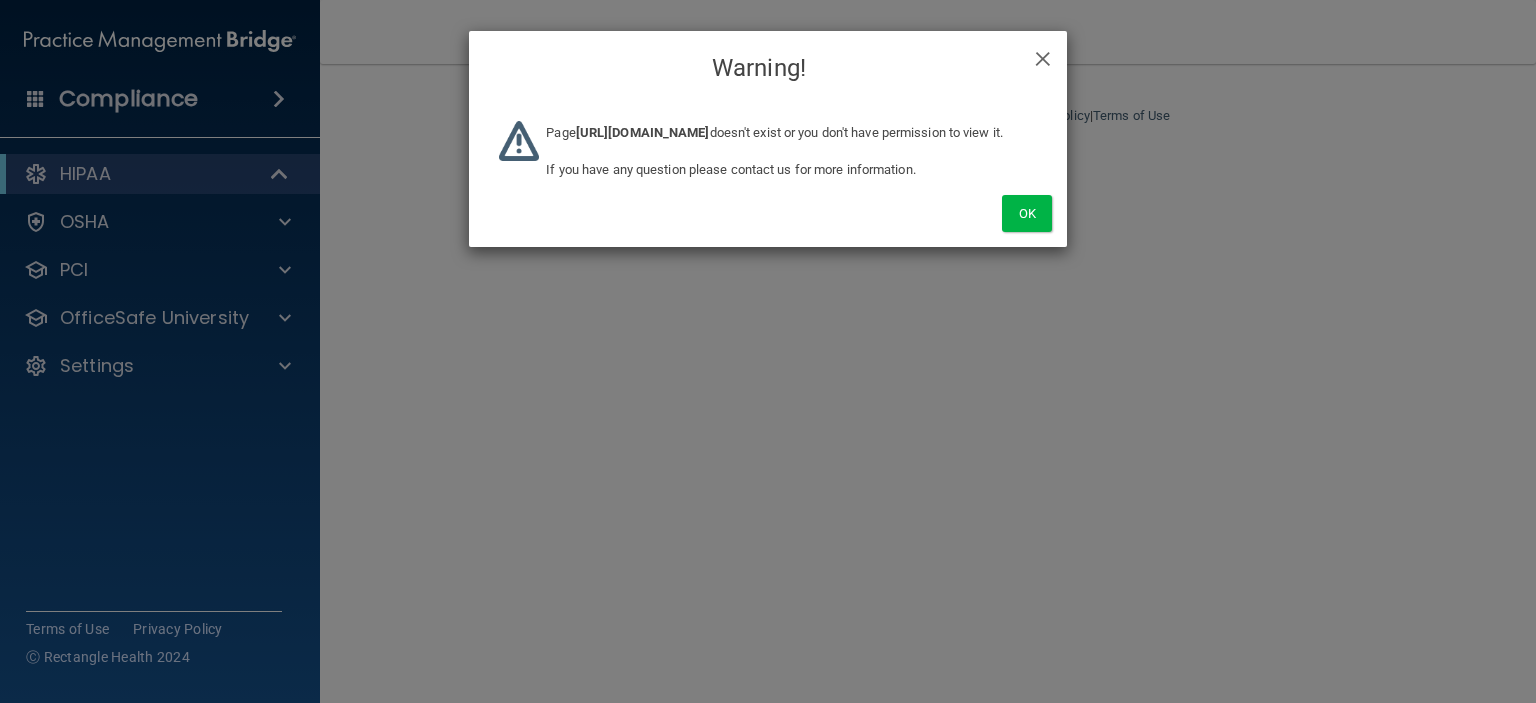 scroll, scrollTop: 0, scrollLeft: 0, axis: both 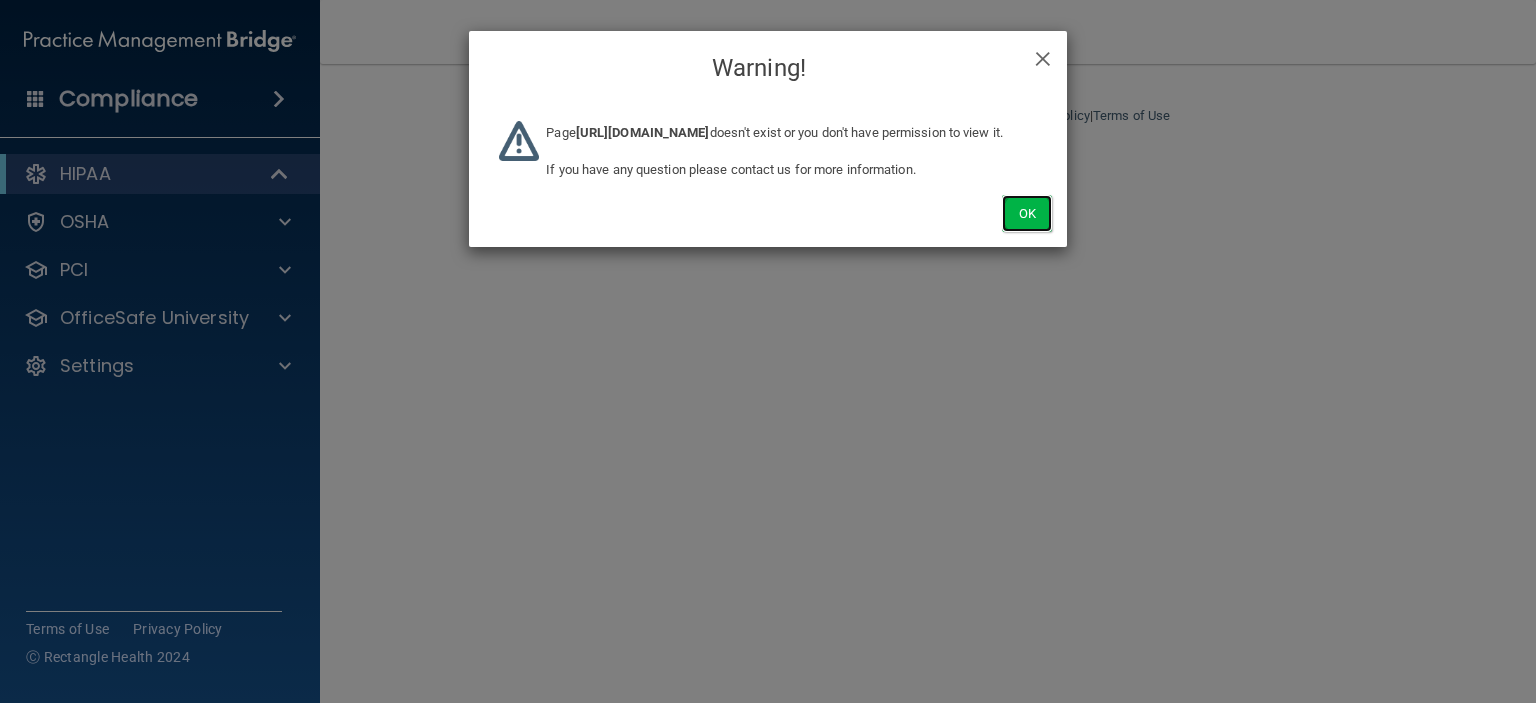 click on "Ok" at bounding box center [1027, 213] 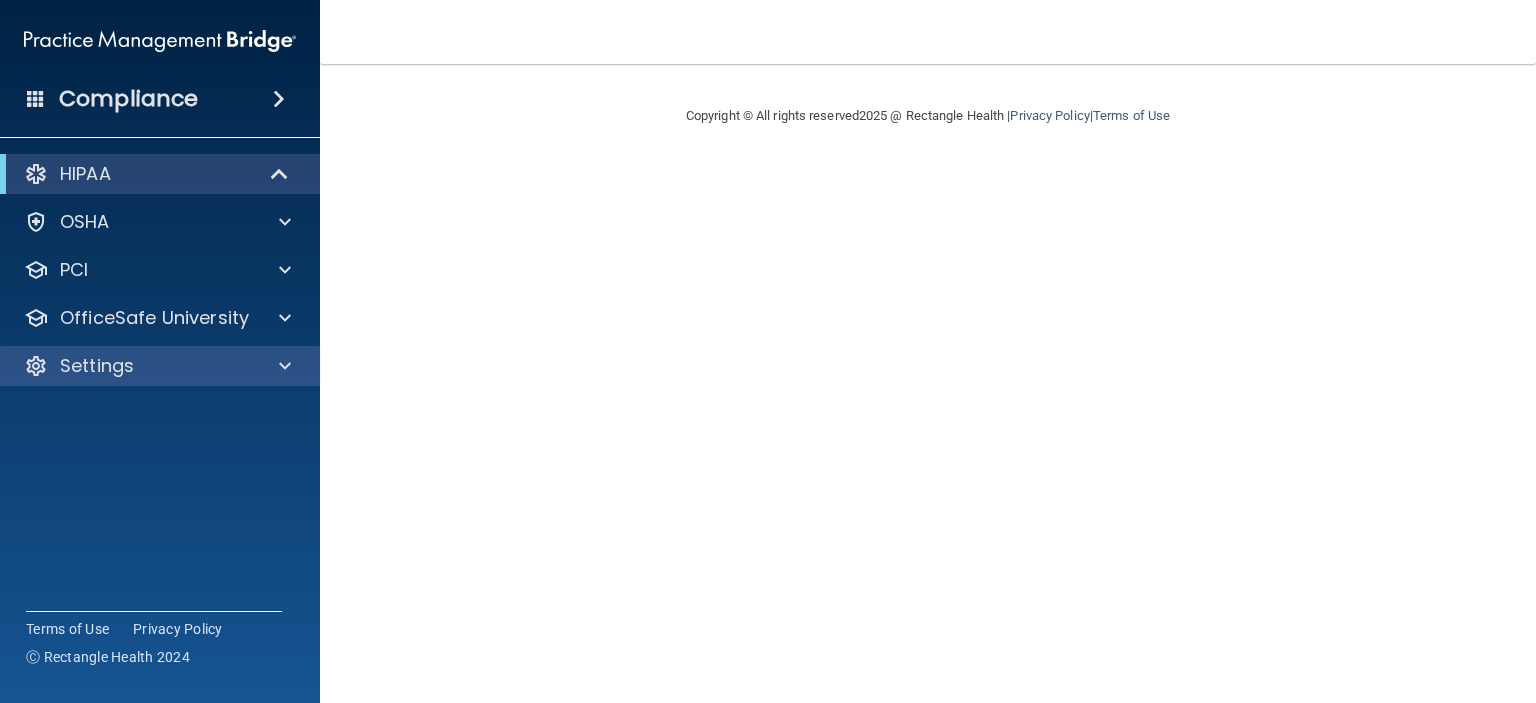 click on "Settings" at bounding box center [160, 366] 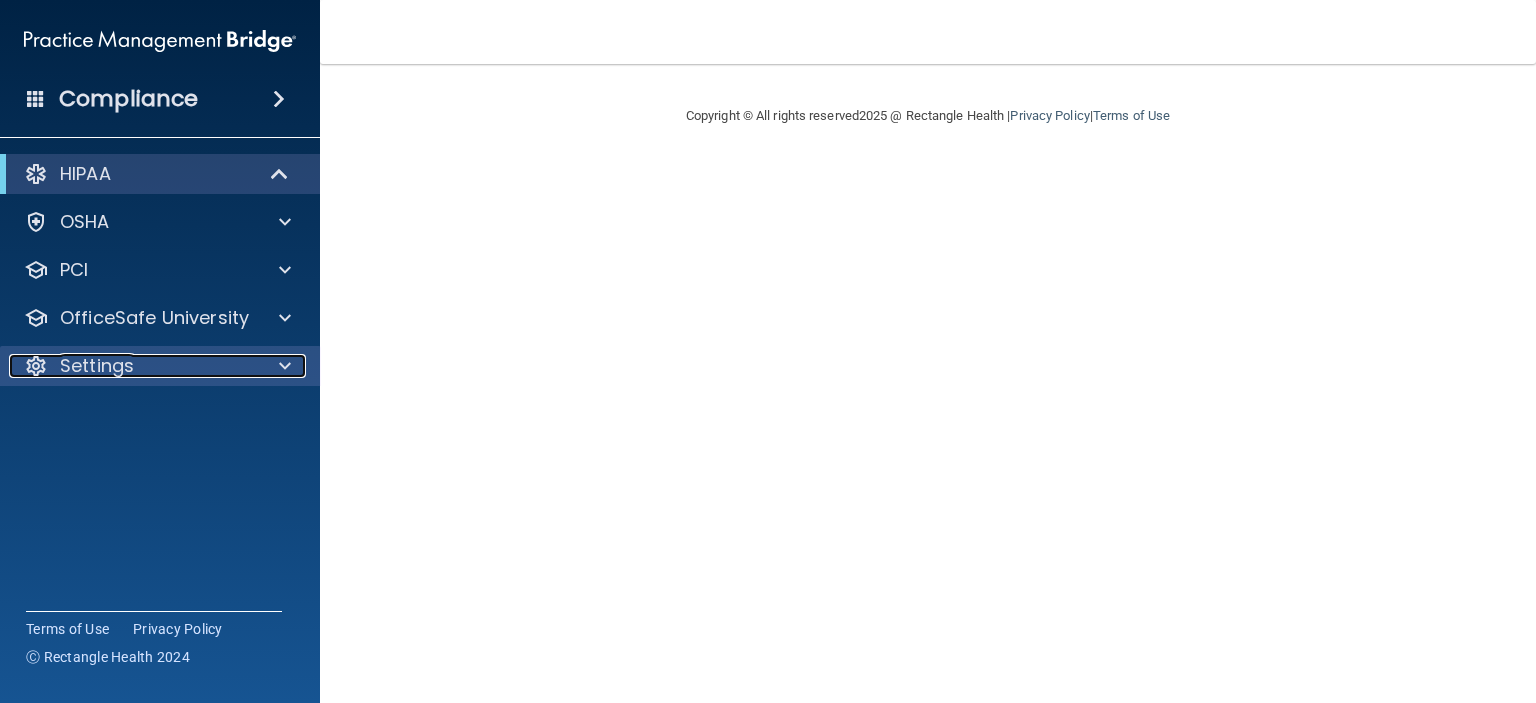 click on "Settings" at bounding box center (133, 366) 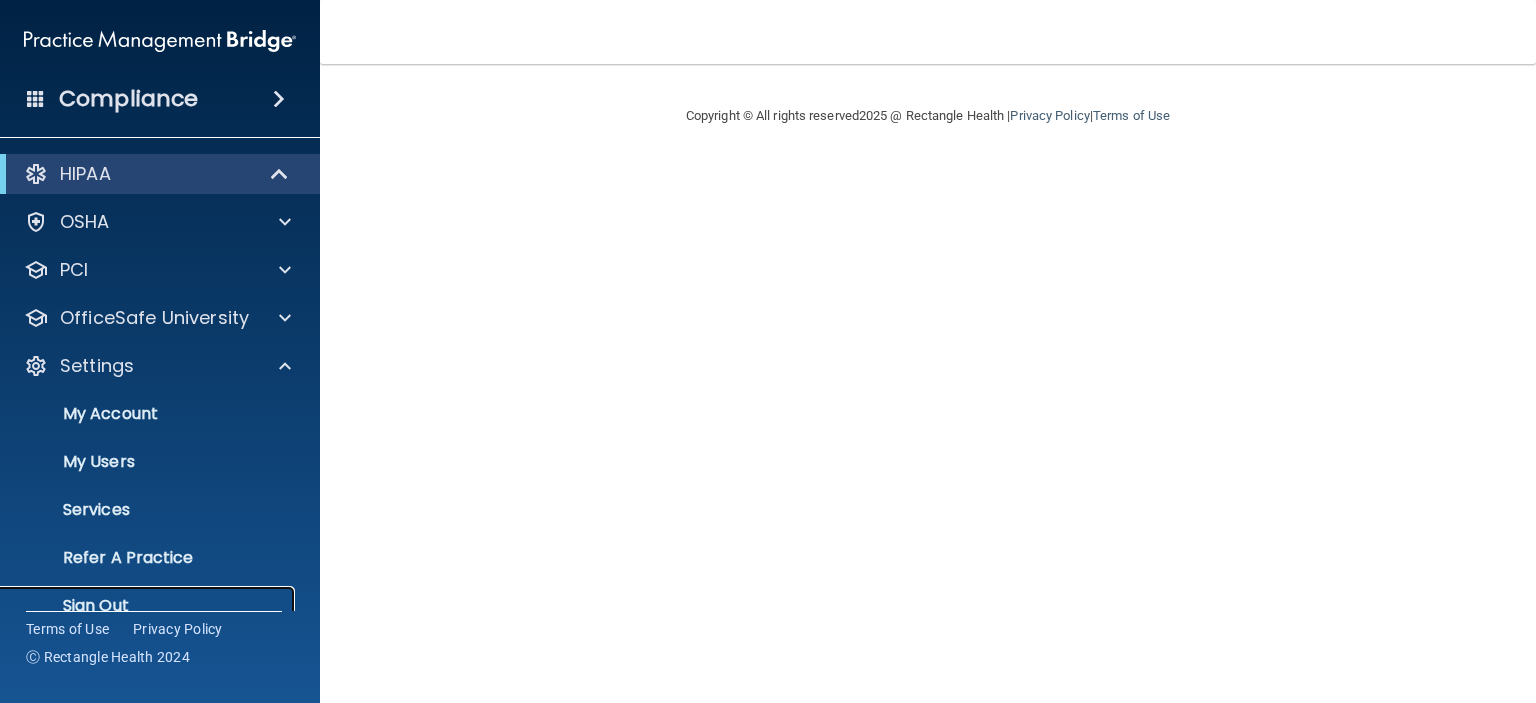 click on "Sign Out" at bounding box center (149, 606) 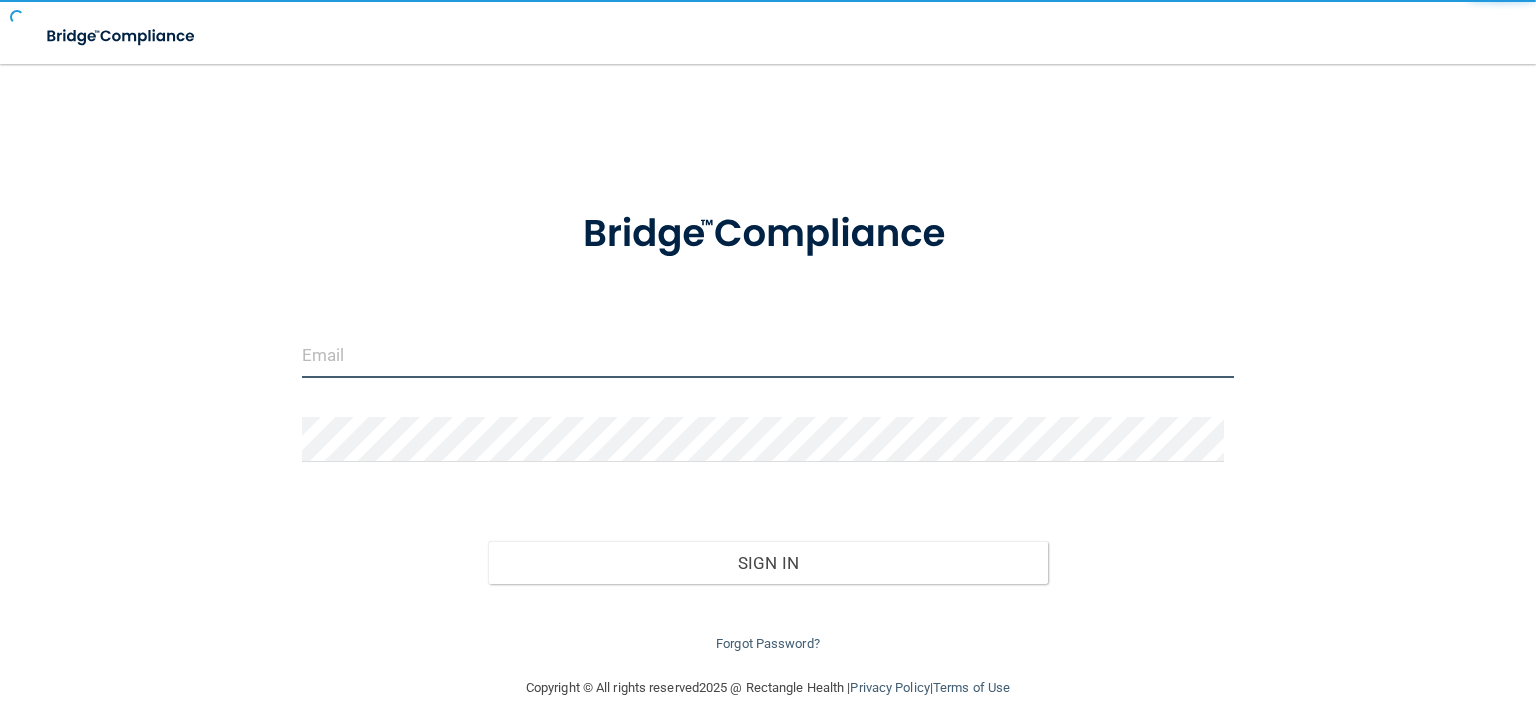 type on "agrantz@rectanglehealth.com" 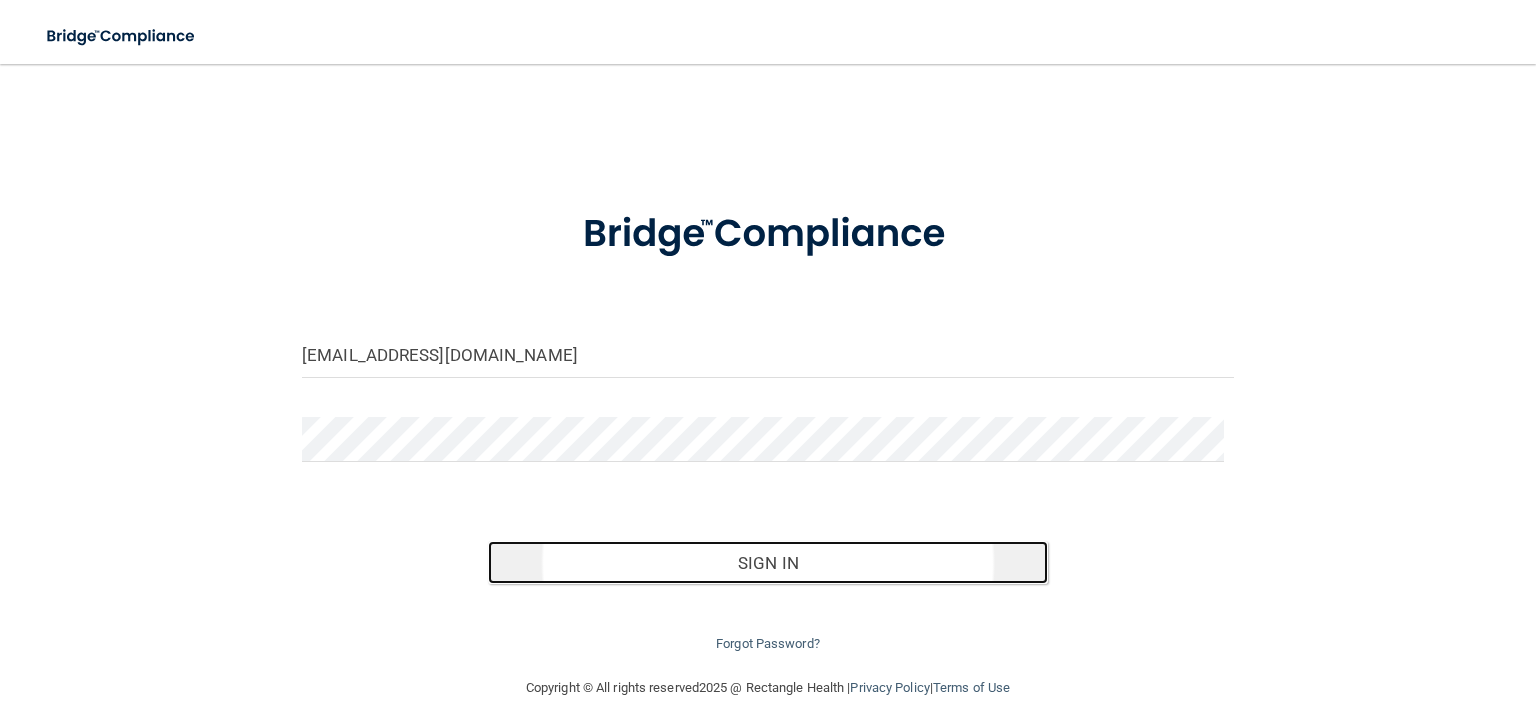 click on "Sign In" at bounding box center (767, 563) 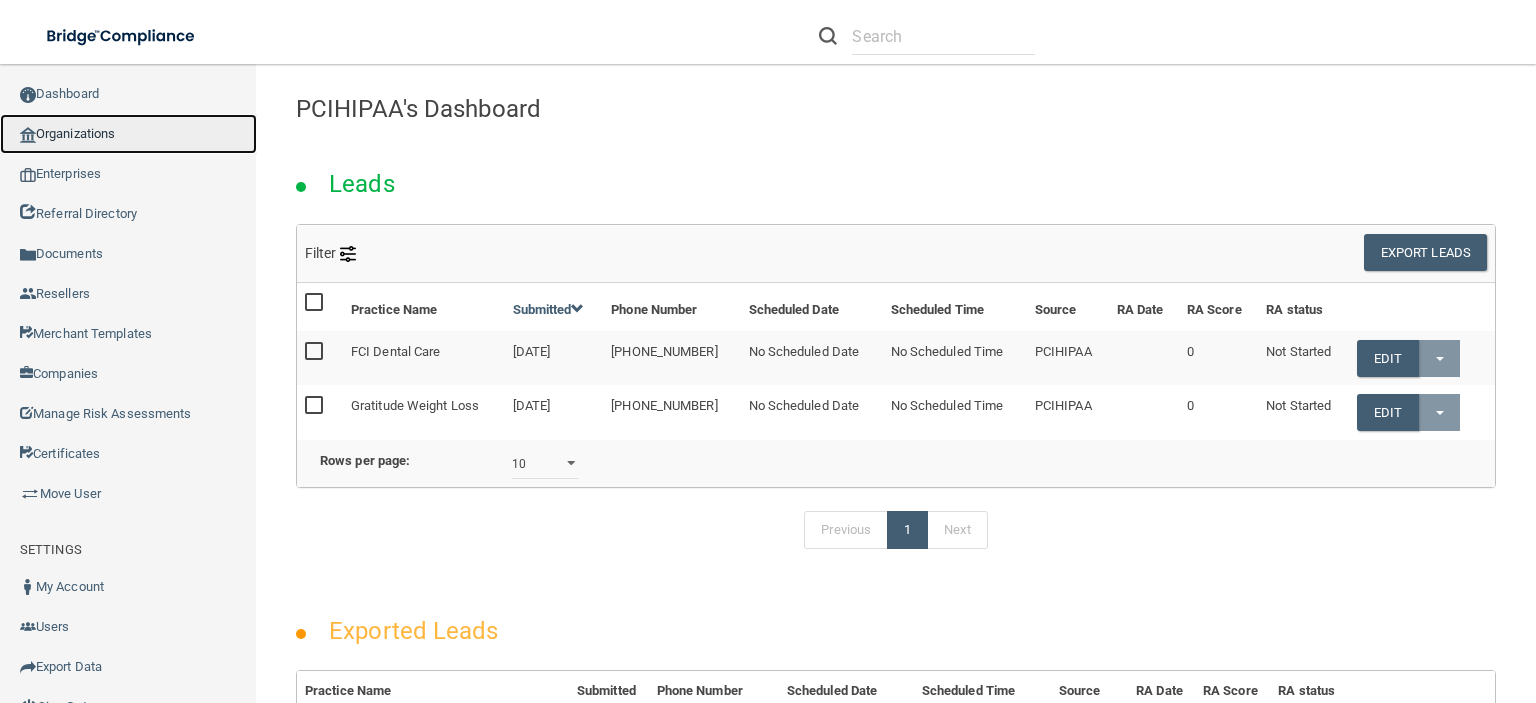 click on "Organizations" at bounding box center [128, 134] 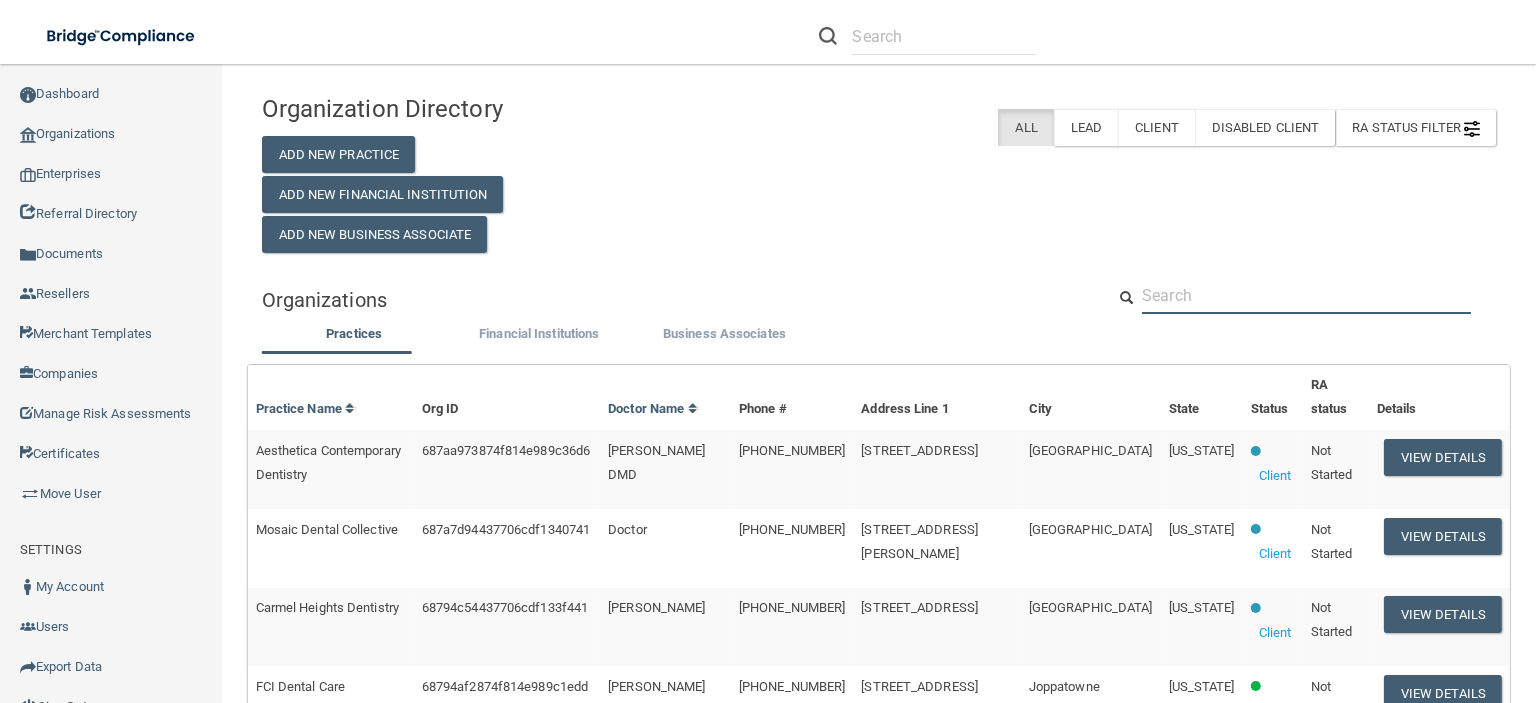click at bounding box center [1306, 295] 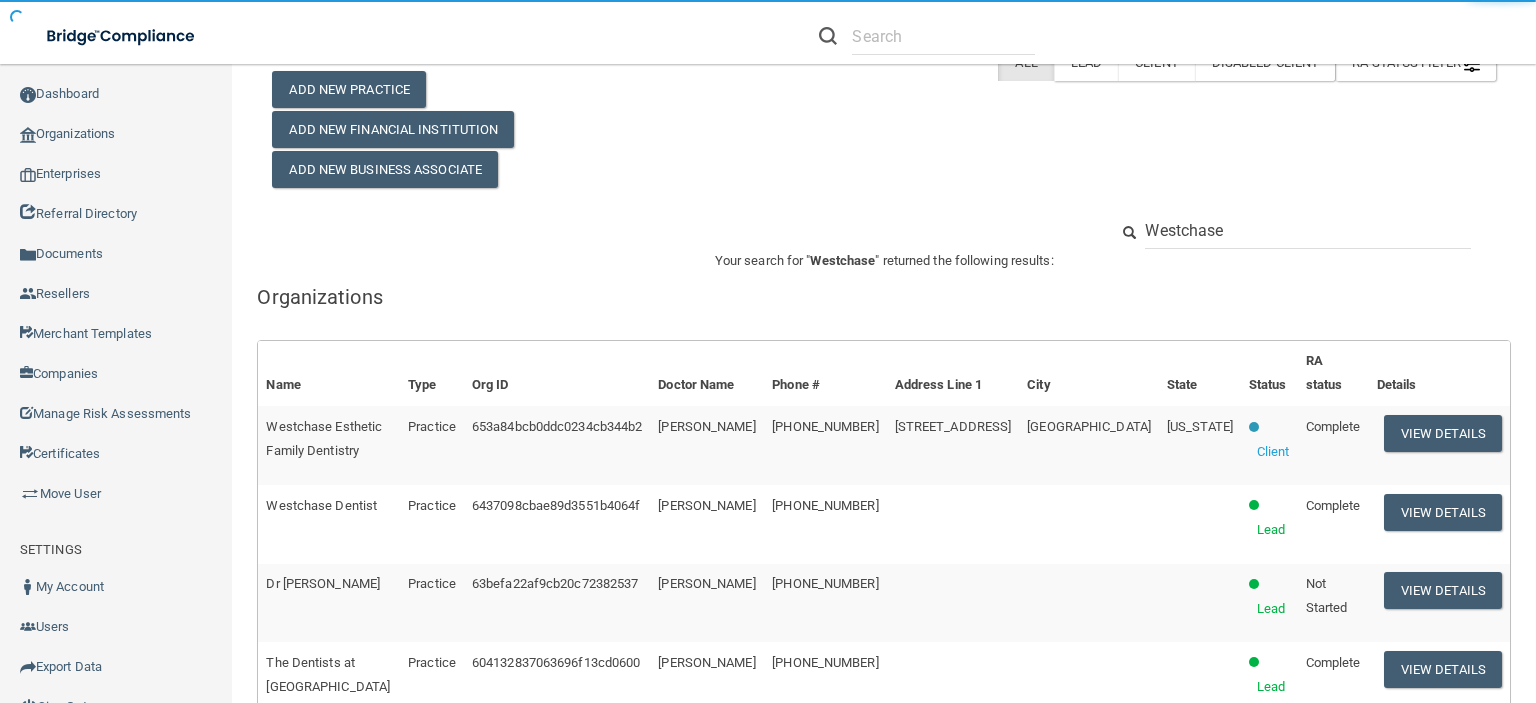 scroll, scrollTop: 300, scrollLeft: 0, axis: vertical 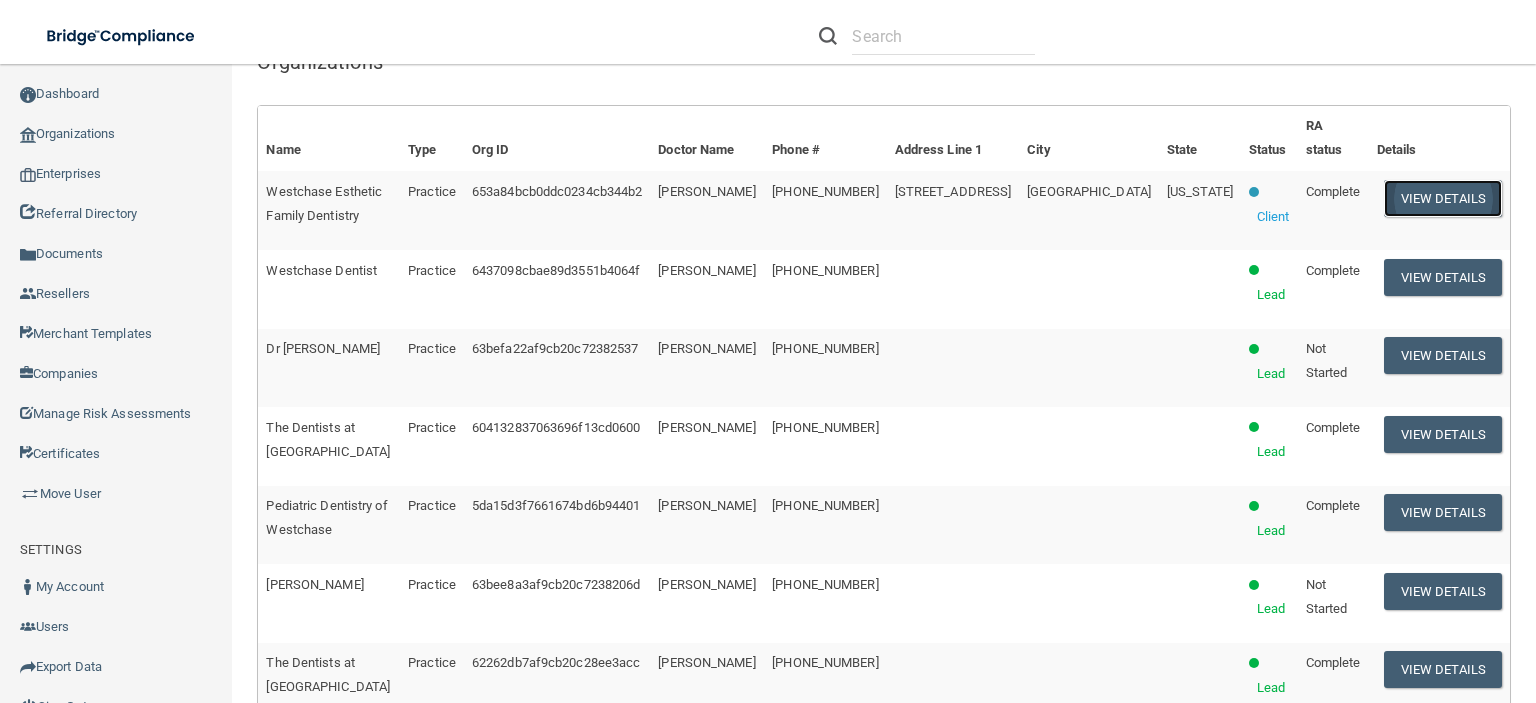 click on "View Details" at bounding box center [1443, 198] 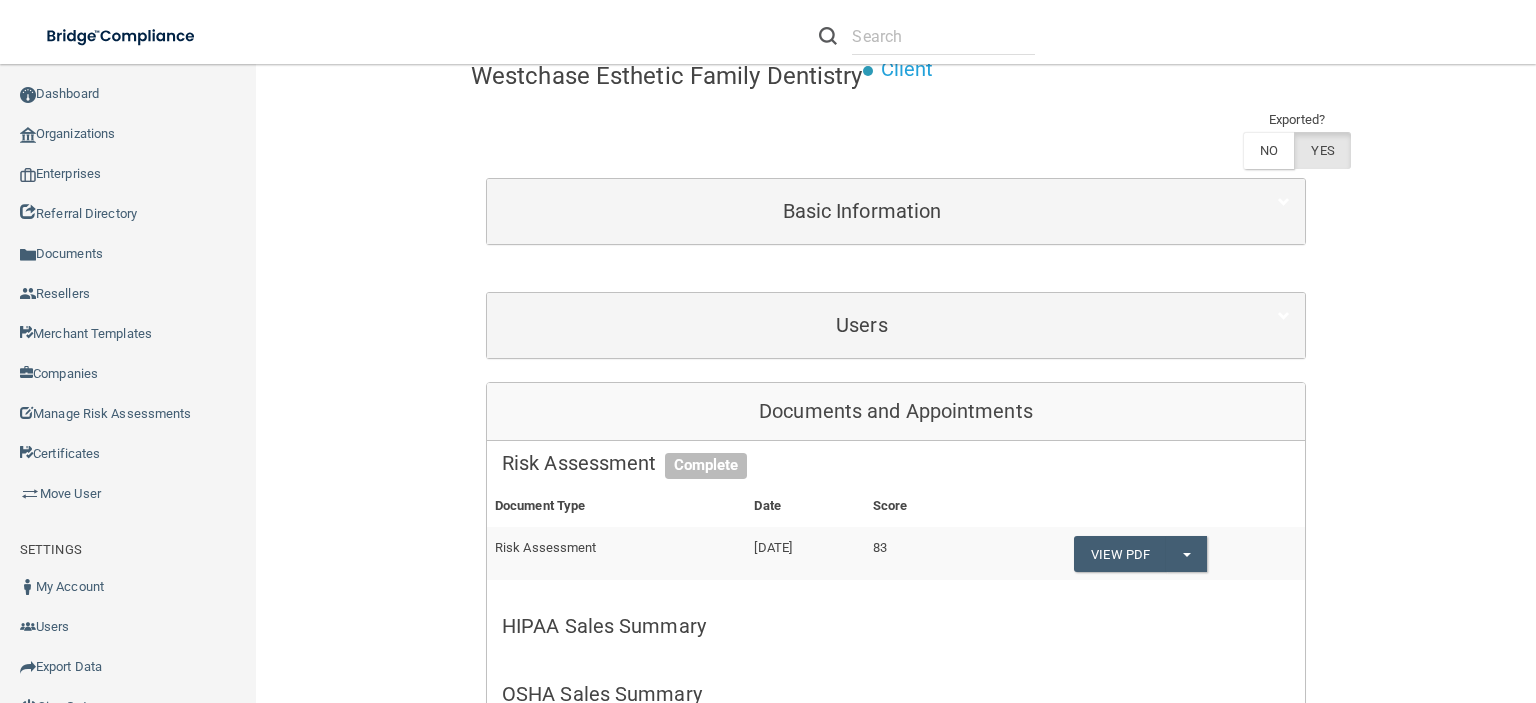 scroll, scrollTop: 0, scrollLeft: 0, axis: both 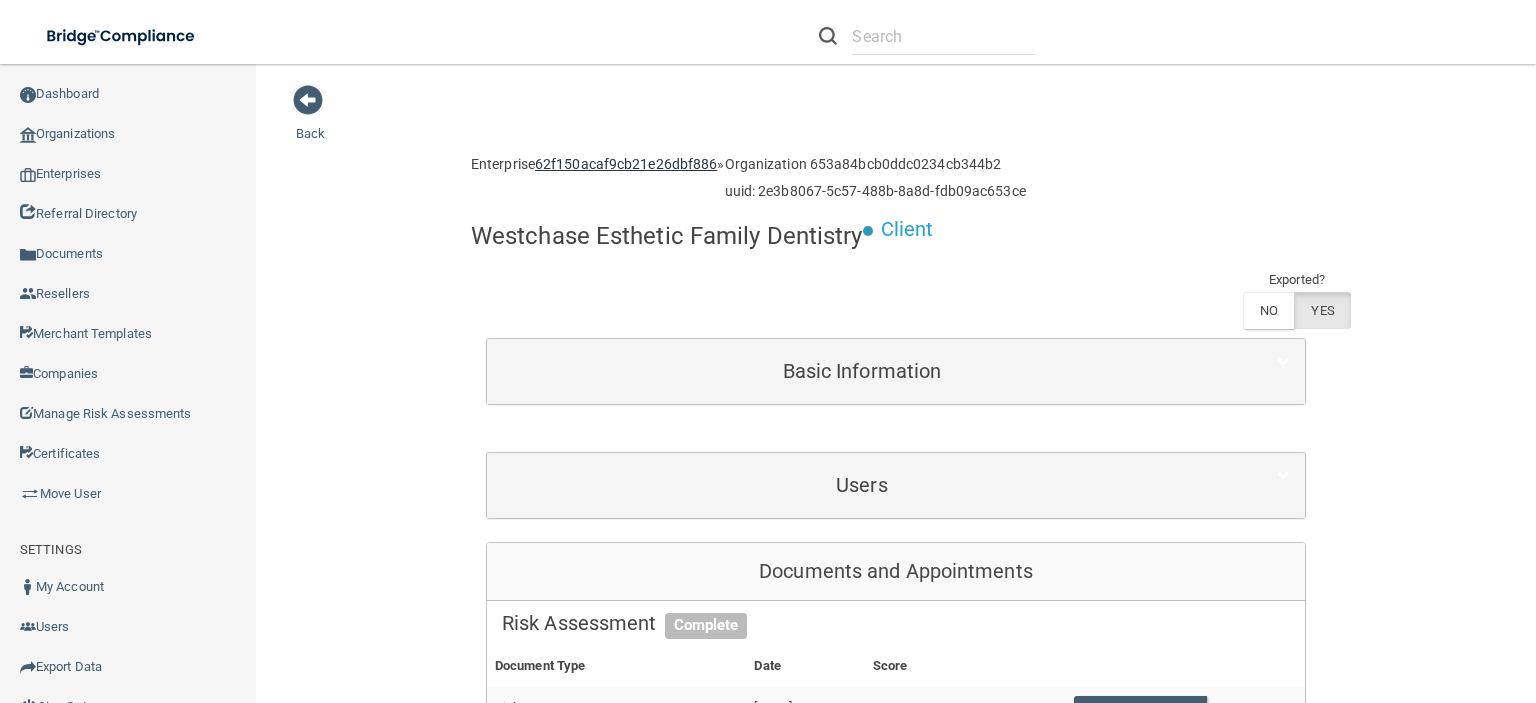click on "62f150acaf9cb21e26dbf886" at bounding box center [626, 164] 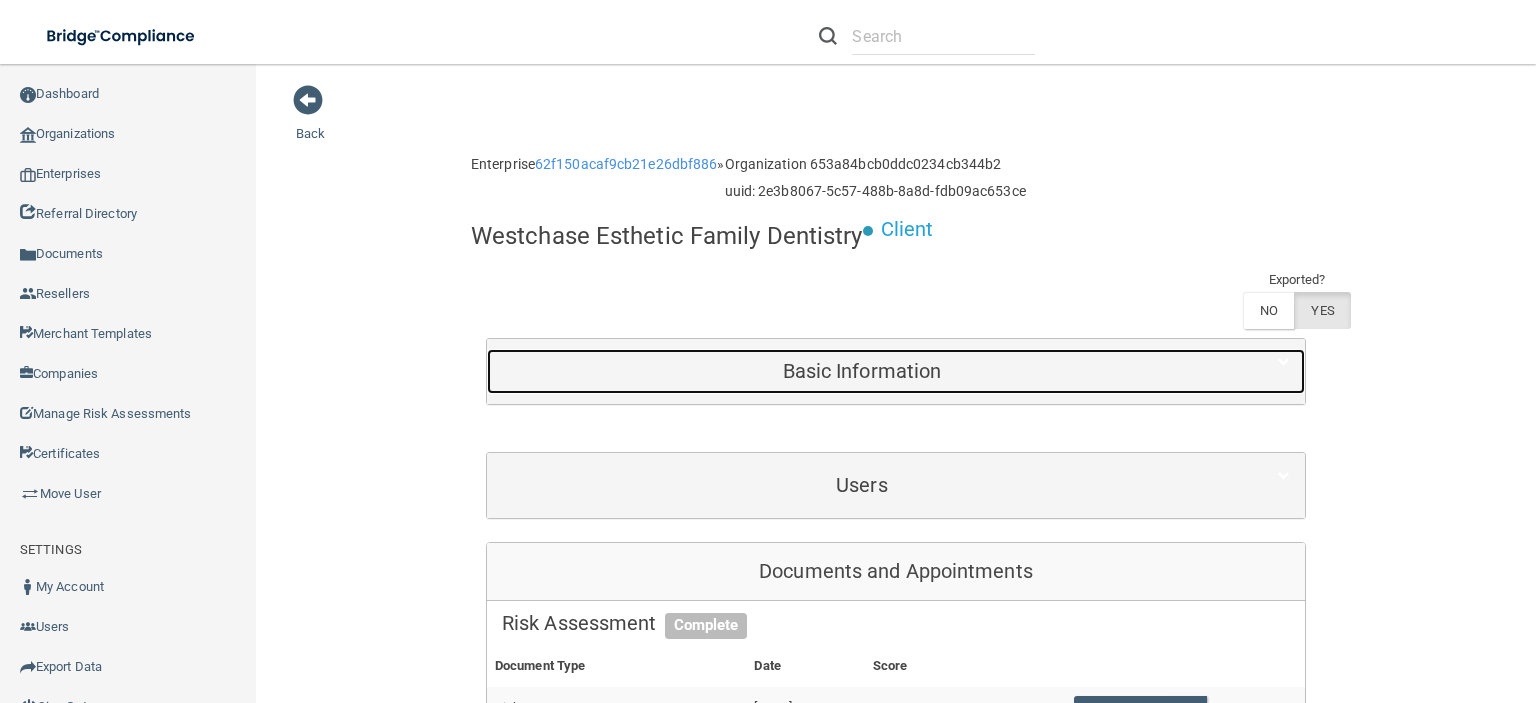click on "Basic Information" at bounding box center [862, 371] 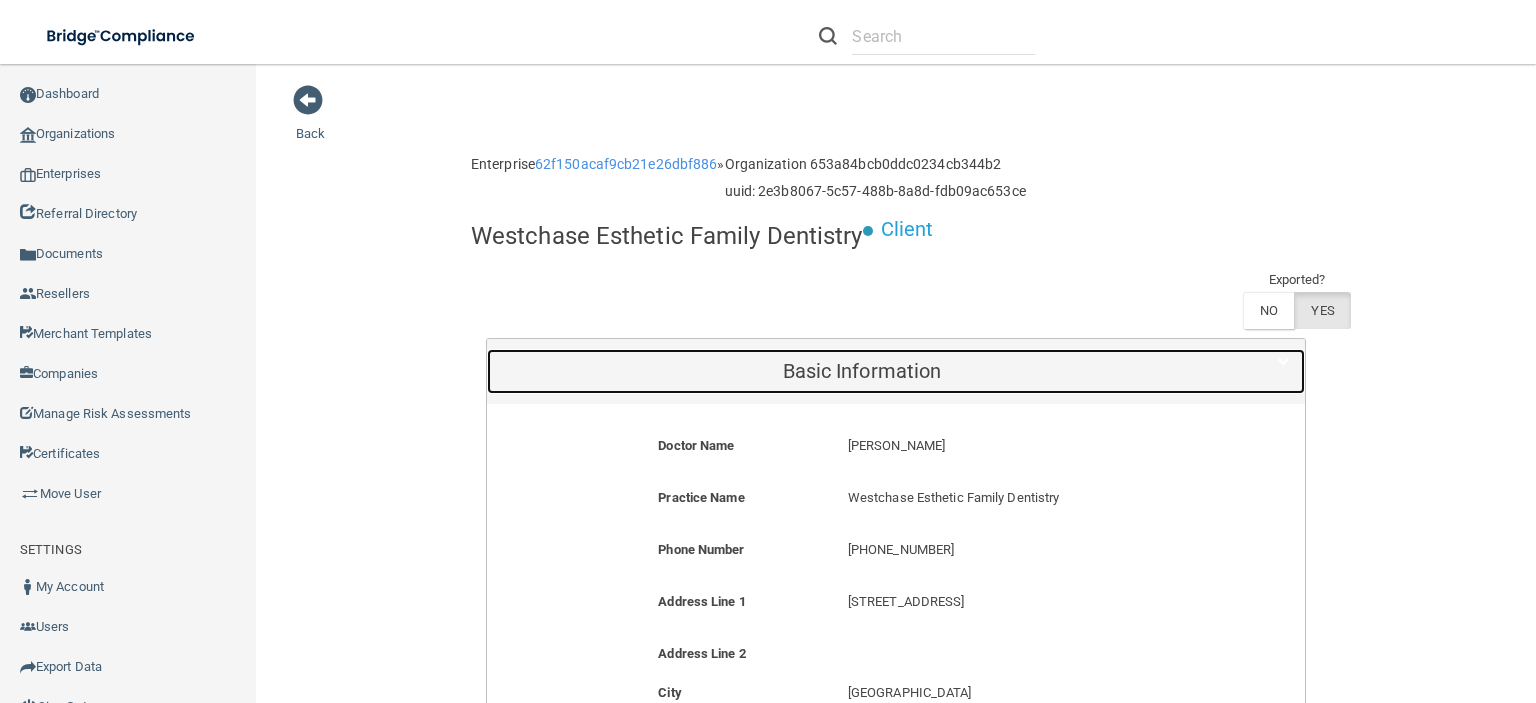 scroll, scrollTop: 500, scrollLeft: 0, axis: vertical 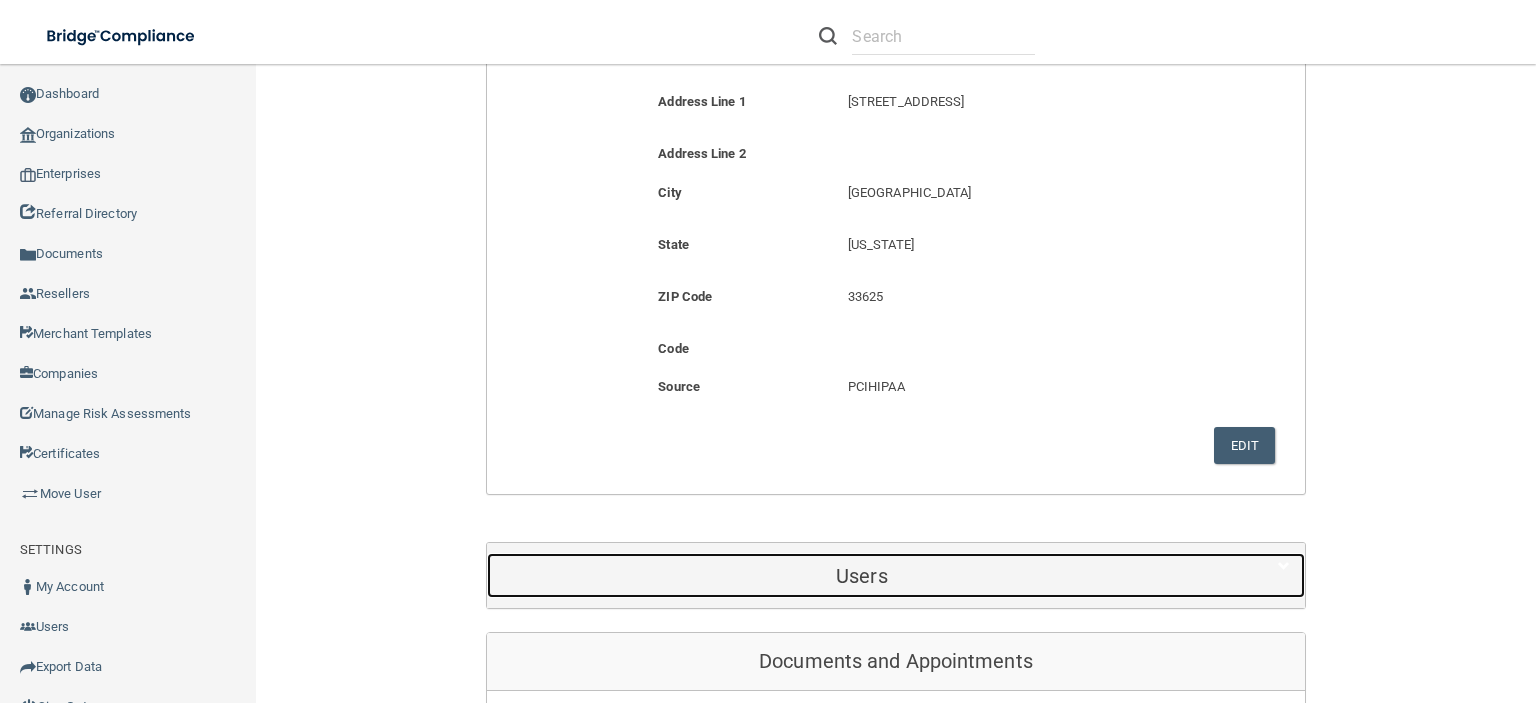 click on "Users" at bounding box center [862, 575] 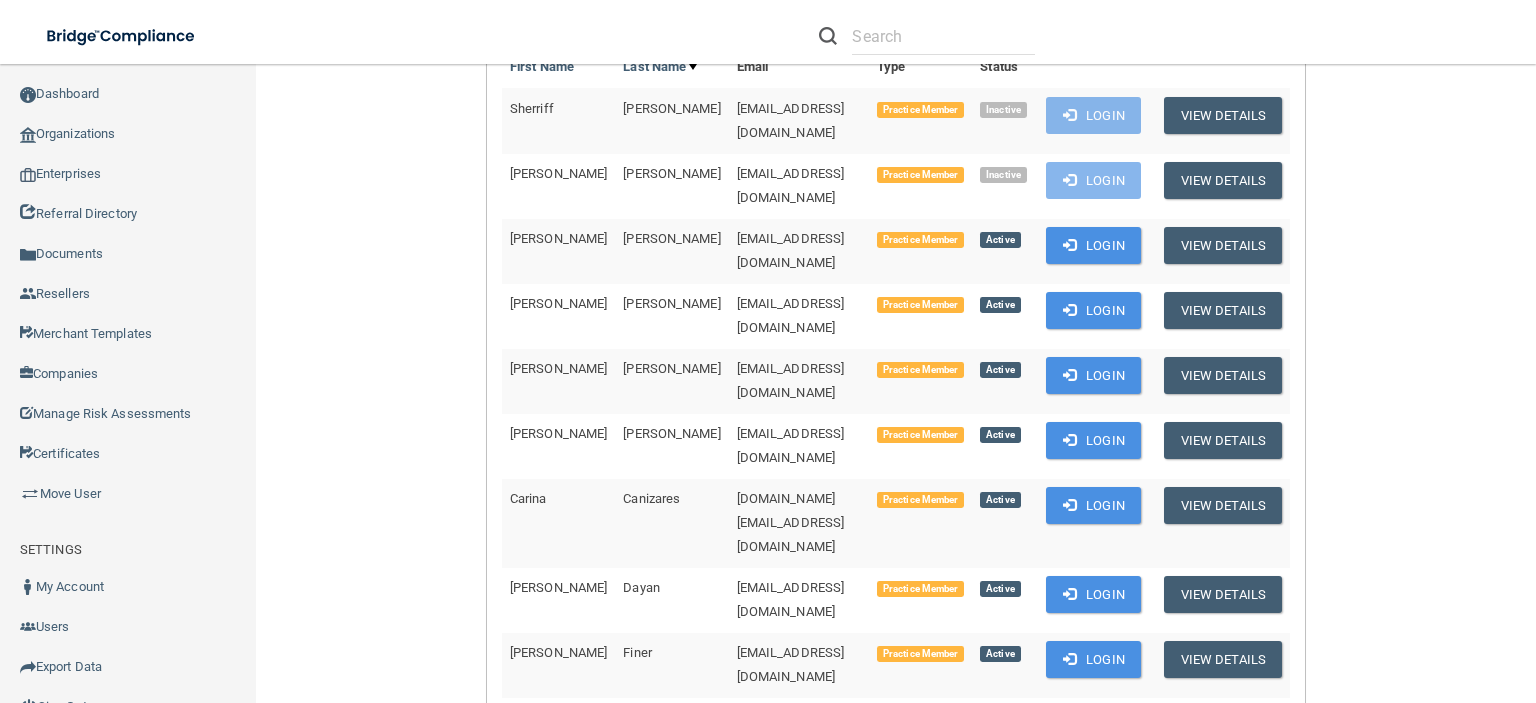 scroll, scrollTop: 1600, scrollLeft: 0, axis: vertical 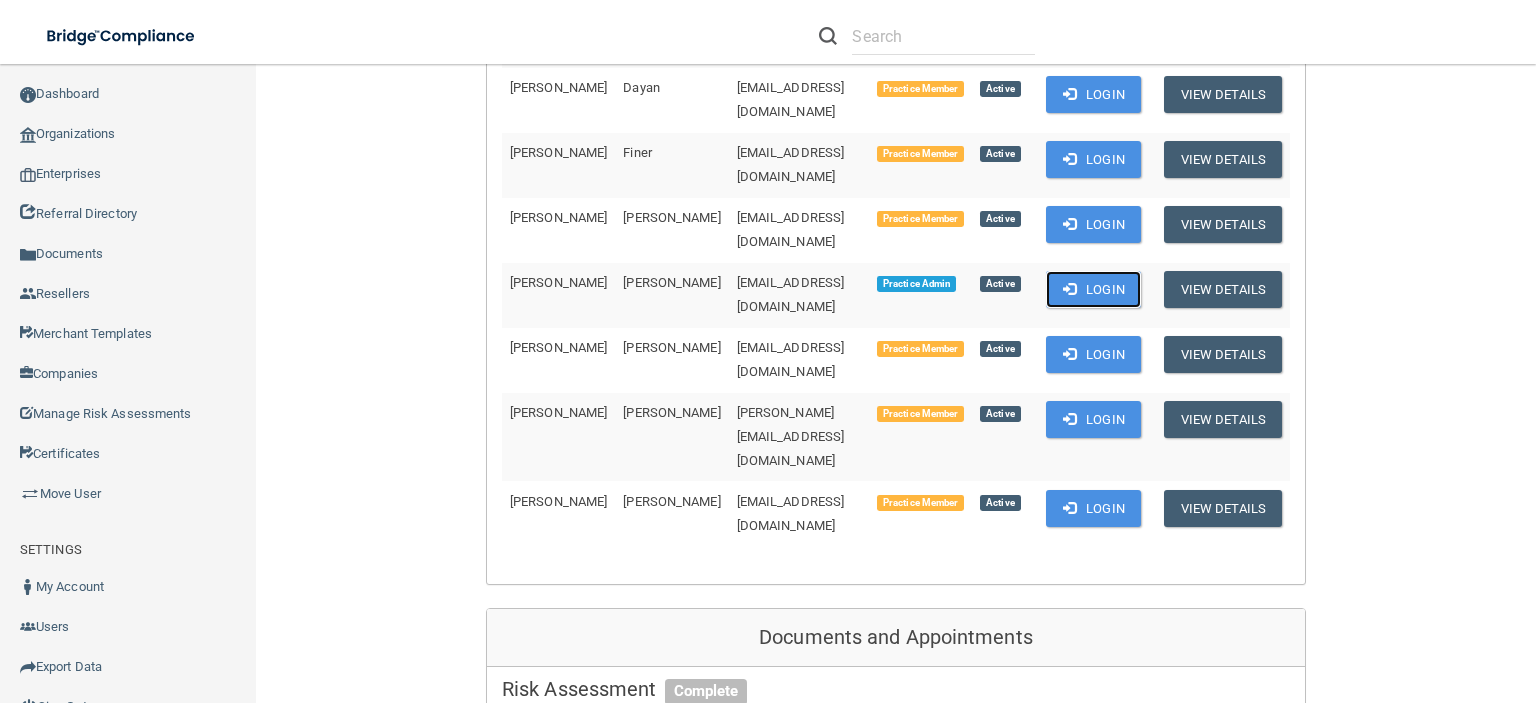 click on "Login" at bounding box center [1093, 289] 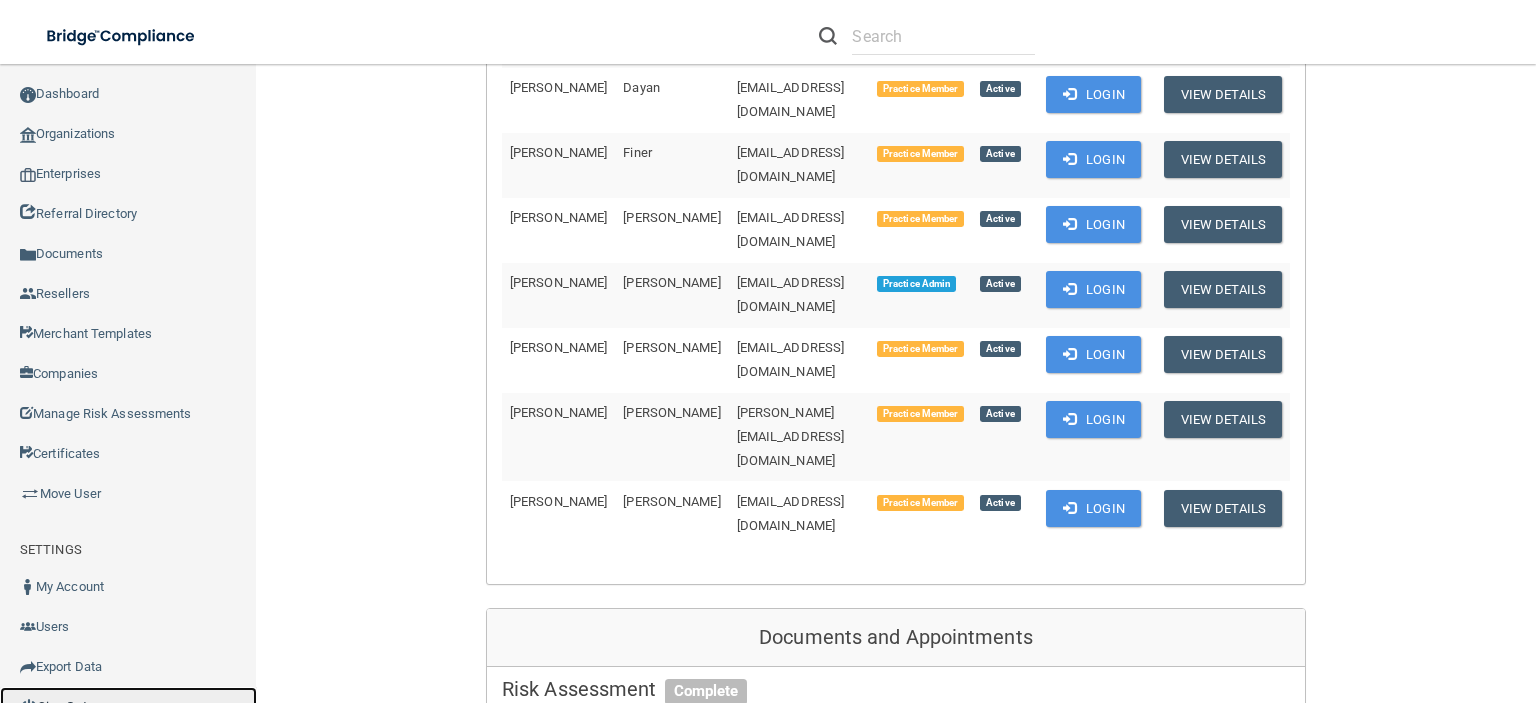 click on "Sign Out" at bounding box center [128, 707] 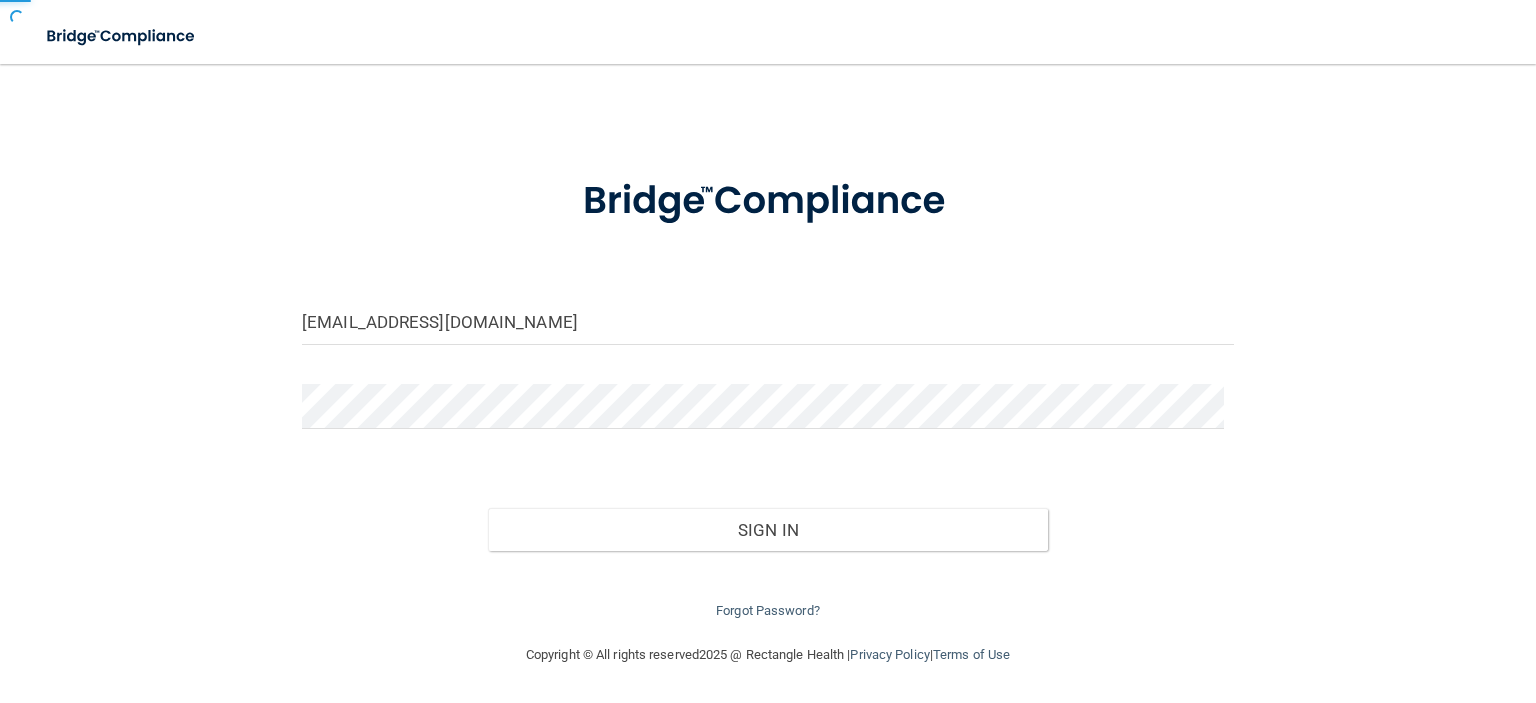 scroll, scrollTop: 32, scrollLeft: 0, axis: vertical 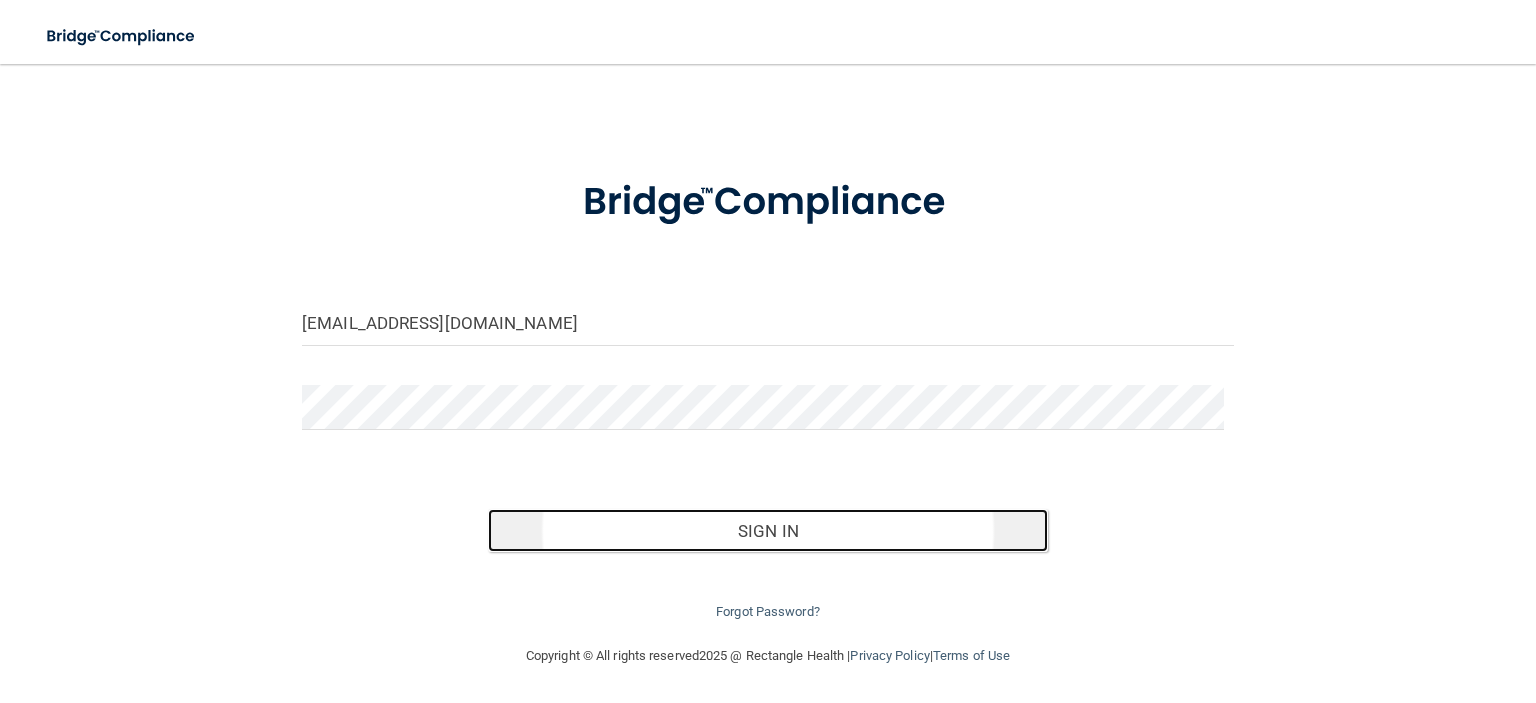 click on "Sign In" at bounding box center (767, 531) 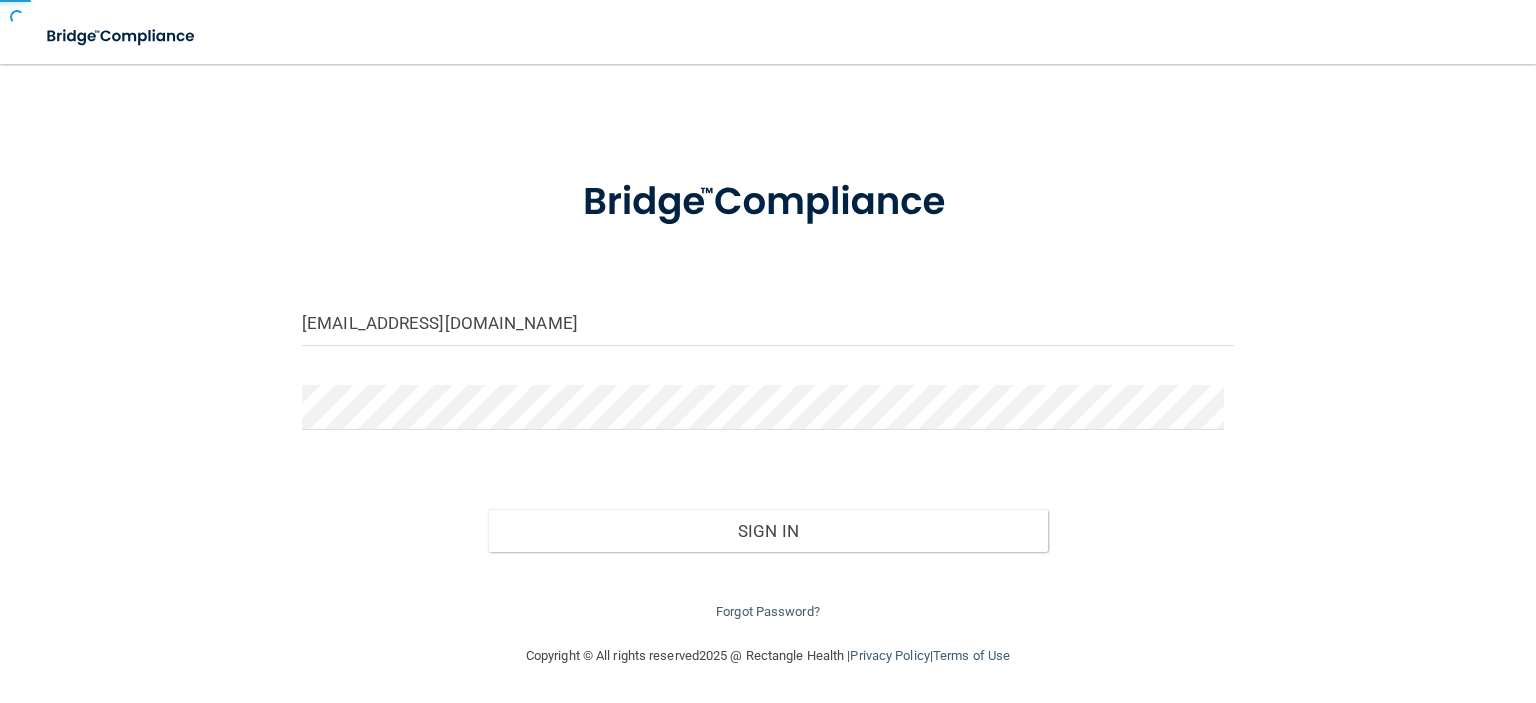 scroll, scrollTop: 0, scrollLeft: 0, axis: both 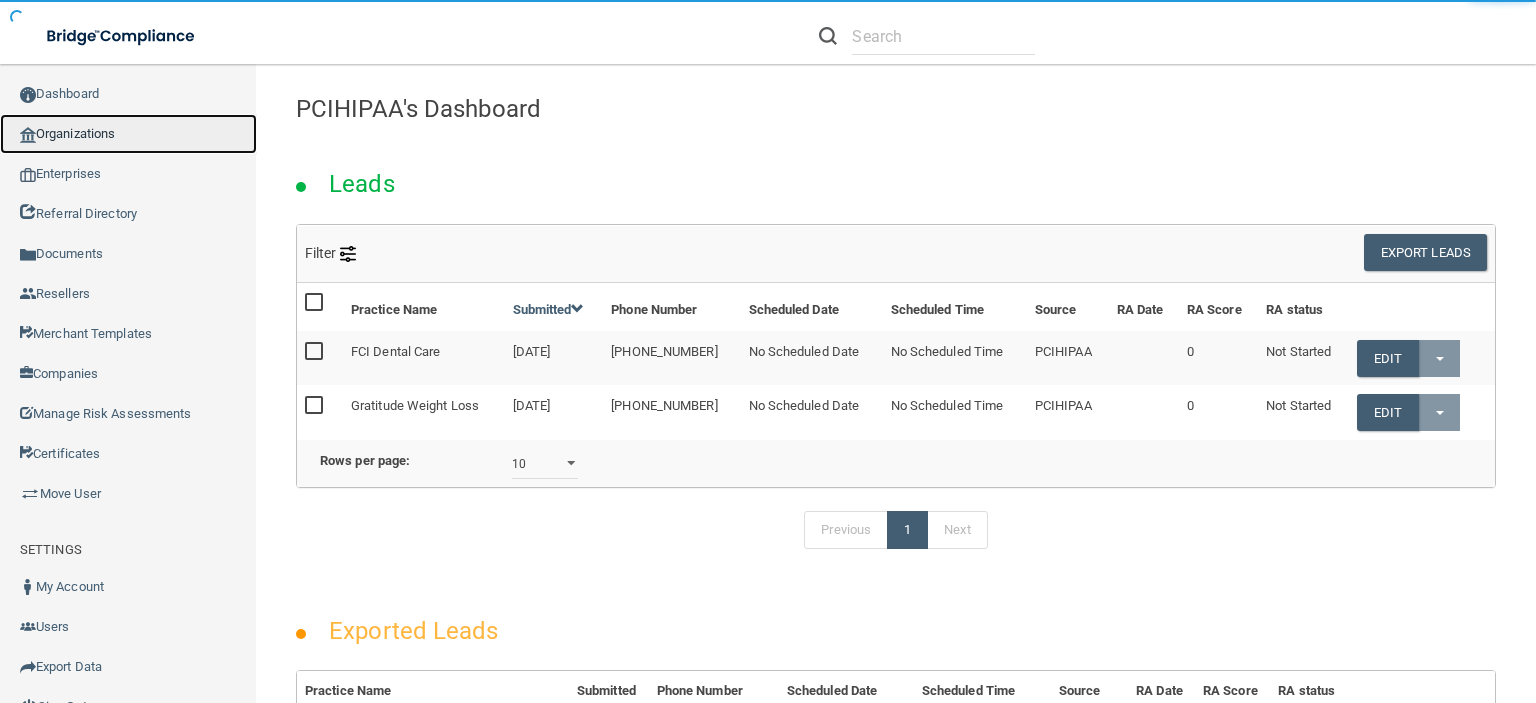 click on "Organizations" at bounding box center [128, 134] 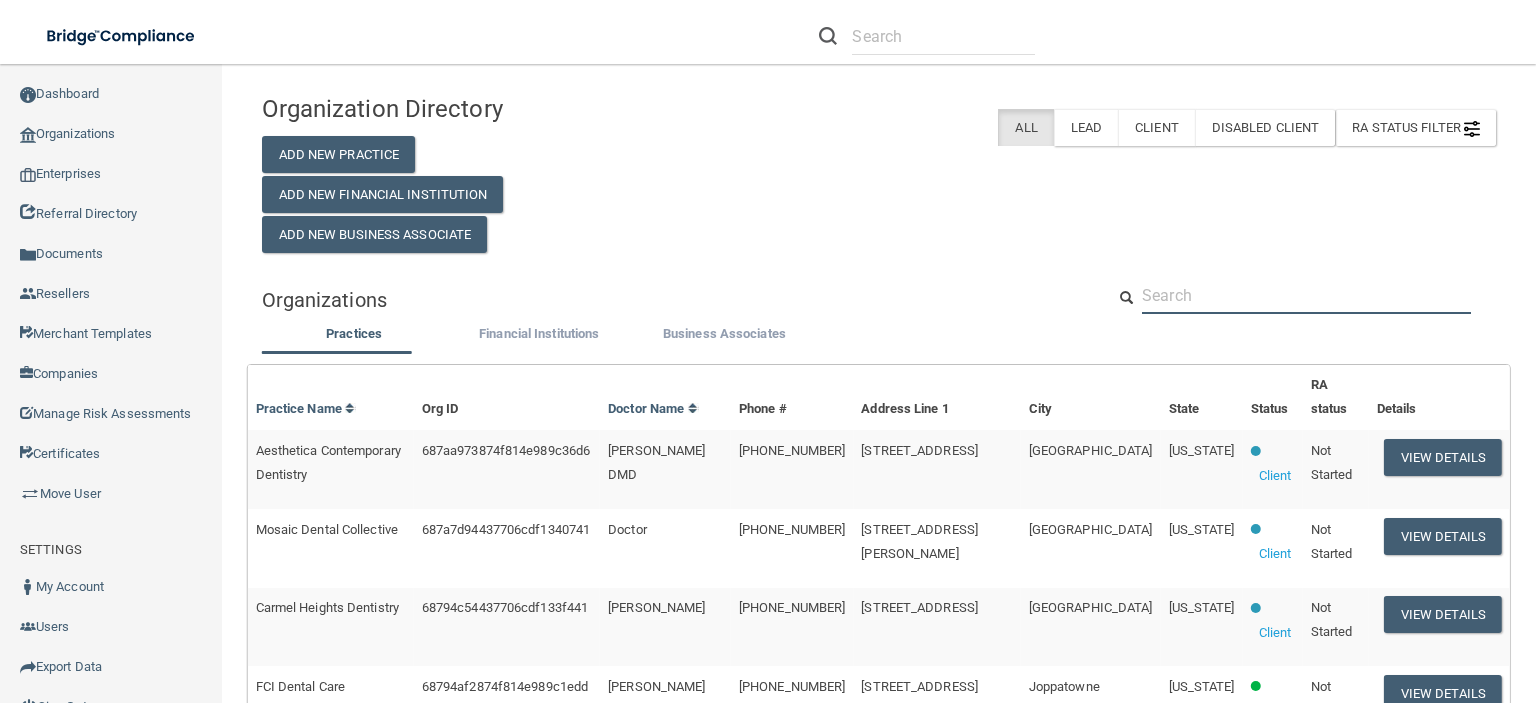 click at bounding box center [1306, 295] 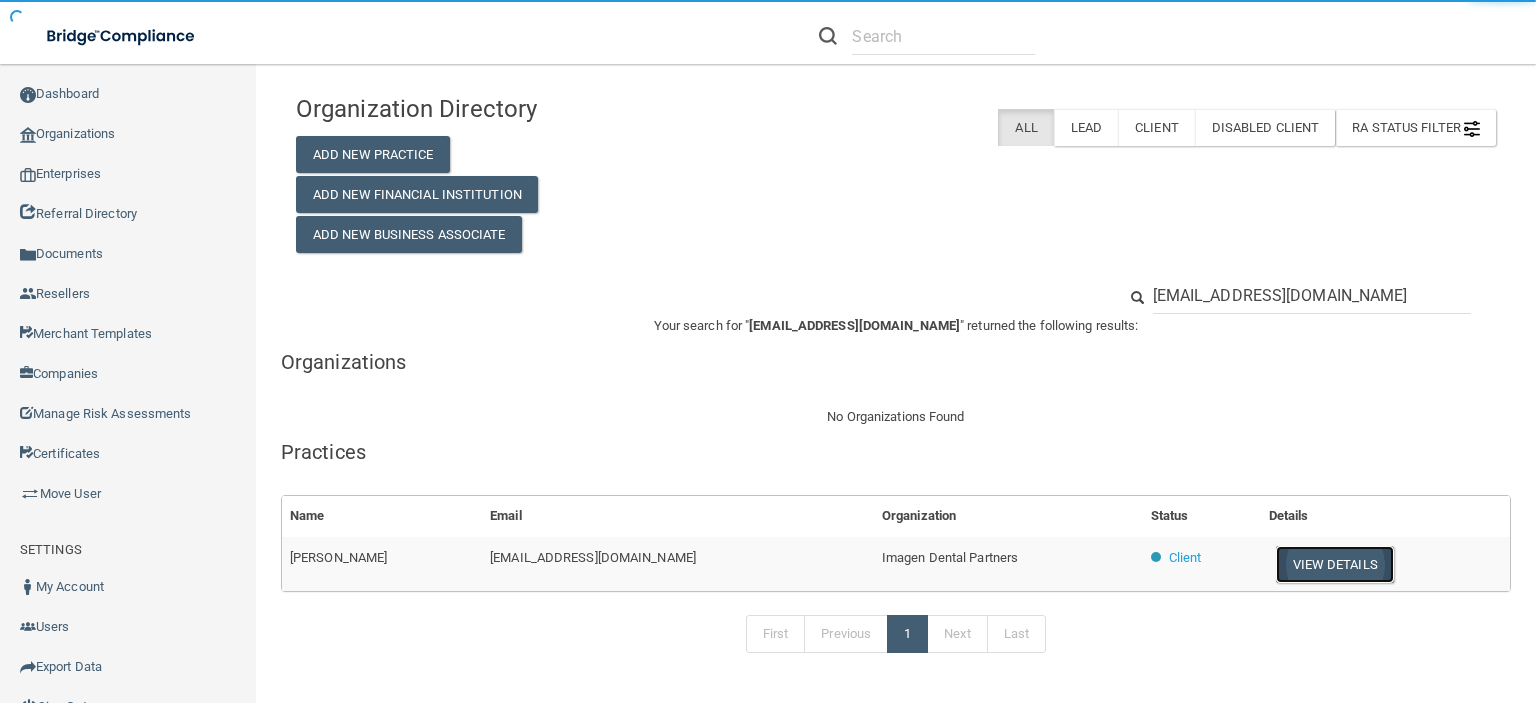 click on "View Details" at bounding box center (1335, 564) 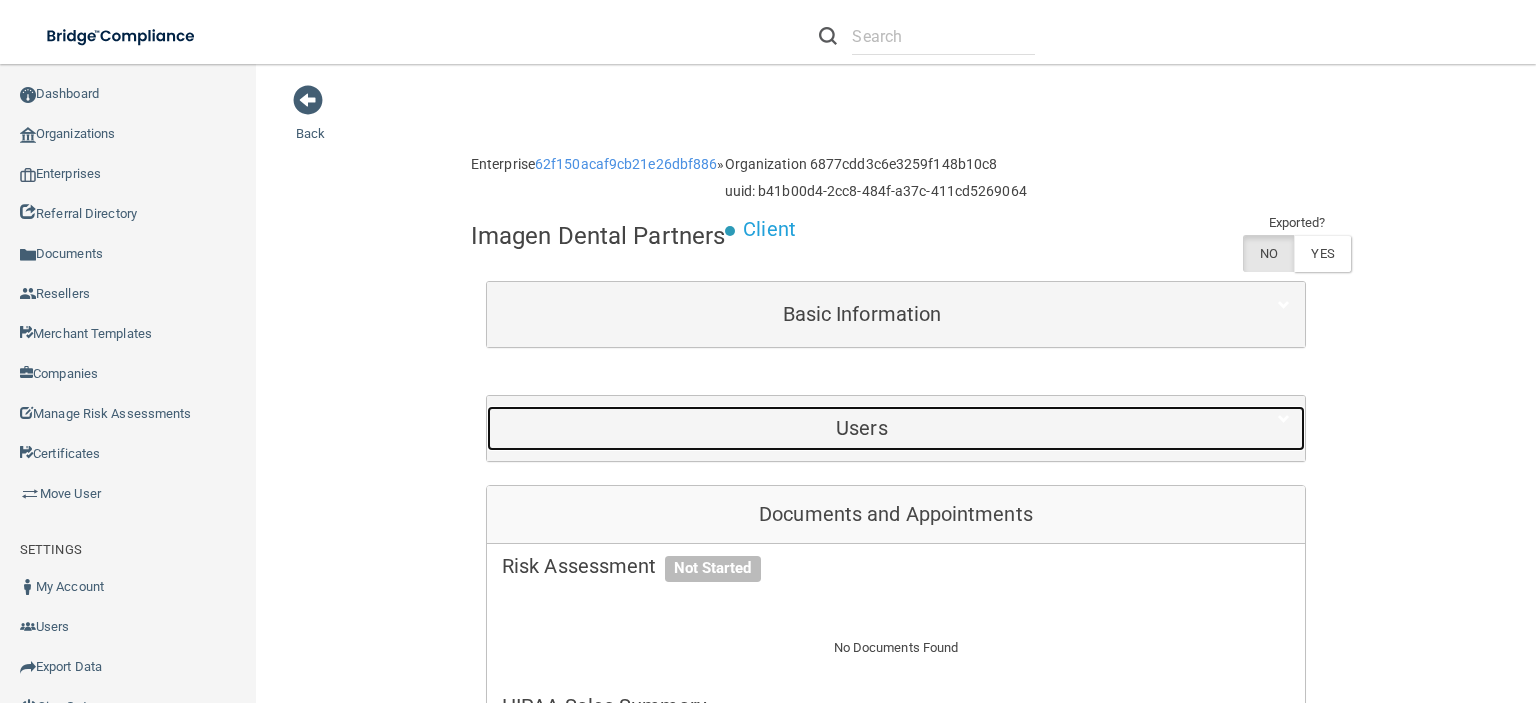 click on "Users" at bounding box center [862, 428] 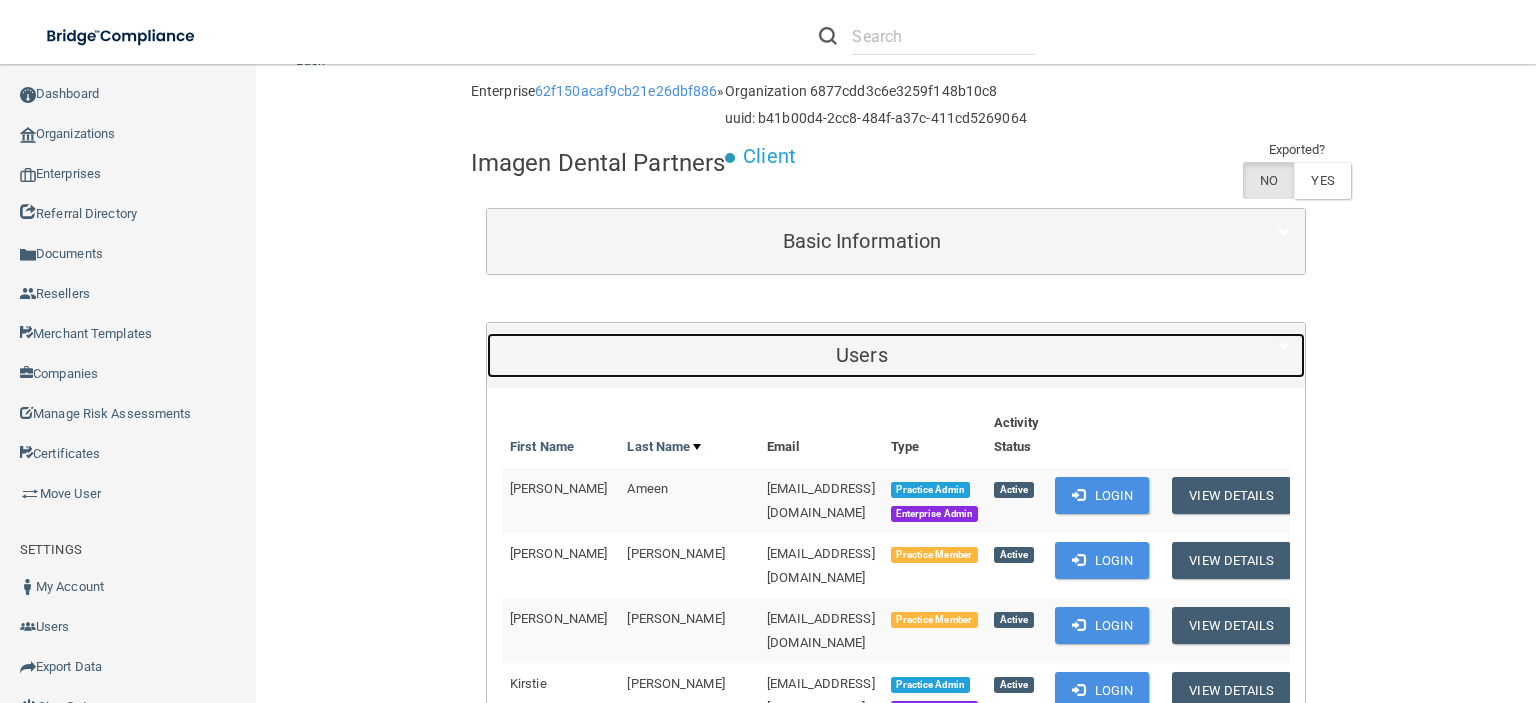 scroll, scrollTop: 0, scrollLeft: 0, axis: both 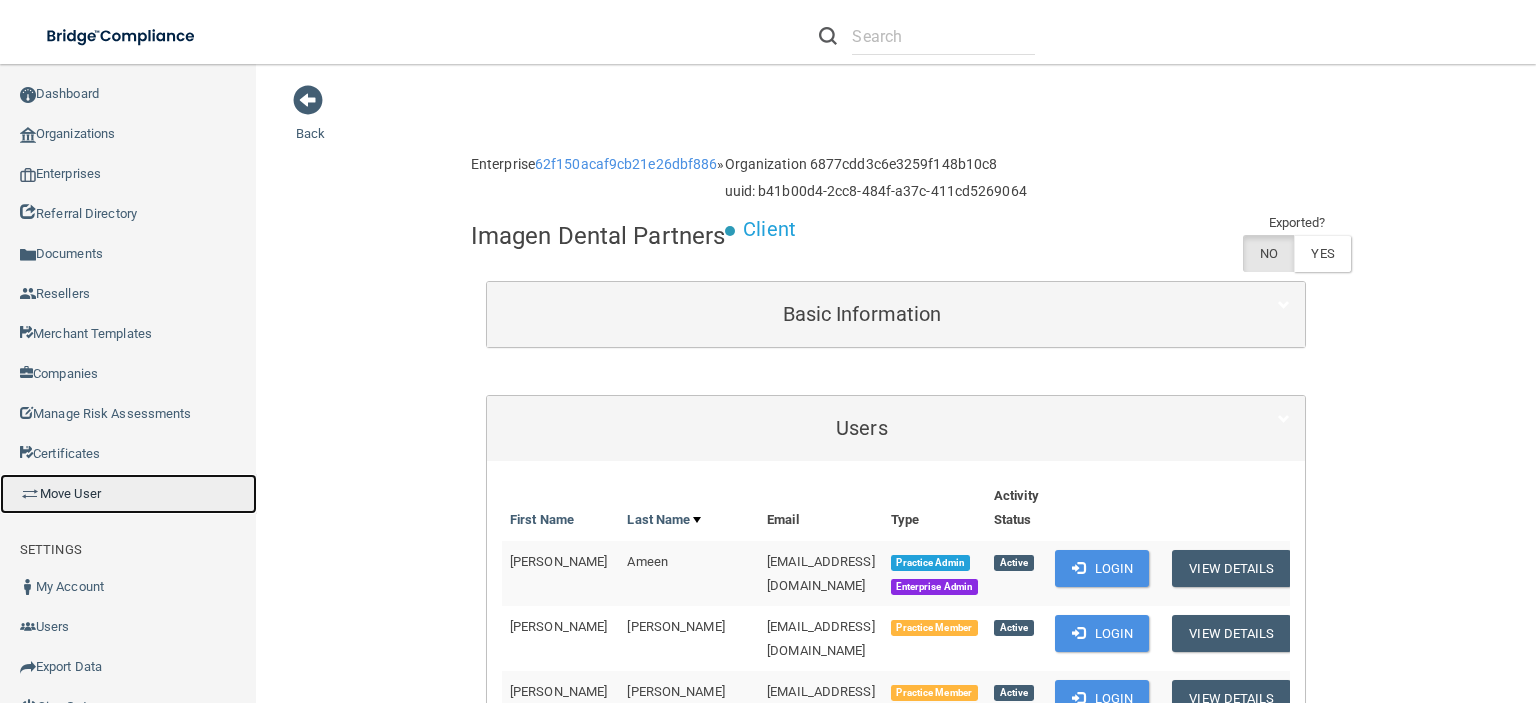 click on "Move User" at bounding box center [128, 494] 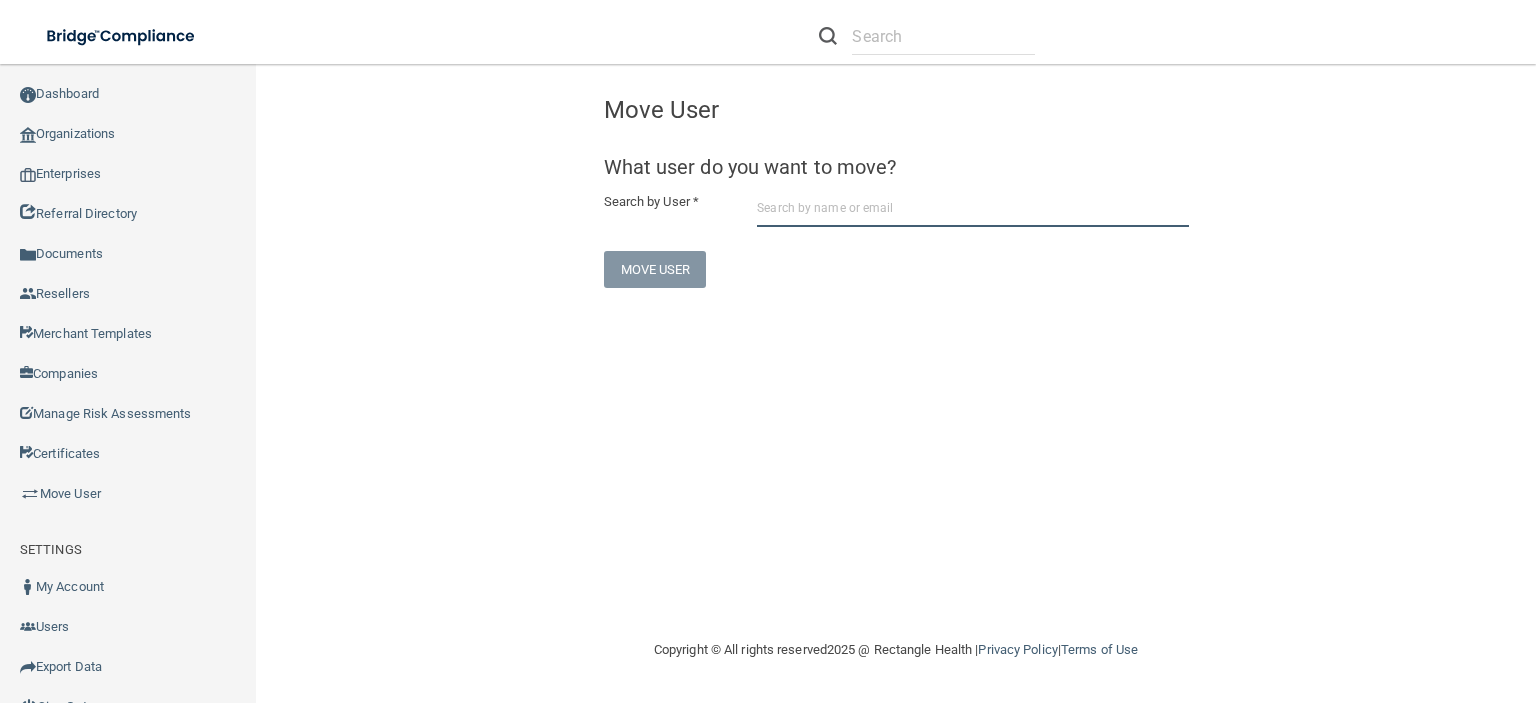click at bounding box center (972, 208) 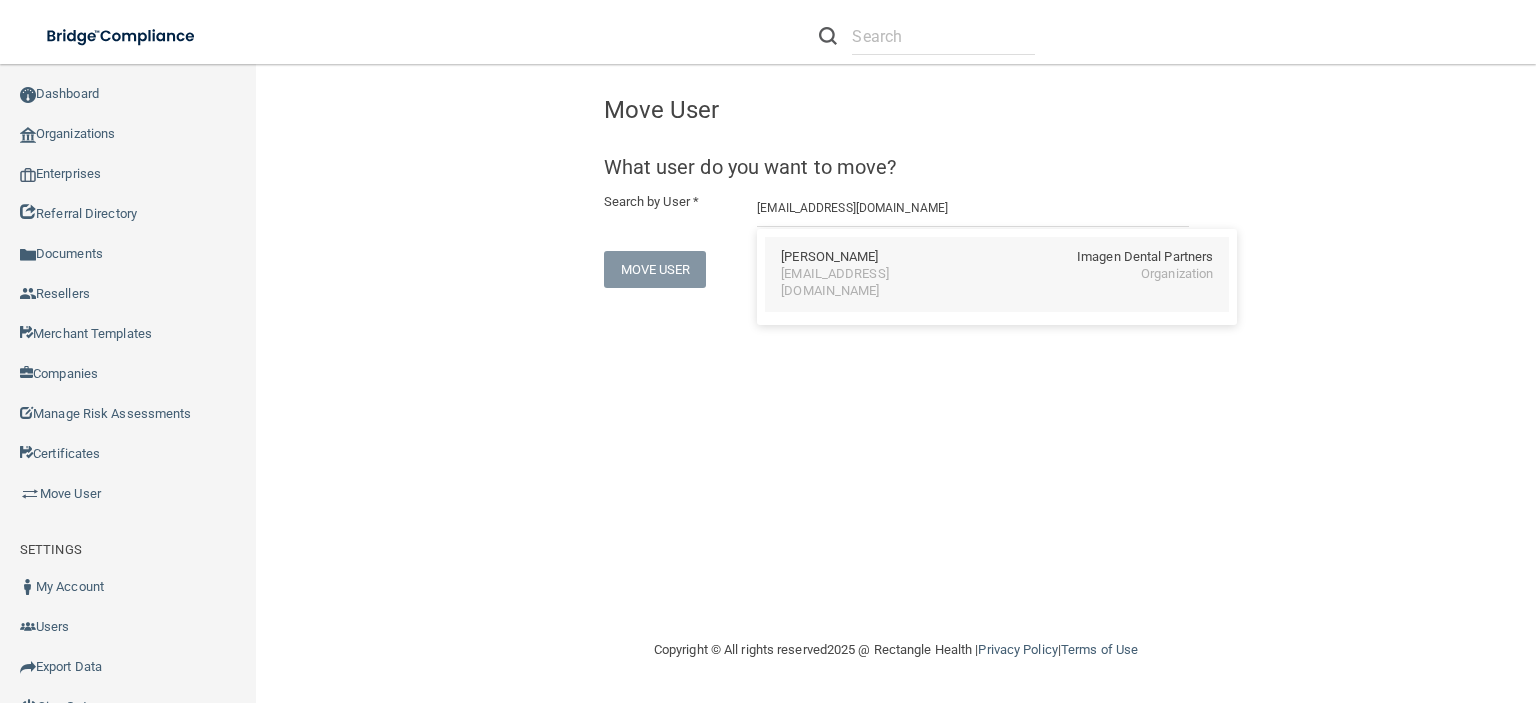 click on "Aura Yapur     Imagen Dental Partners" at bounding box center [997, 257] 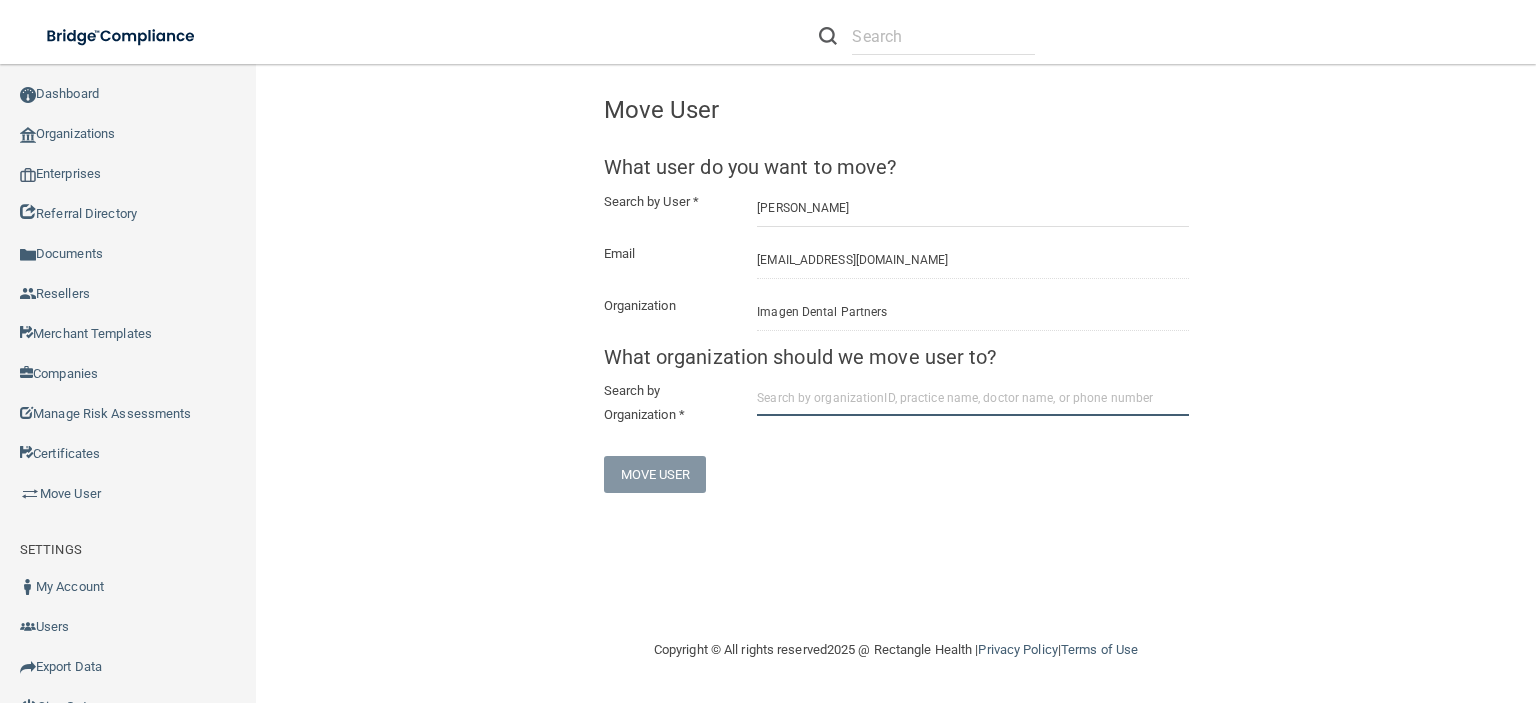 click at bounding box center [972, 397] 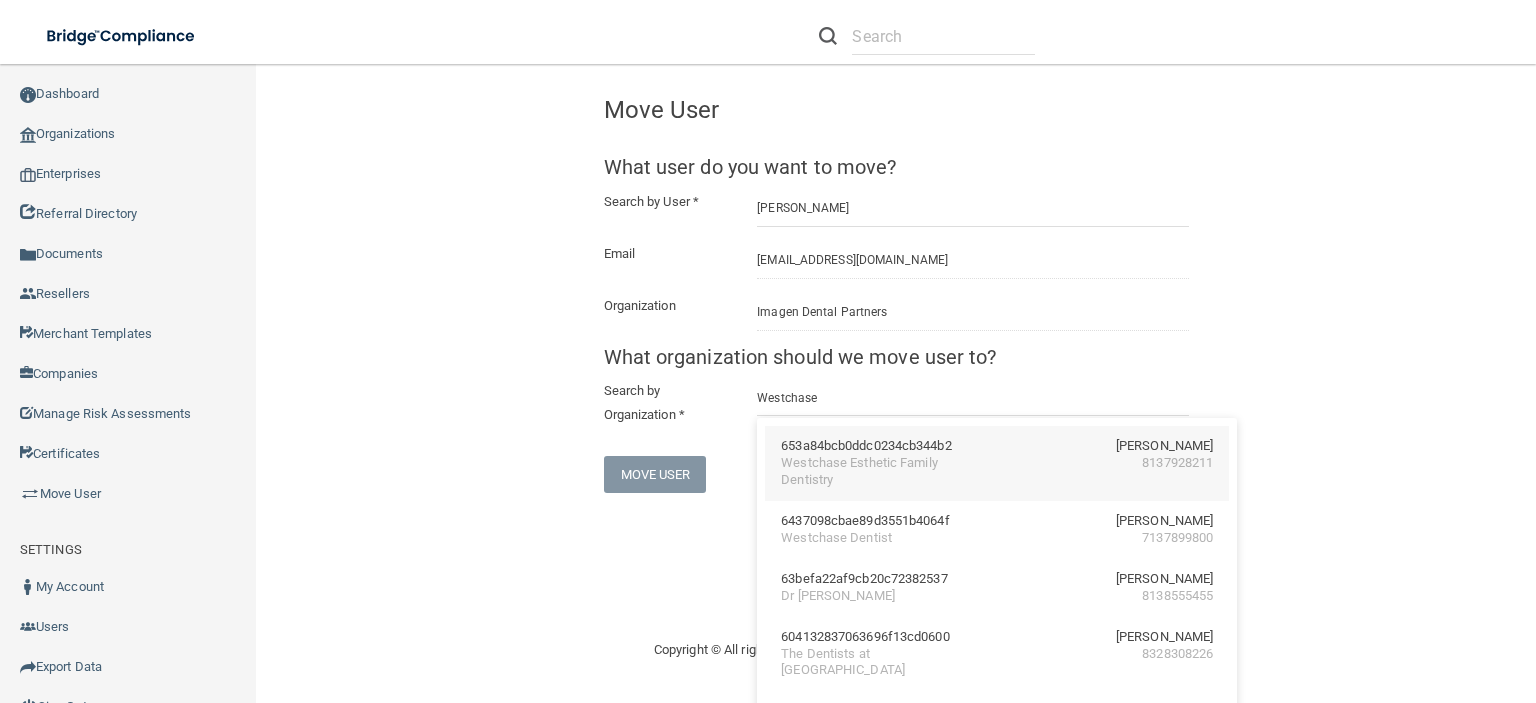 click on "Westchase Esthetic Family Dentistry" at bounding box center (867, 472) 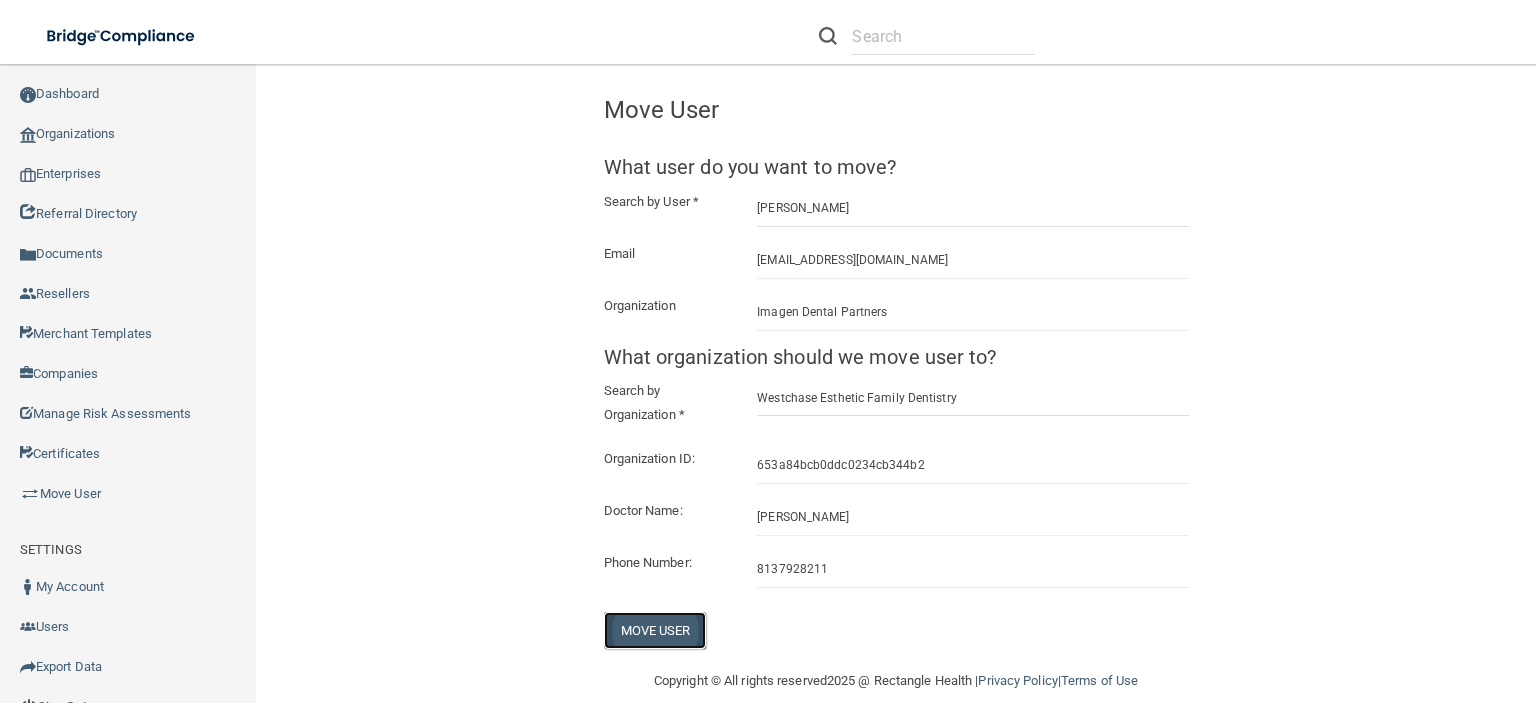 click on "Move User" at bounding box center (655, 630) 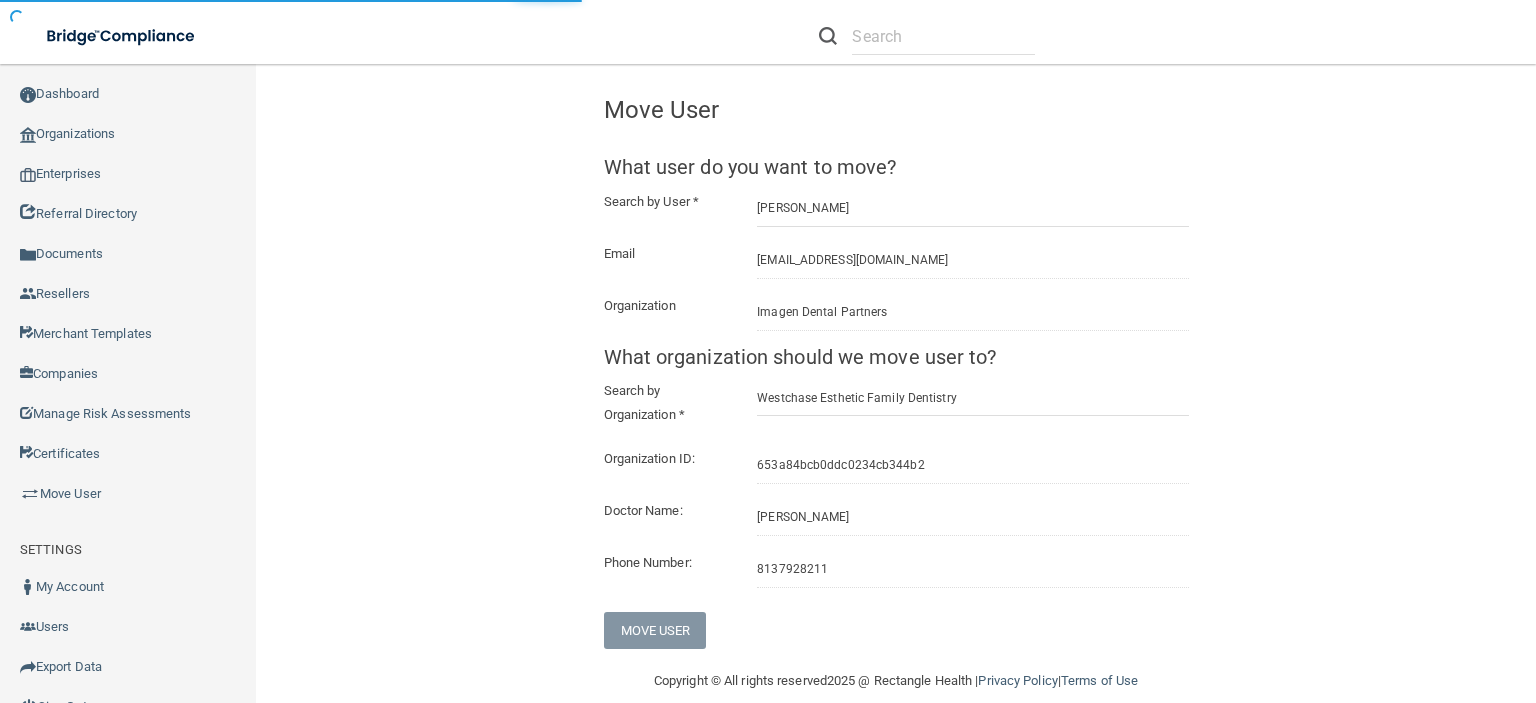 type 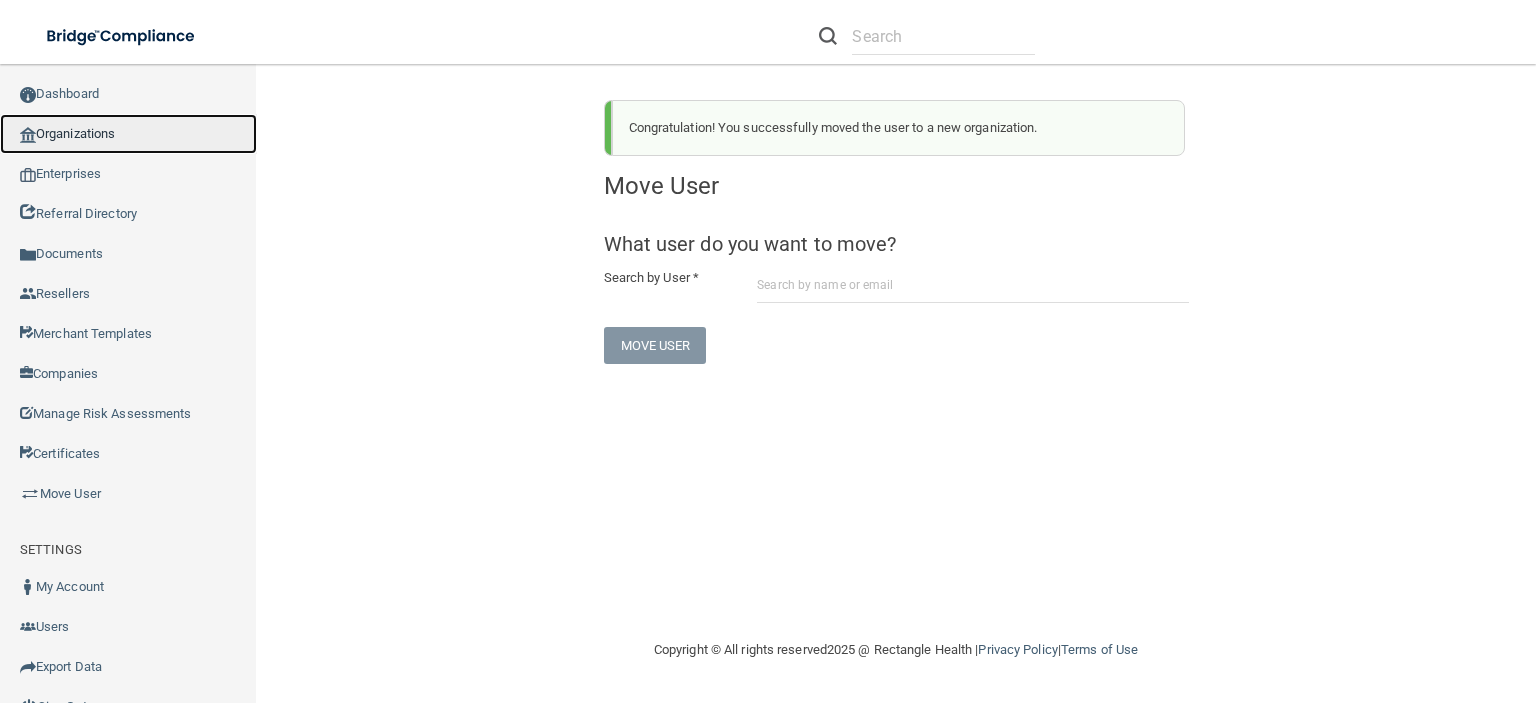 click on "Organizations" at bounding box center [128, 134] 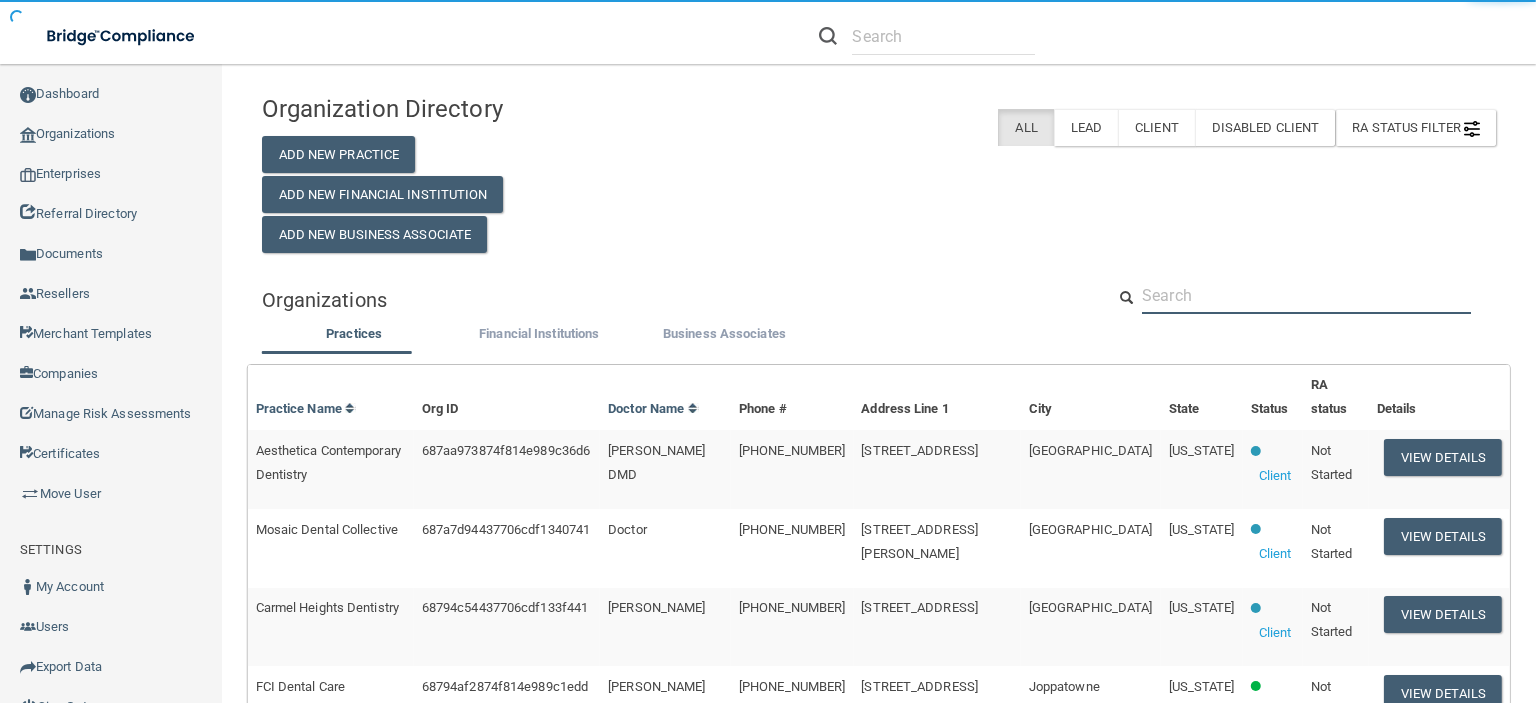 click at bounding box center [1306, 295] 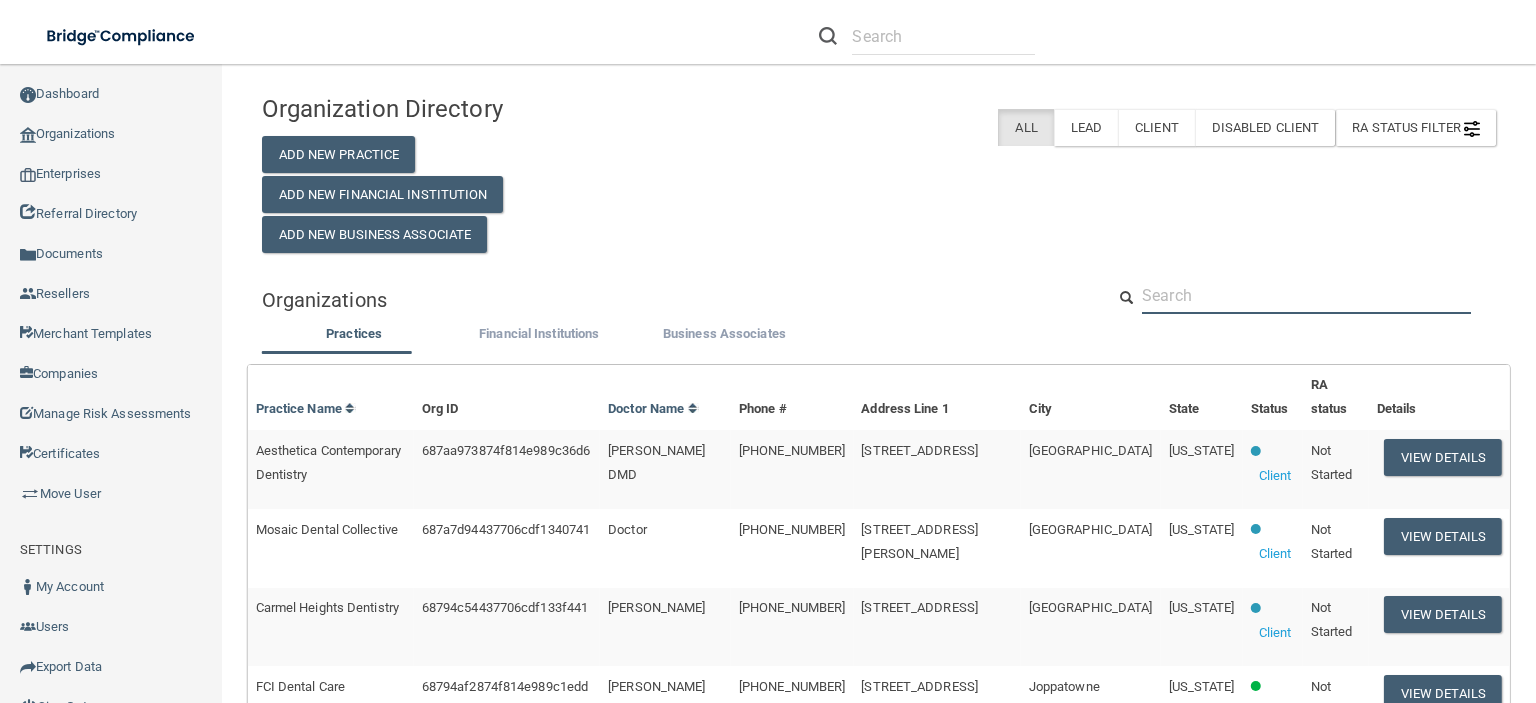 paste on "AYapur@imagendentalpartners.com" 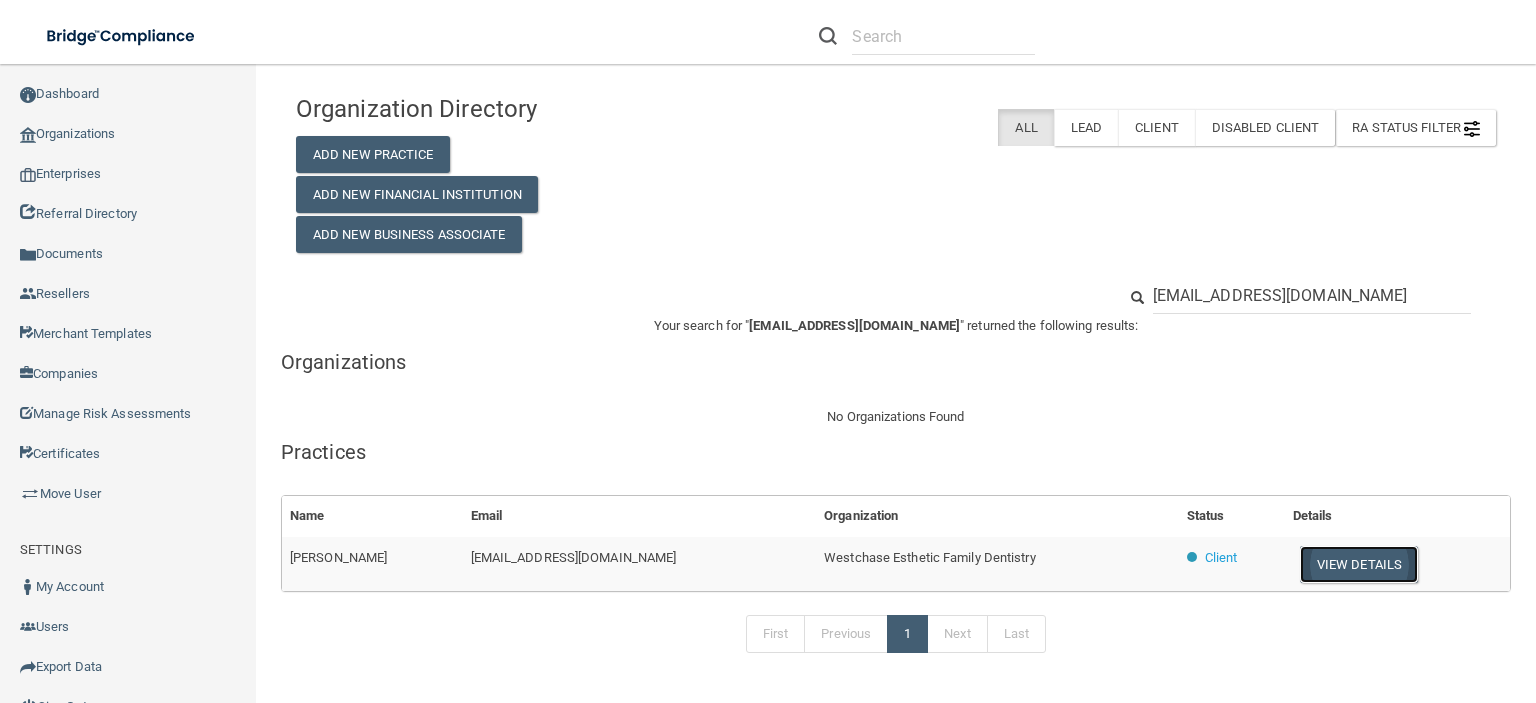 click on "View Details" at bounding box center [1359, 564] 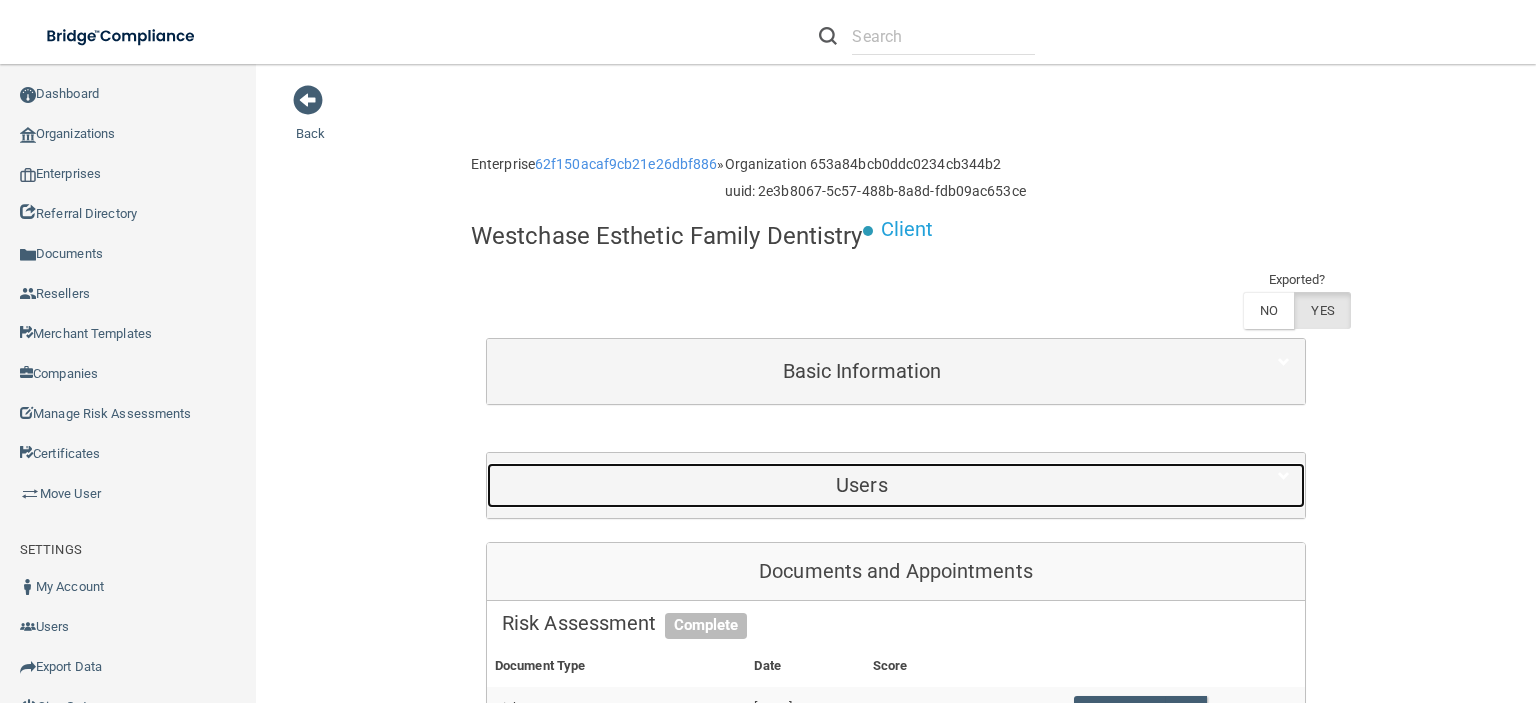 click on "Users" at bounding box center (862, 485) 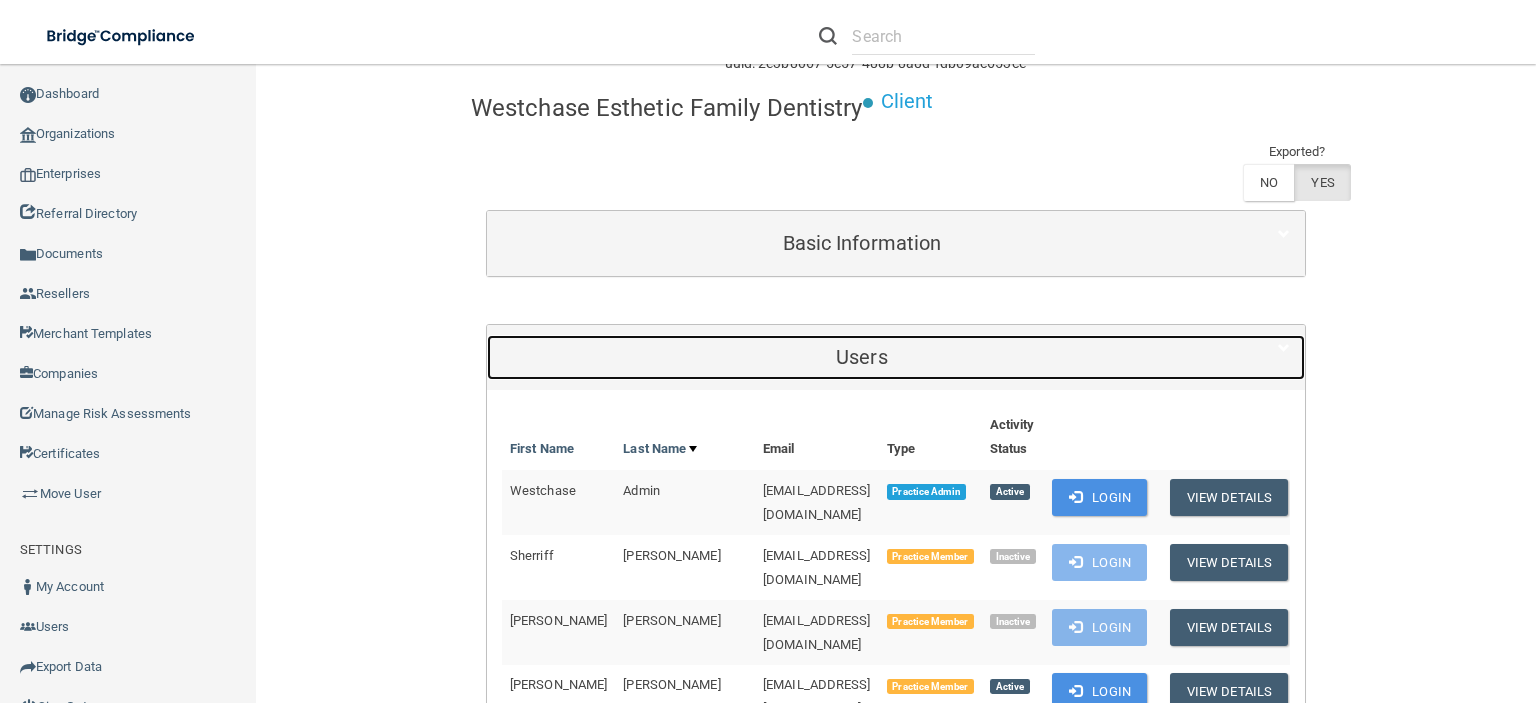 scroll, scrollTop: 400, scrollLeft: 0, axis: vertical 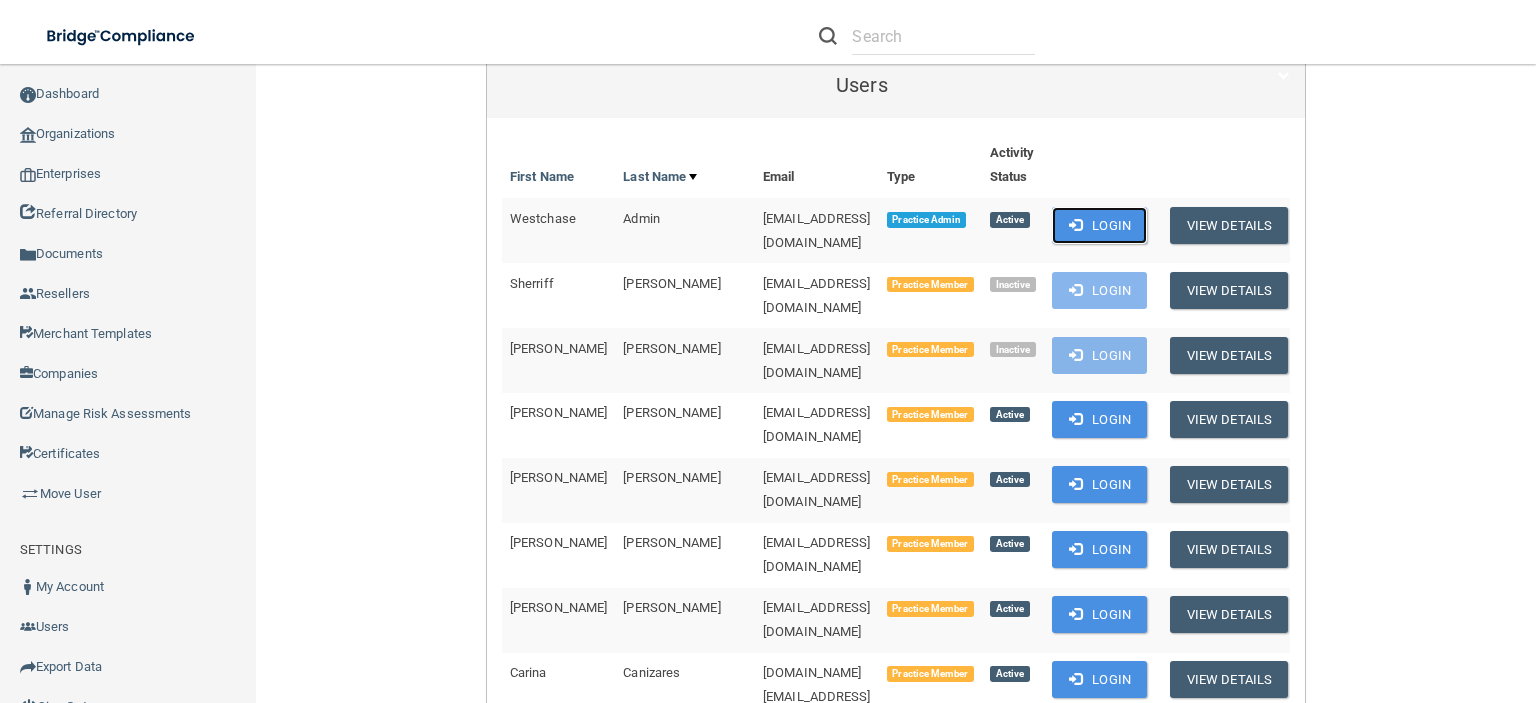 click on "Login" at bounding box center [1099, 225] 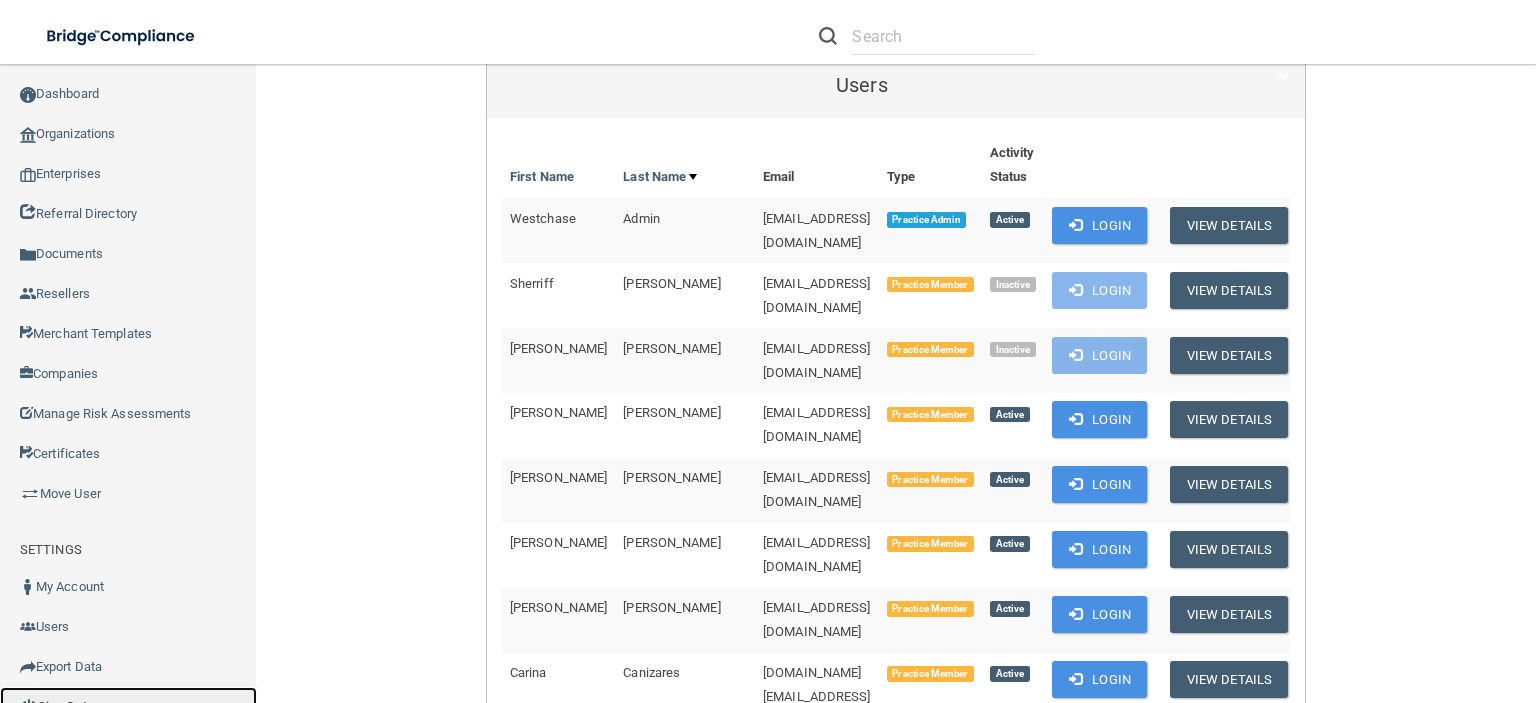 click on "Sign Out" at bounding box center (128, 707) 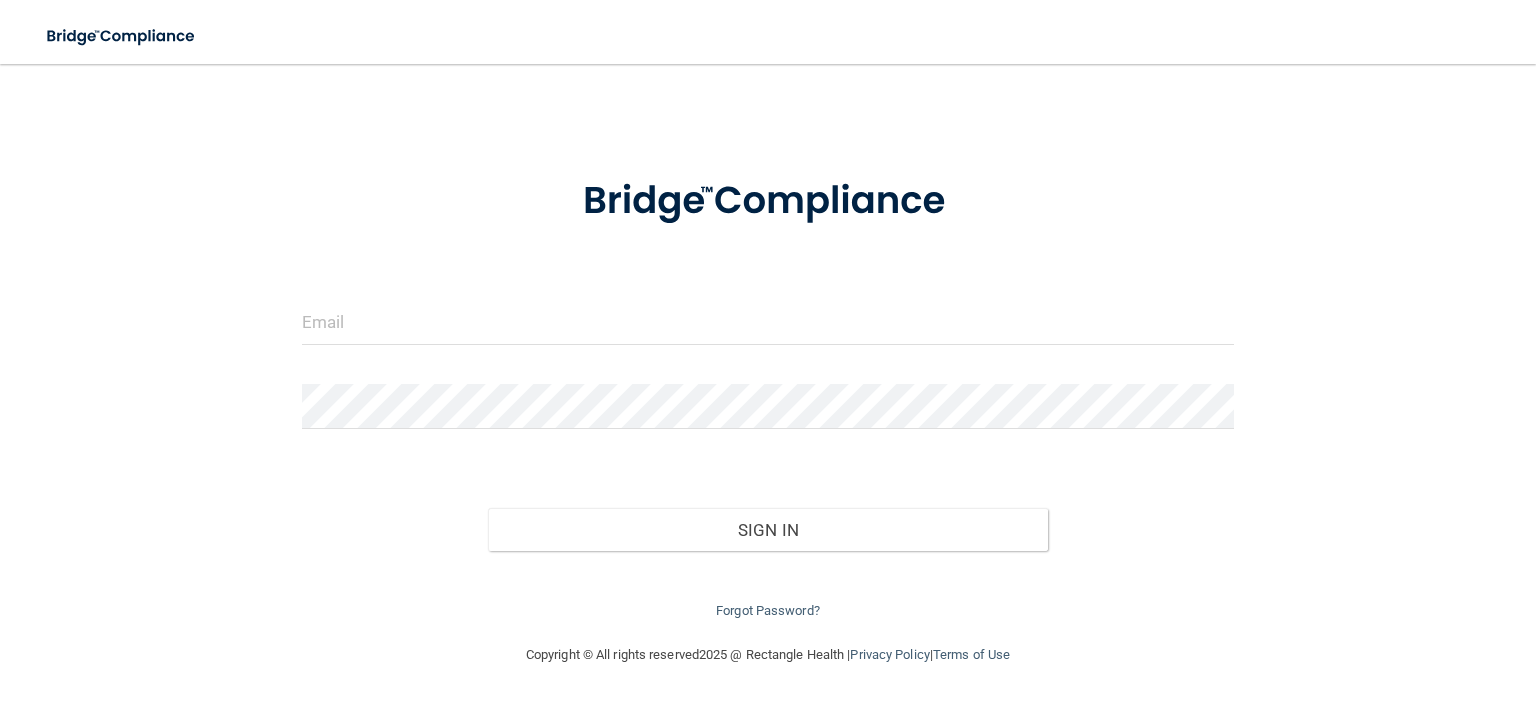 scroll, scrollTop: 32, scrollLeft: 0, axis: vertical 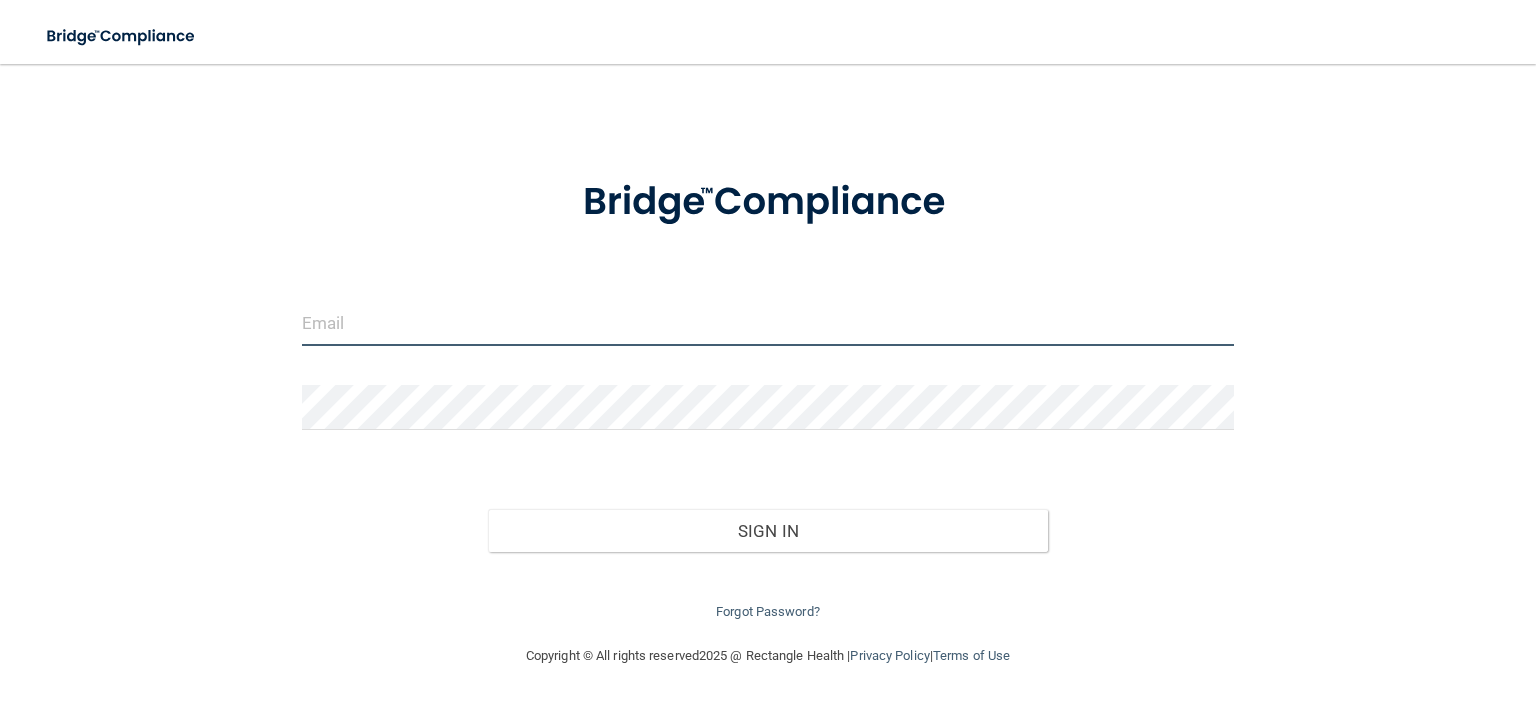 type on "[EMAIL_ADDRESS][DOMAIN_NAME]" 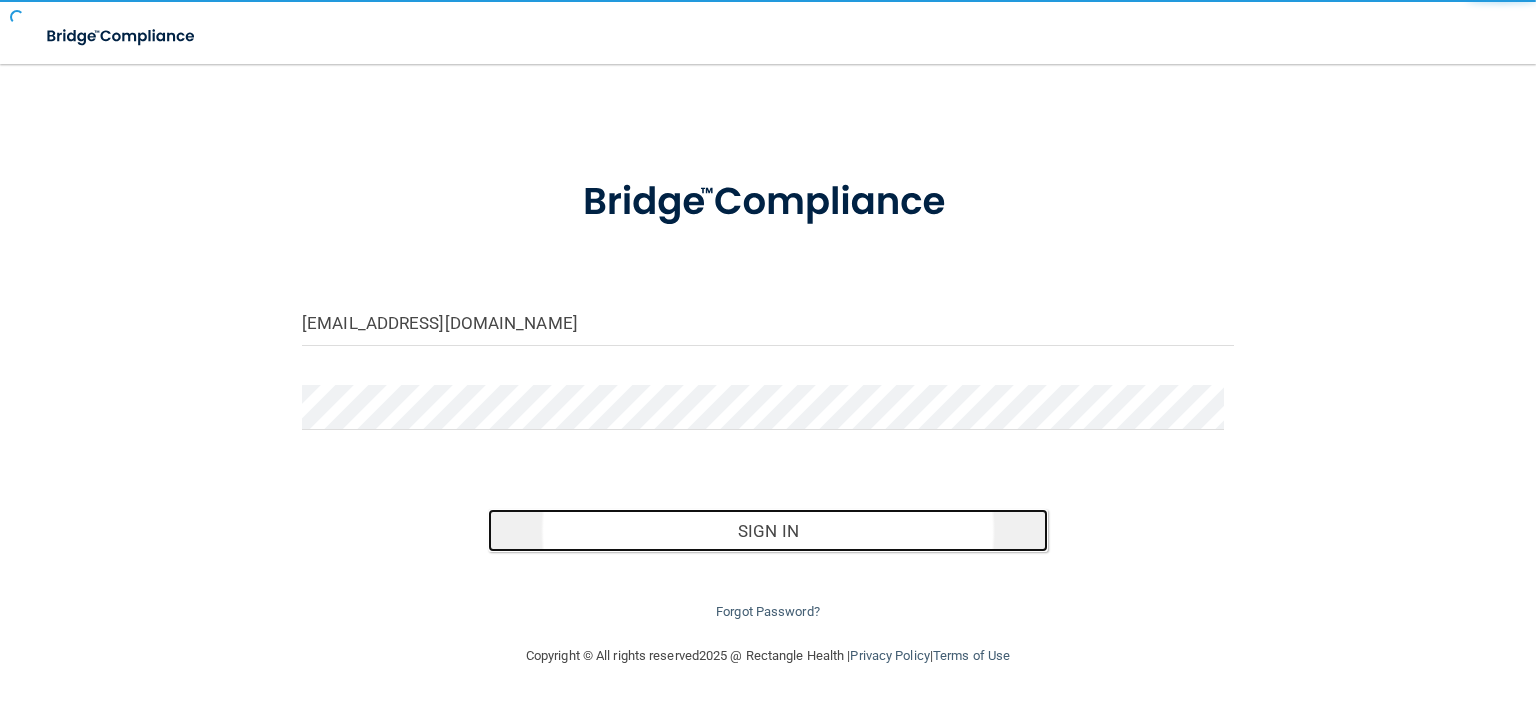 click on "Sign In" at bounding box center [767, 531] 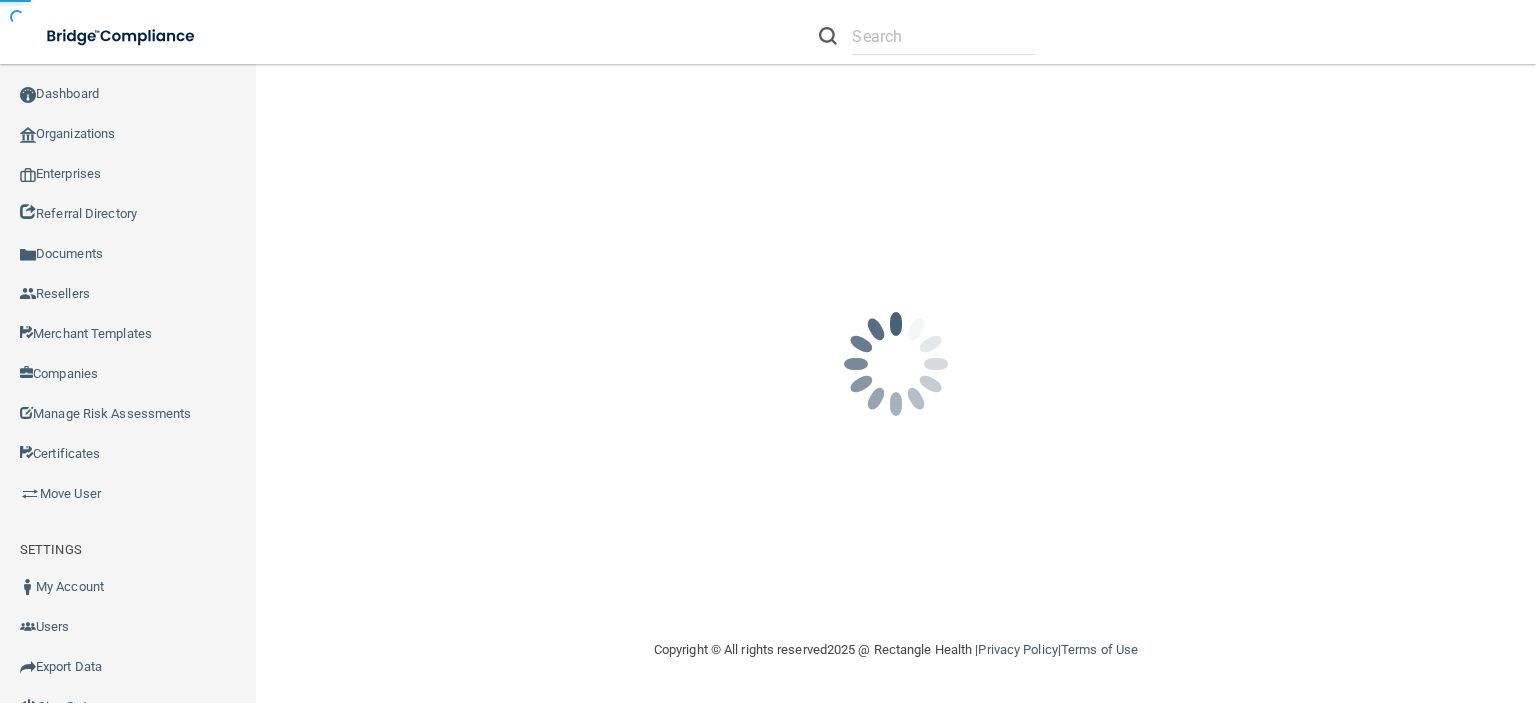 scroll, scrollTop: 0, scrollLeft: 0, axis: both 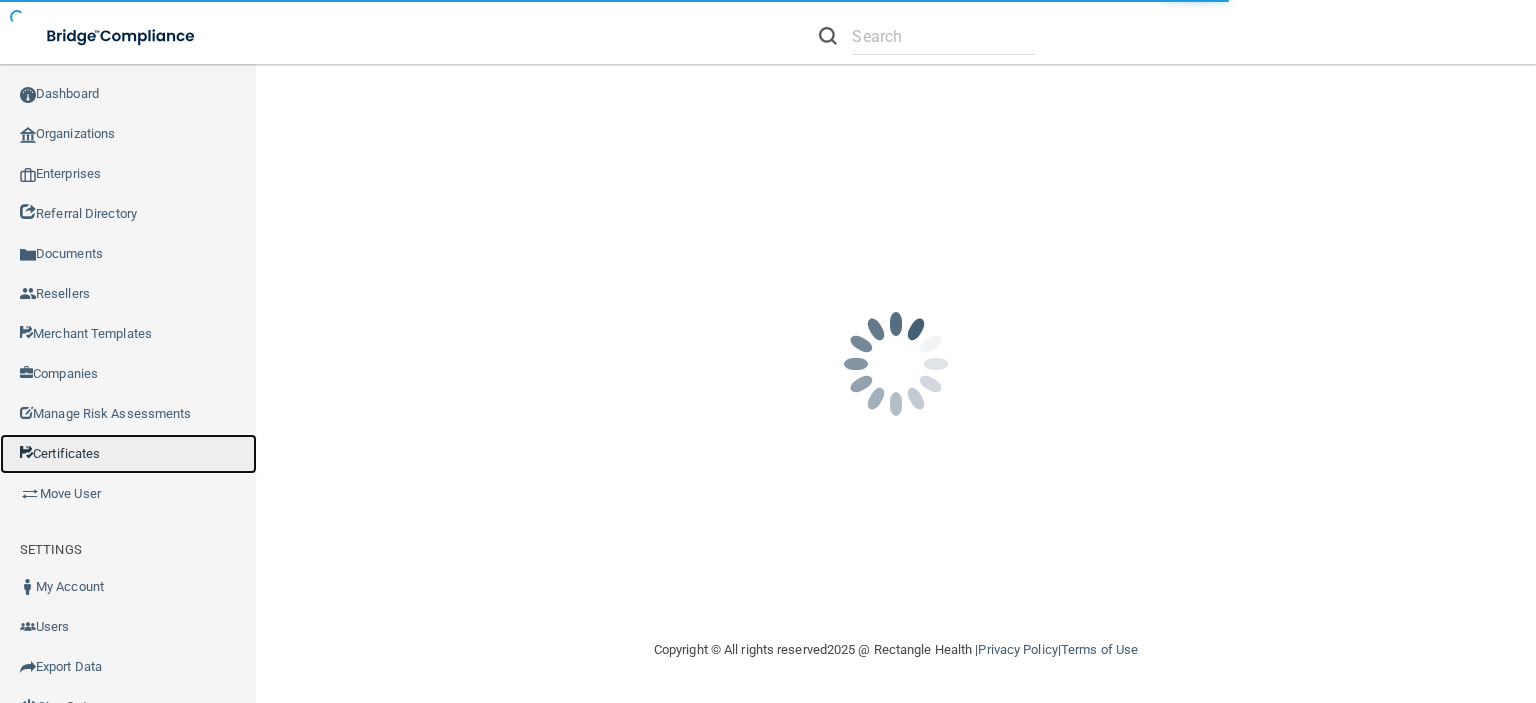 click on "Certificates" at bounding box center (128, 454) 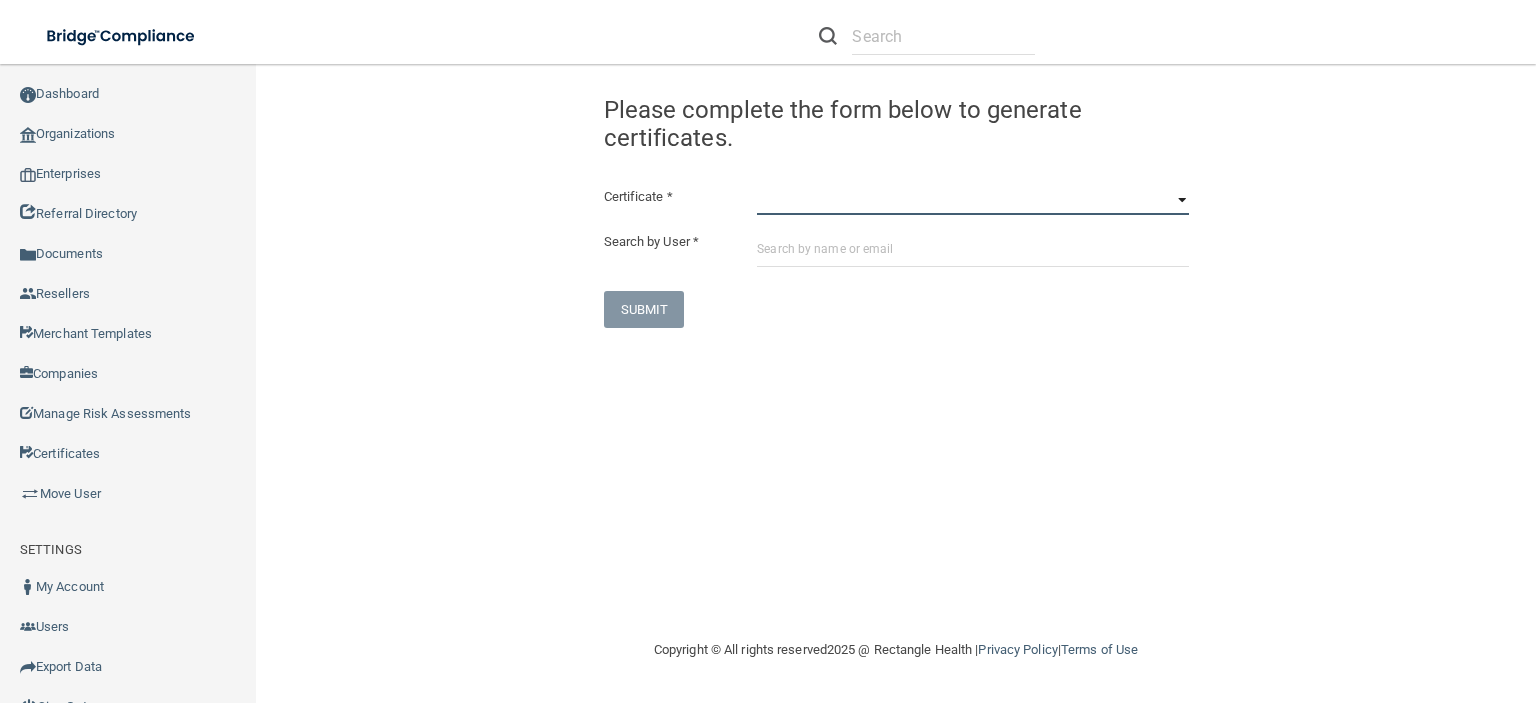 click on "HIPAA Officer Certification Training OSHA Bloodborne Pathogens OSHA COVID-19 Preparedness OSHA Hazard Communication OSHA Infection Control The HIPAA Quiz The HIPAA Quiz #2 HIPAA Policies and Procedures Quiz" at bounding box center [972, 200] 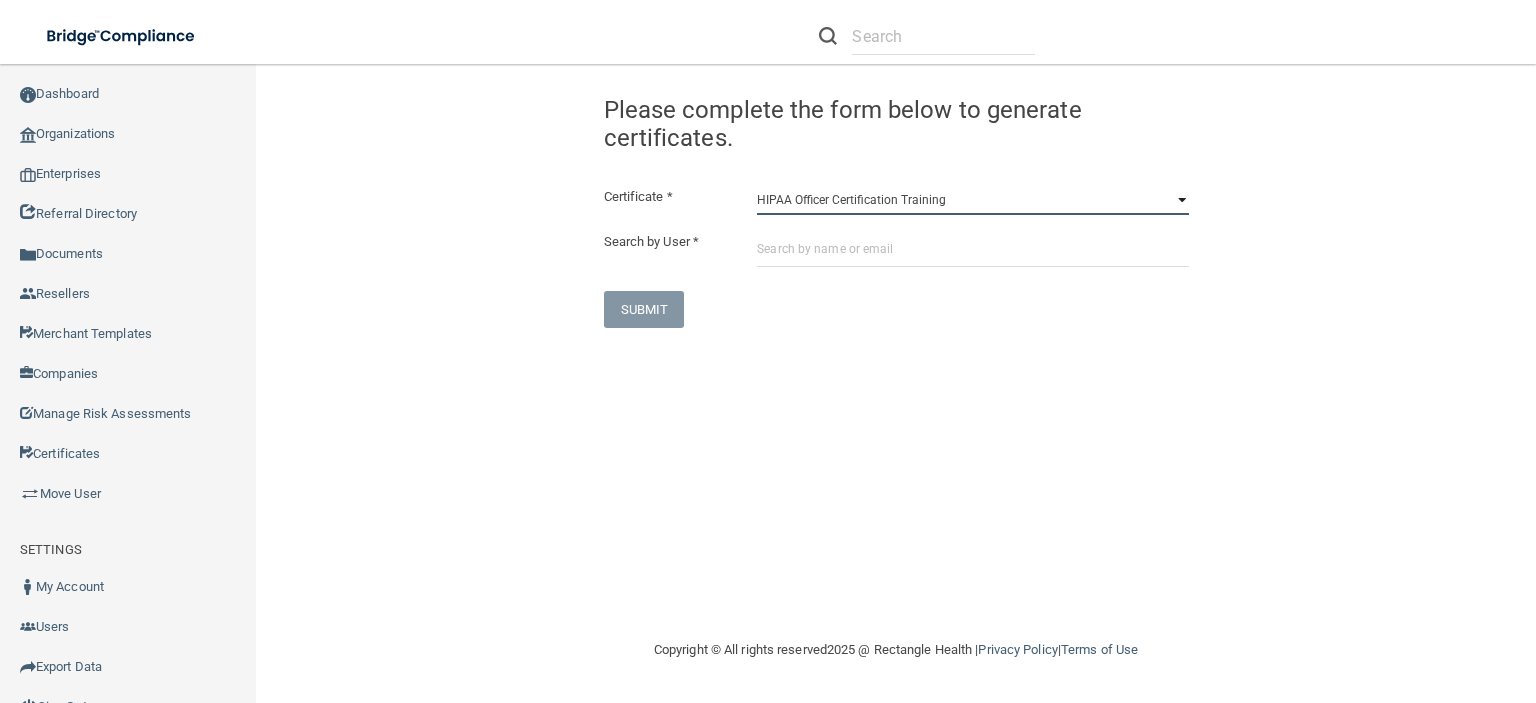 click on "HIPAA Officer Certification Training OSHA Bloodborne Pathogens OSHA COVID-19 Preparedness OSHA Hazard Communication OSHA Infection Control The HIPAA Quiz The HIPAA Quiz #2 HIPAA Policies and Procedures Quiz" at bounding box center [972, 200] 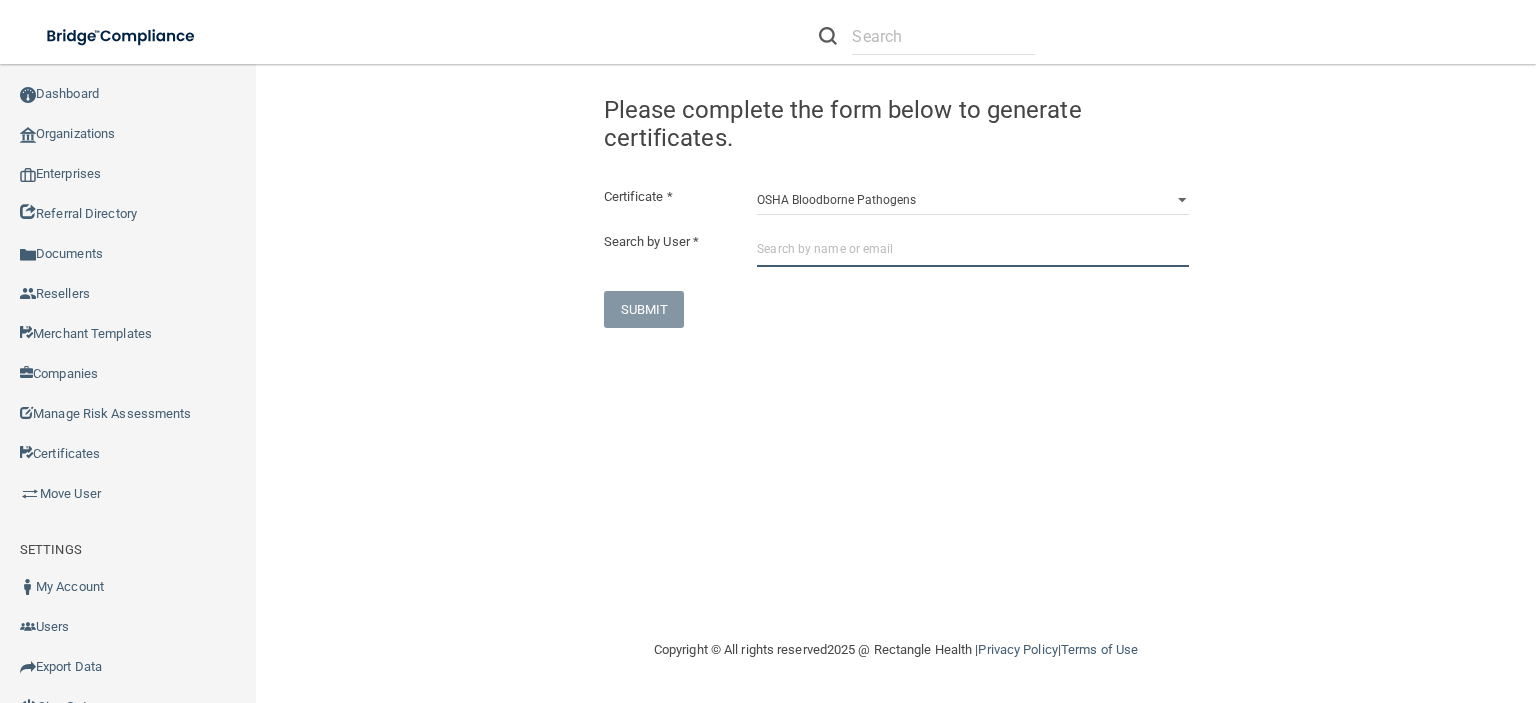 click at bounding box center (972, 248) 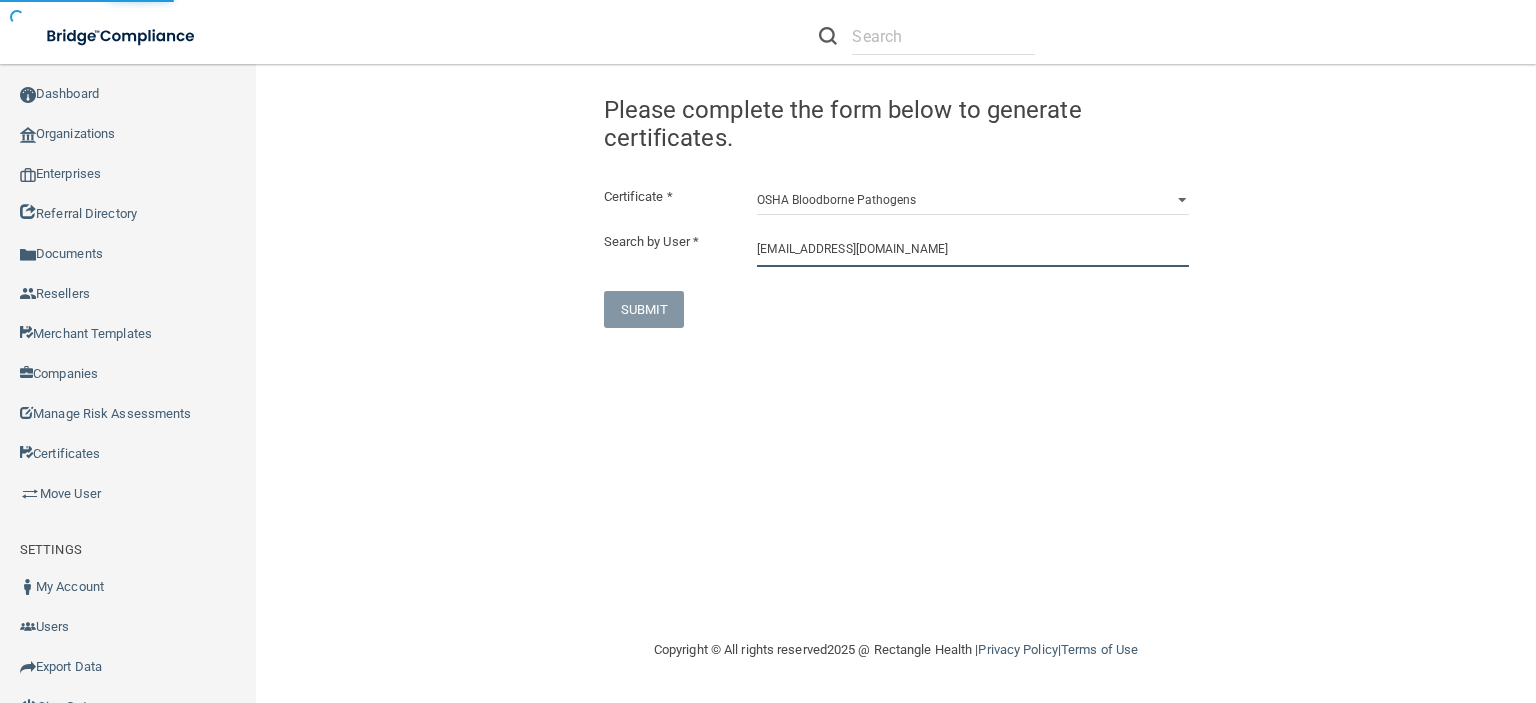 click on "[EMAIL_ADDRESS][DOMAIN_NAME]" at bounding box center [972, 248] 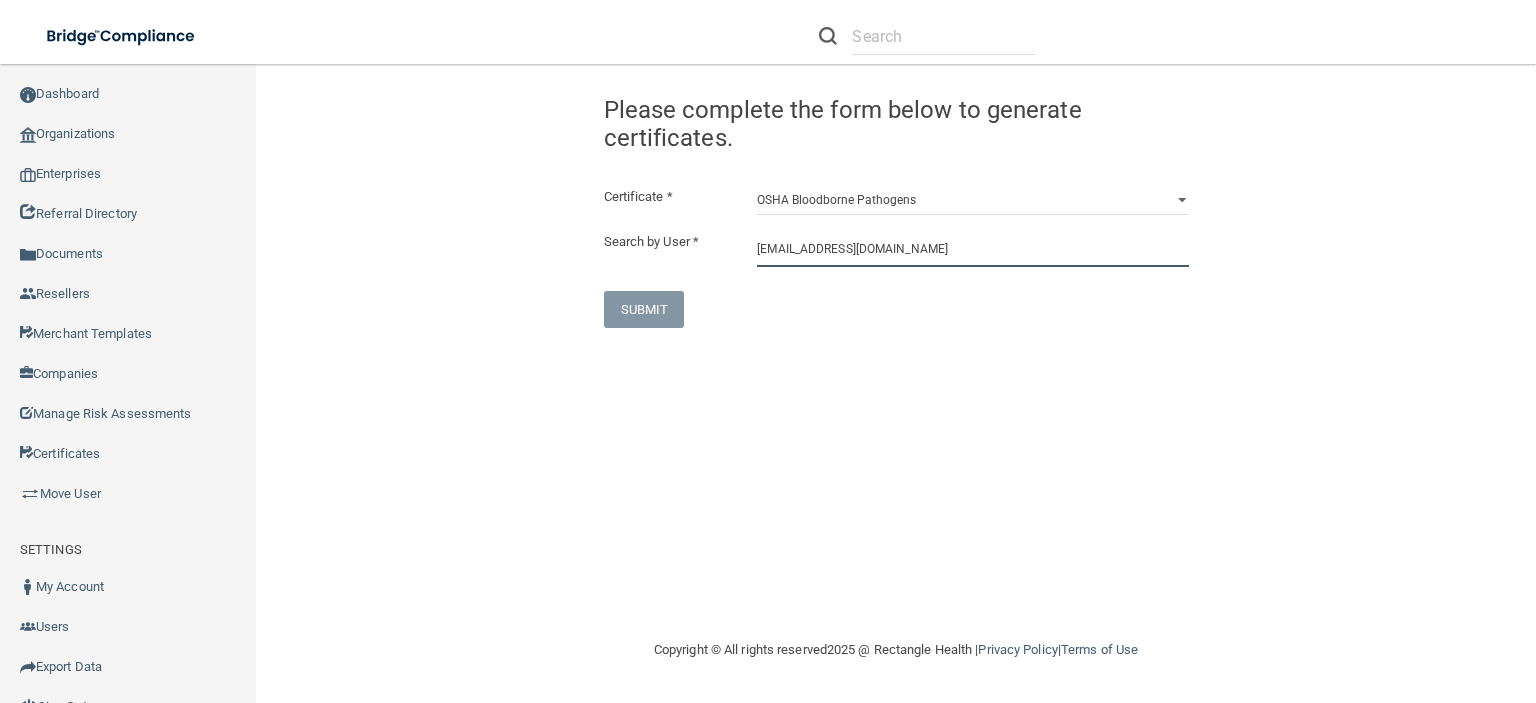 click on "[EMAIL_ADDRESS][DOMAIN_NAME]" at bounding box center [972, 248] 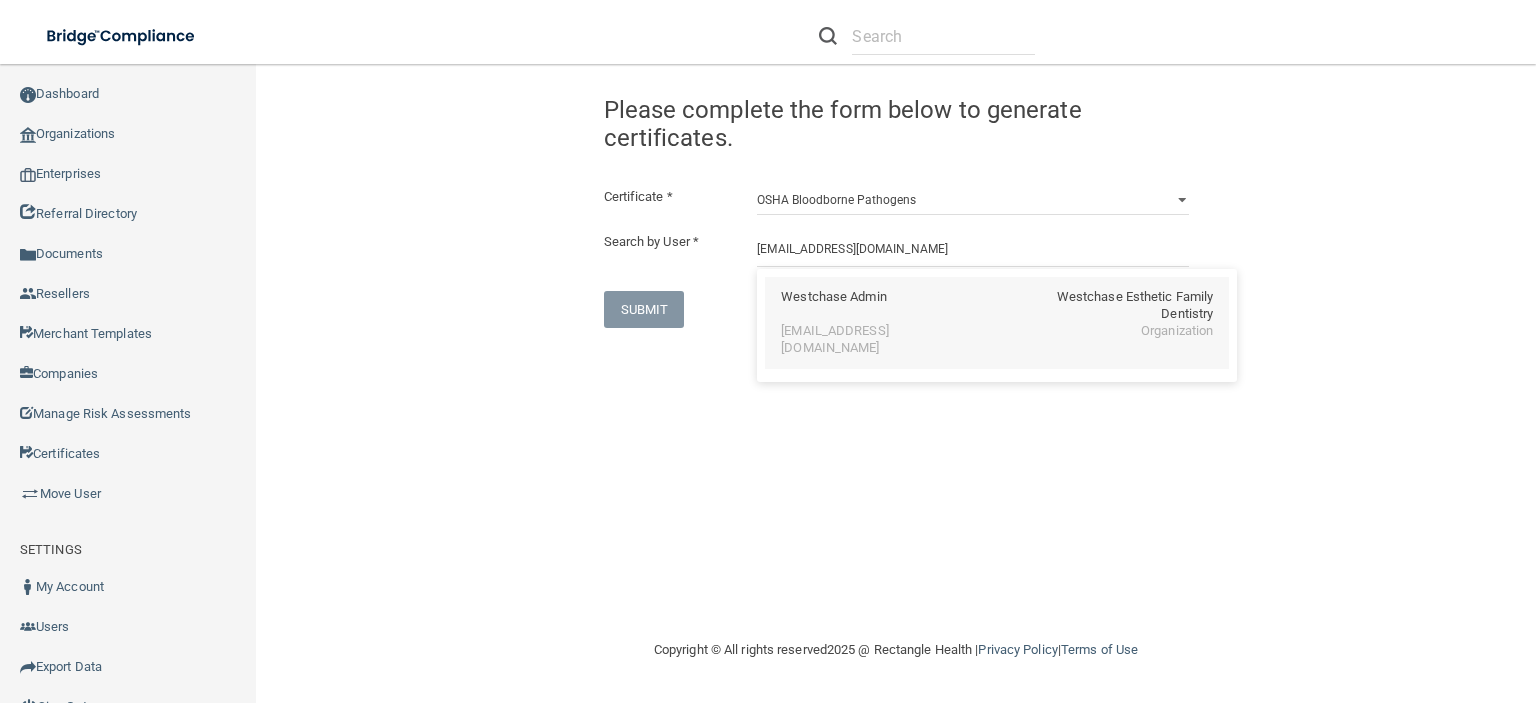 click on "Westchase Admin" at bounding box center [834, 306] 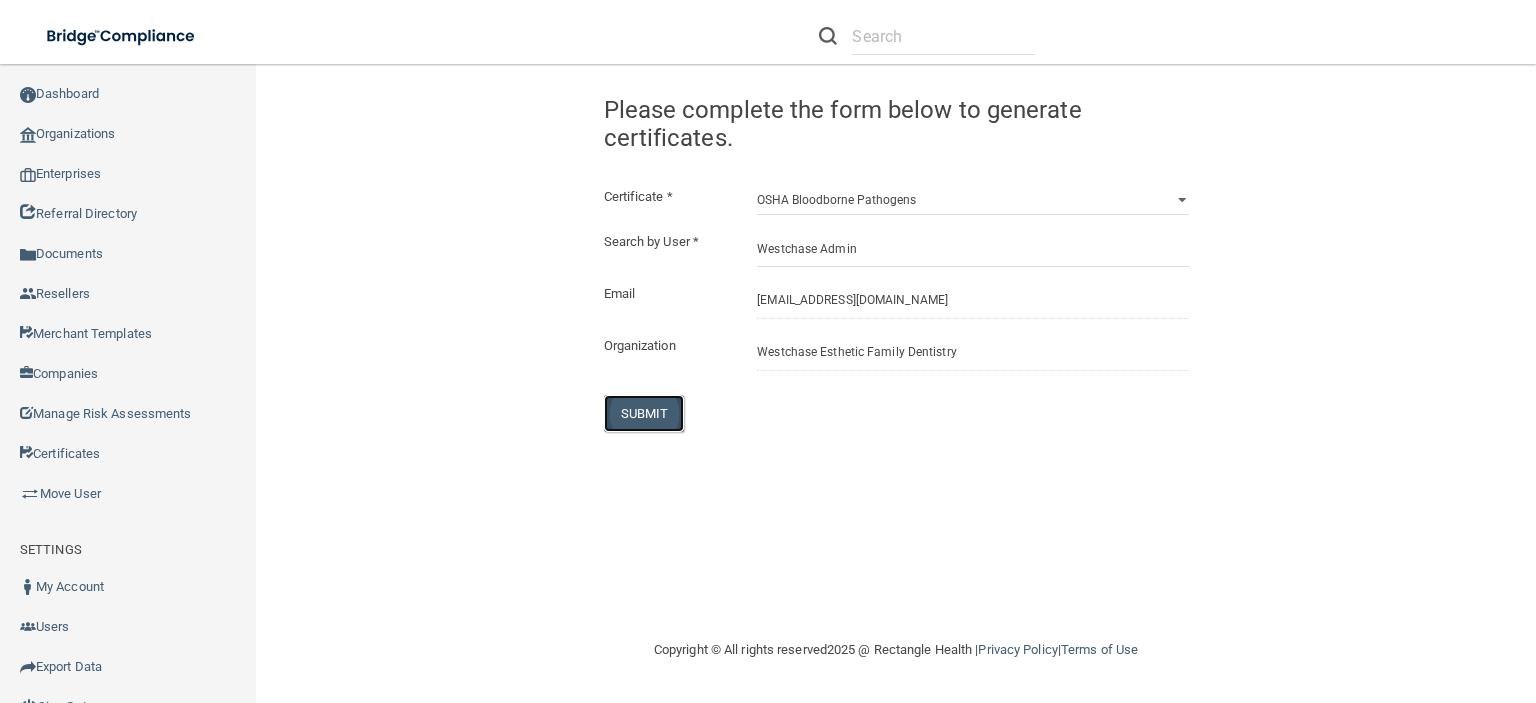 click on "SUBMIT" at bounding box center (644, 413) 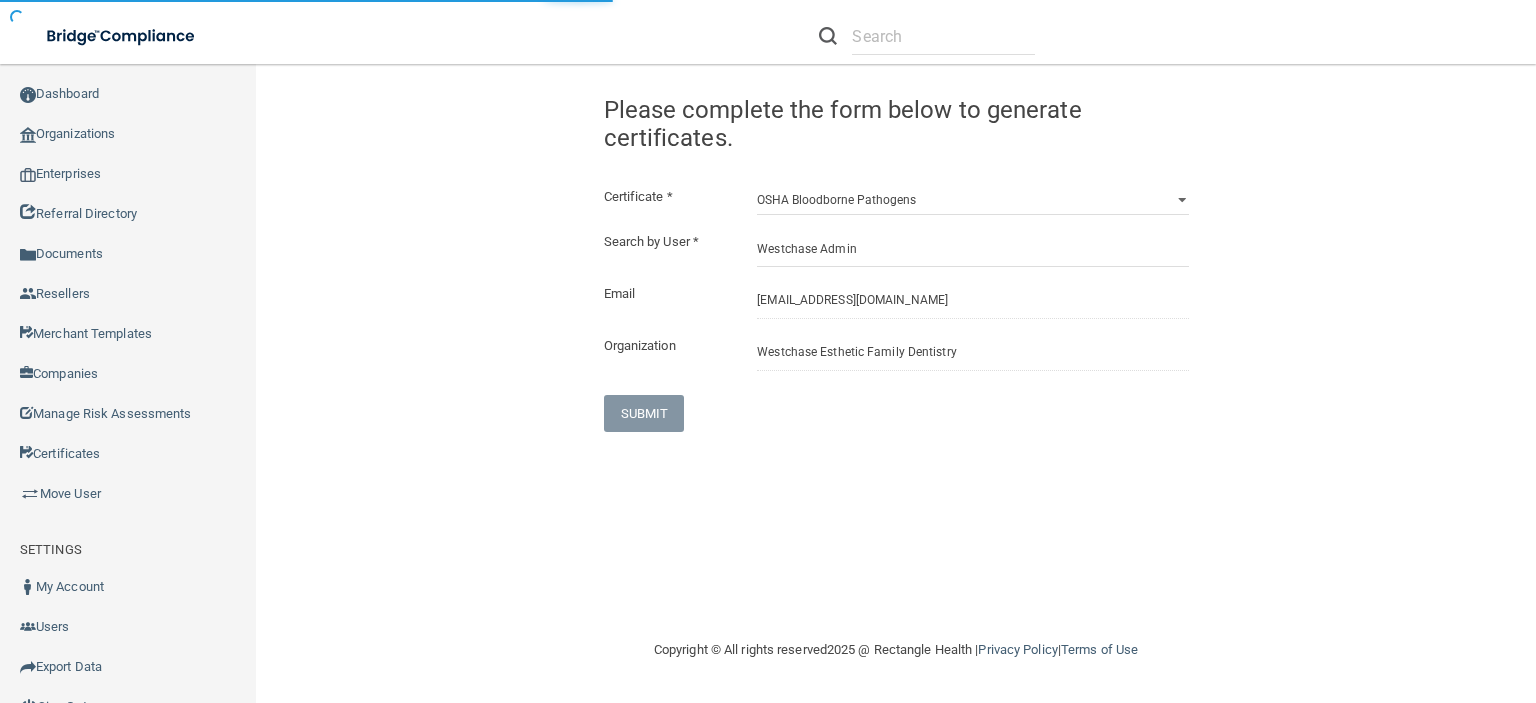 type 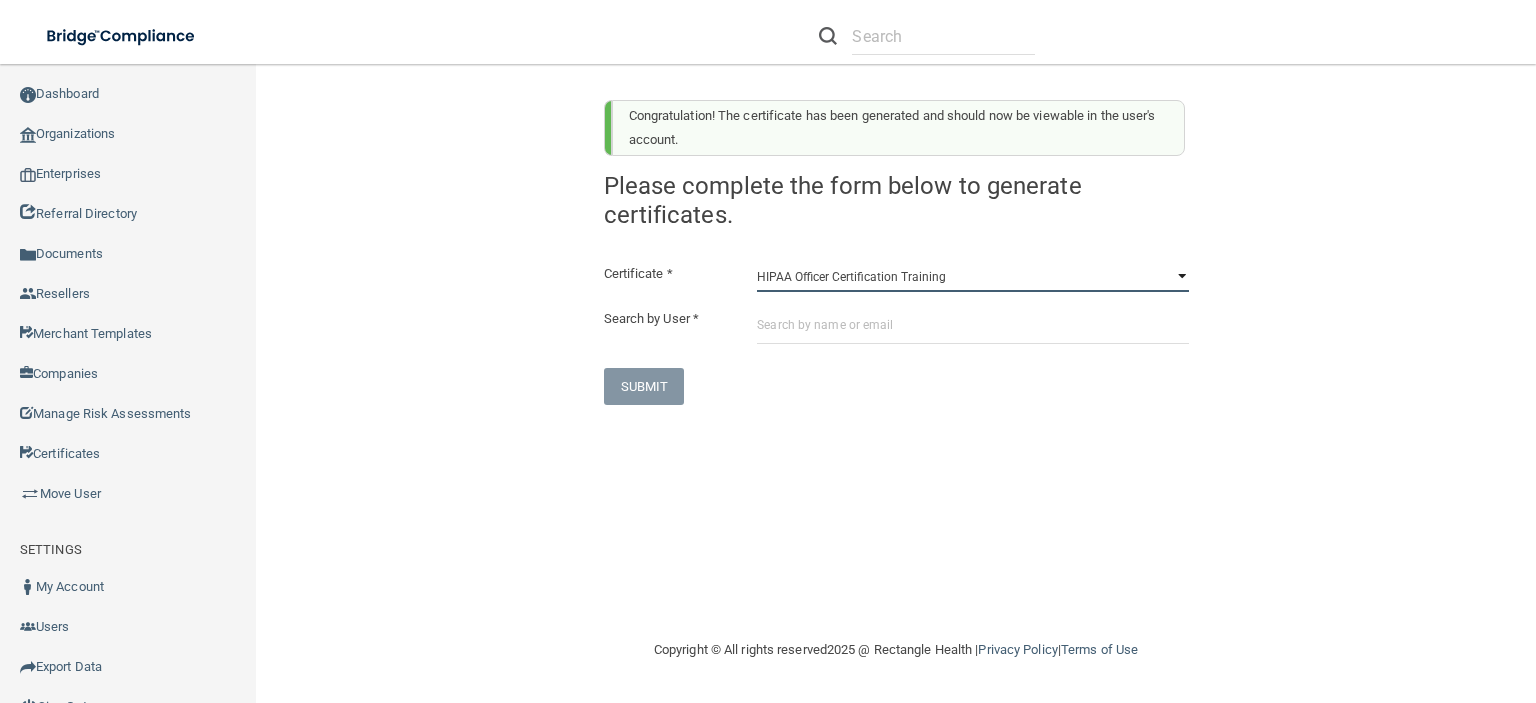 click on "HIPAA Officer Certification Training OSHA Bloodborne Pathogens OSHA COVID-19 Preparedness OSHA Hazard Communication OSHA Infection Control The HIPAA Quiz The HIPAA Quiz #2 HIPAA Policies and Procedures Quiz" at bounding box center (972, 277) 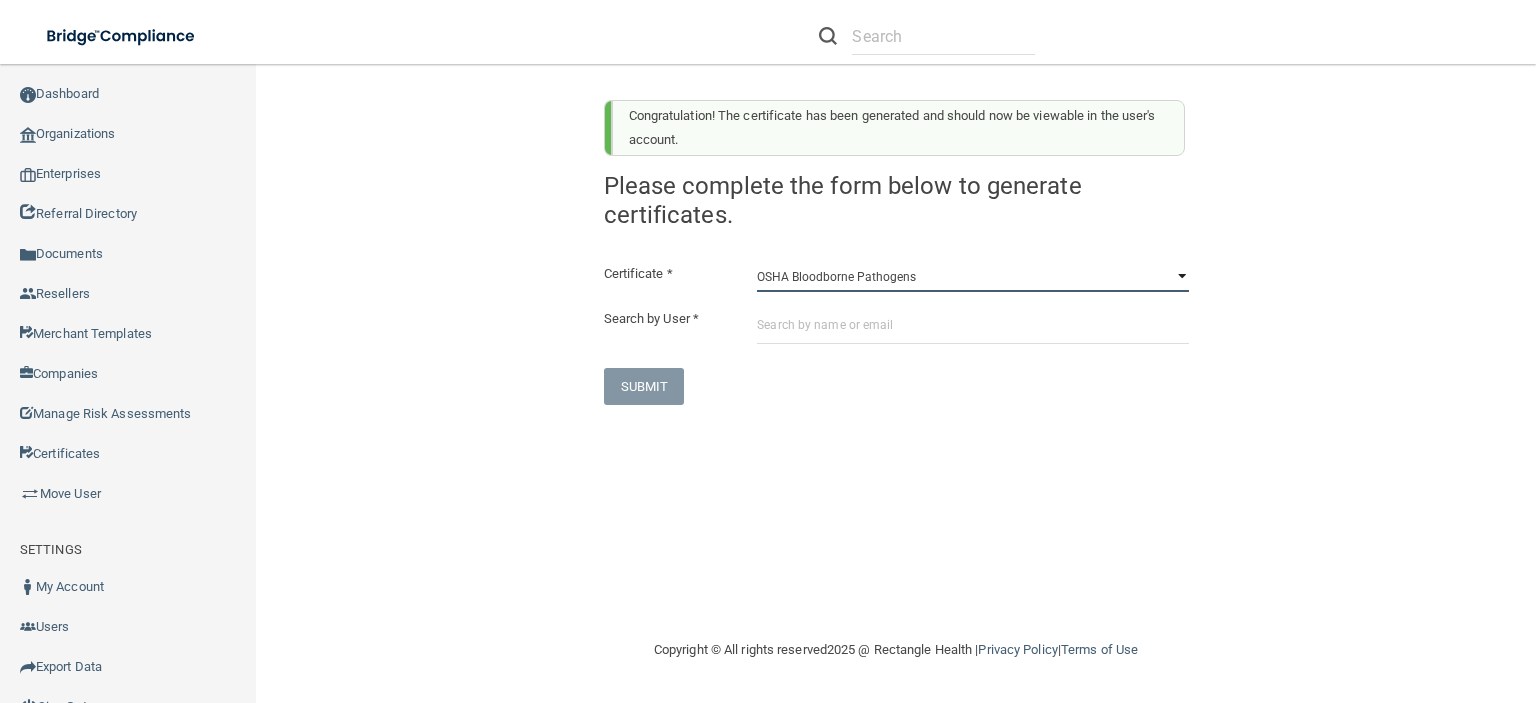 click on "HIPAA Officer Certification Training OSHA Bloodborne Pathogens OSHA COVID-19 Preparedness OSHA Hazard Communication OSHA Infection Control The HIPAA Quiz The HIPAA Quiz #2 HIPAA Policies and Procedures Quiz" at bounding box center [972, 277] 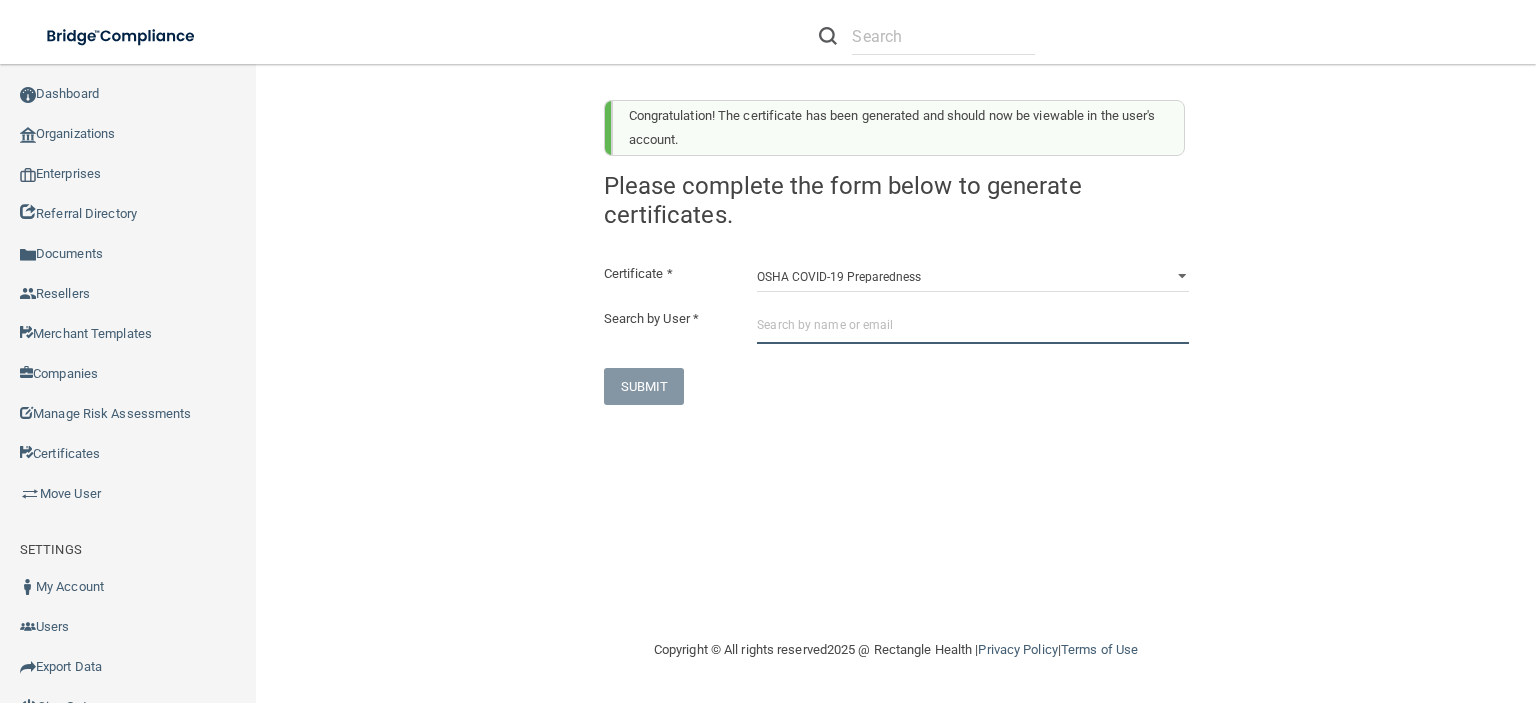click at bounding box center (972, 325) 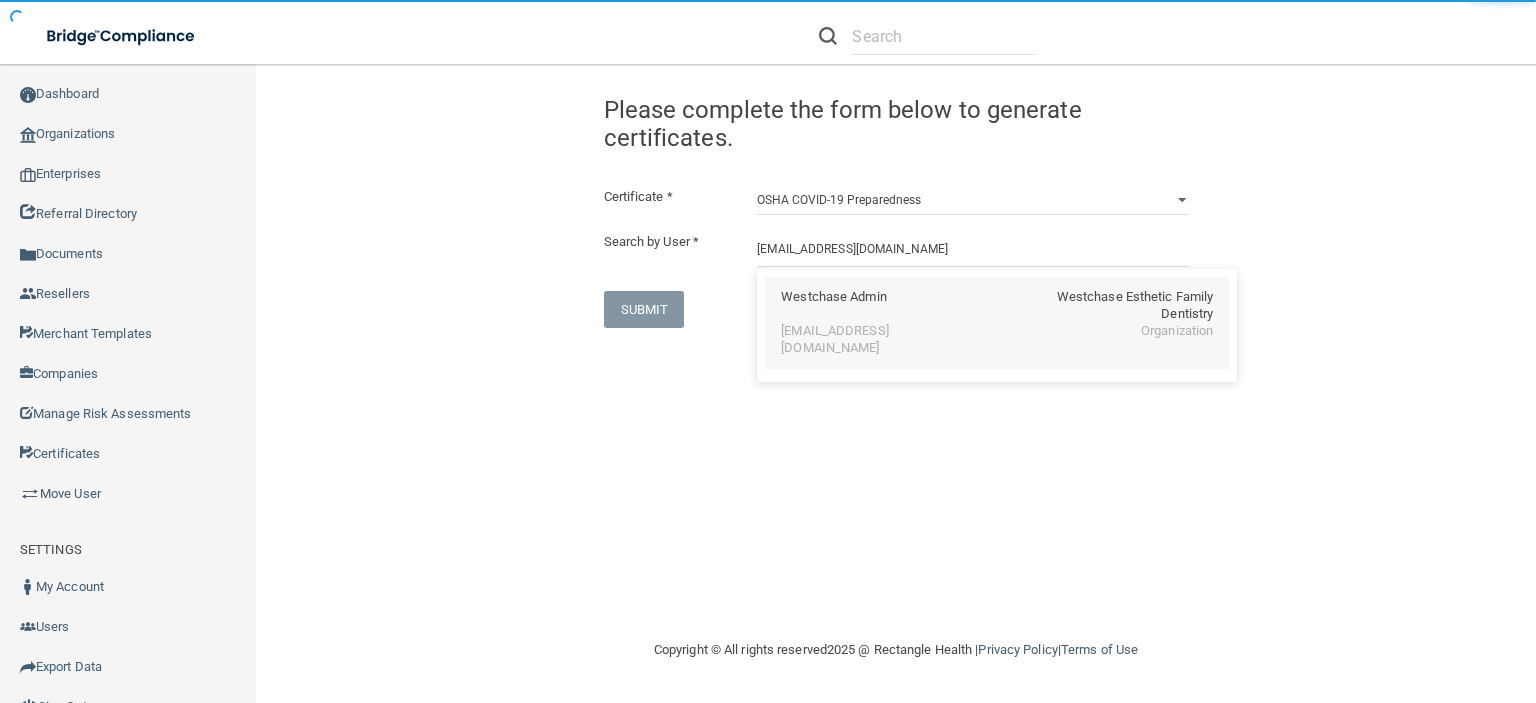 click on "[EMAIL_ADDRESS][DOMAIN_NAME]" at bounding box center (867, 340) 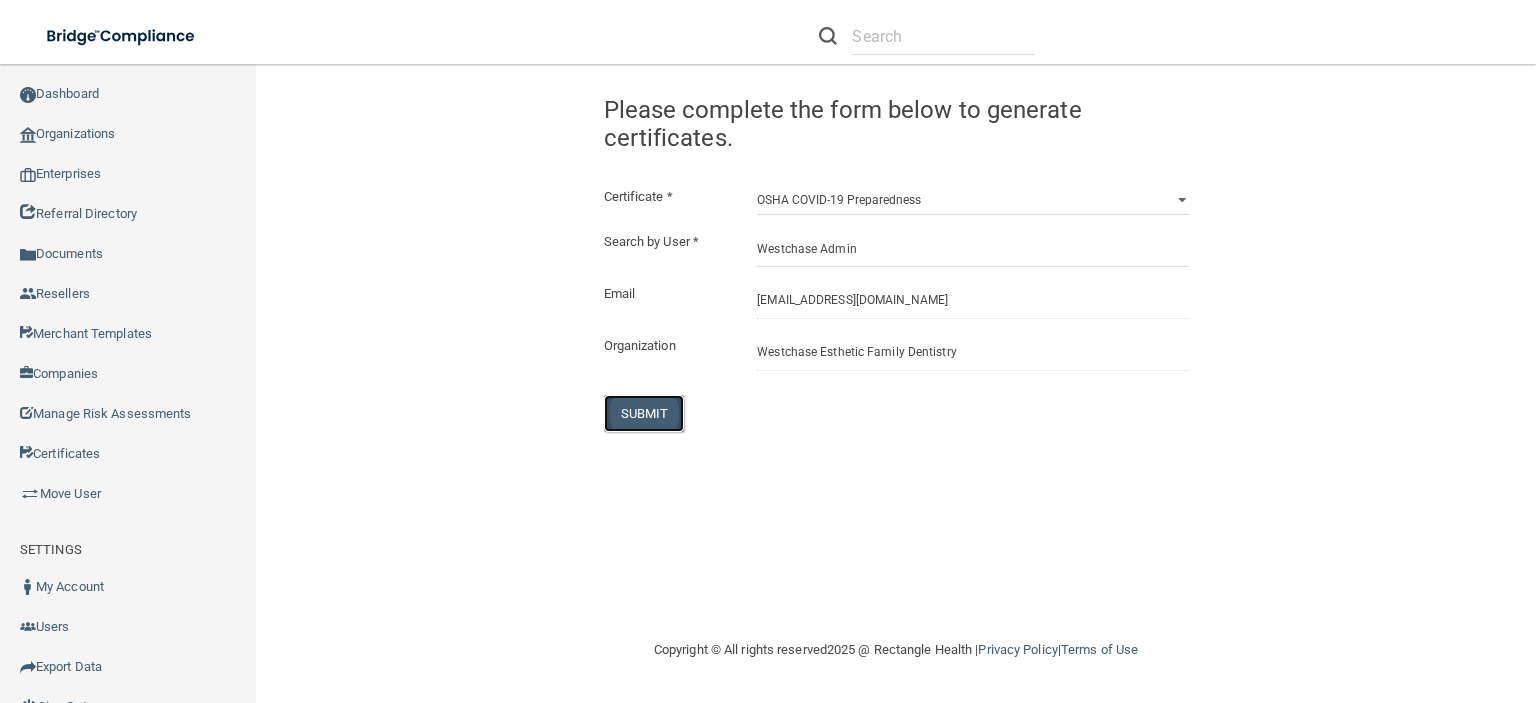 click on "SUBMIT" at bounding box center [644, 413] 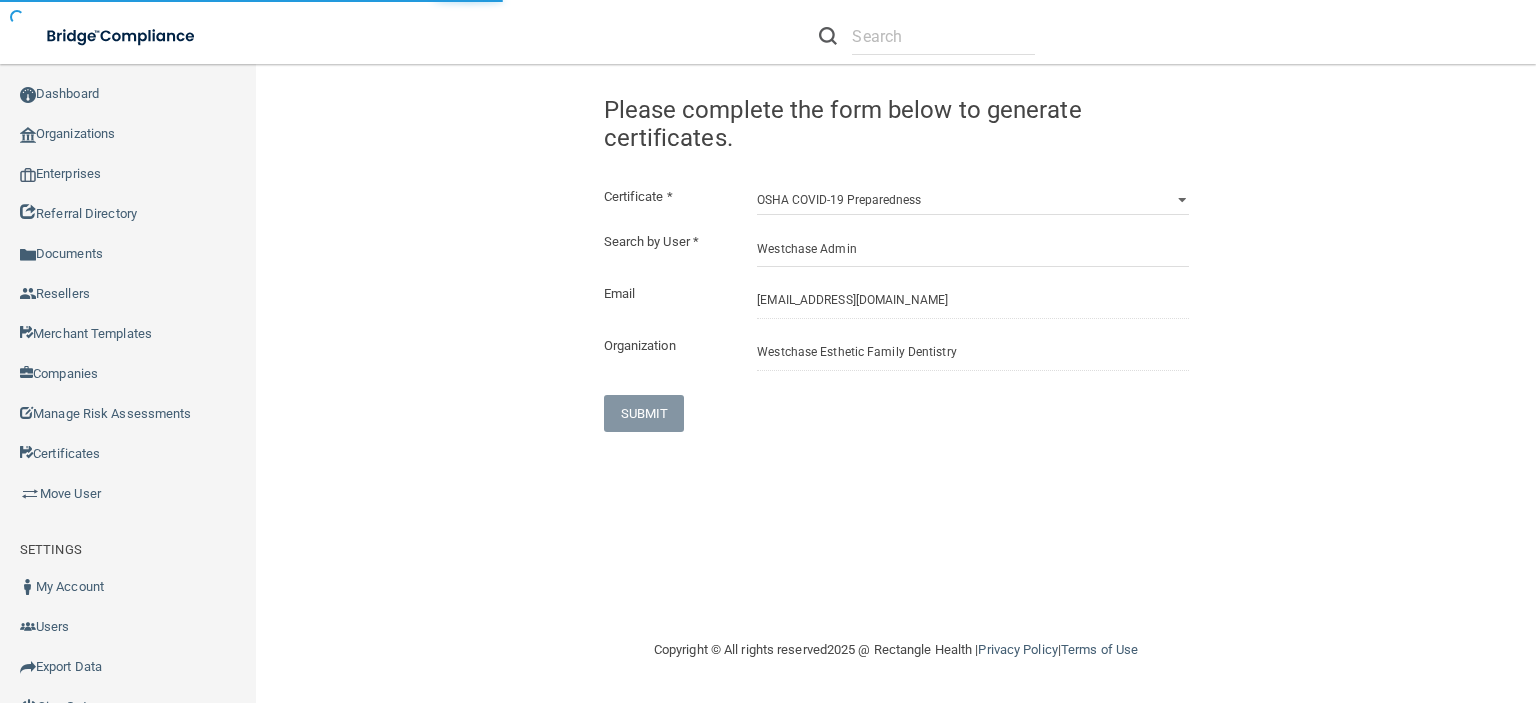 type 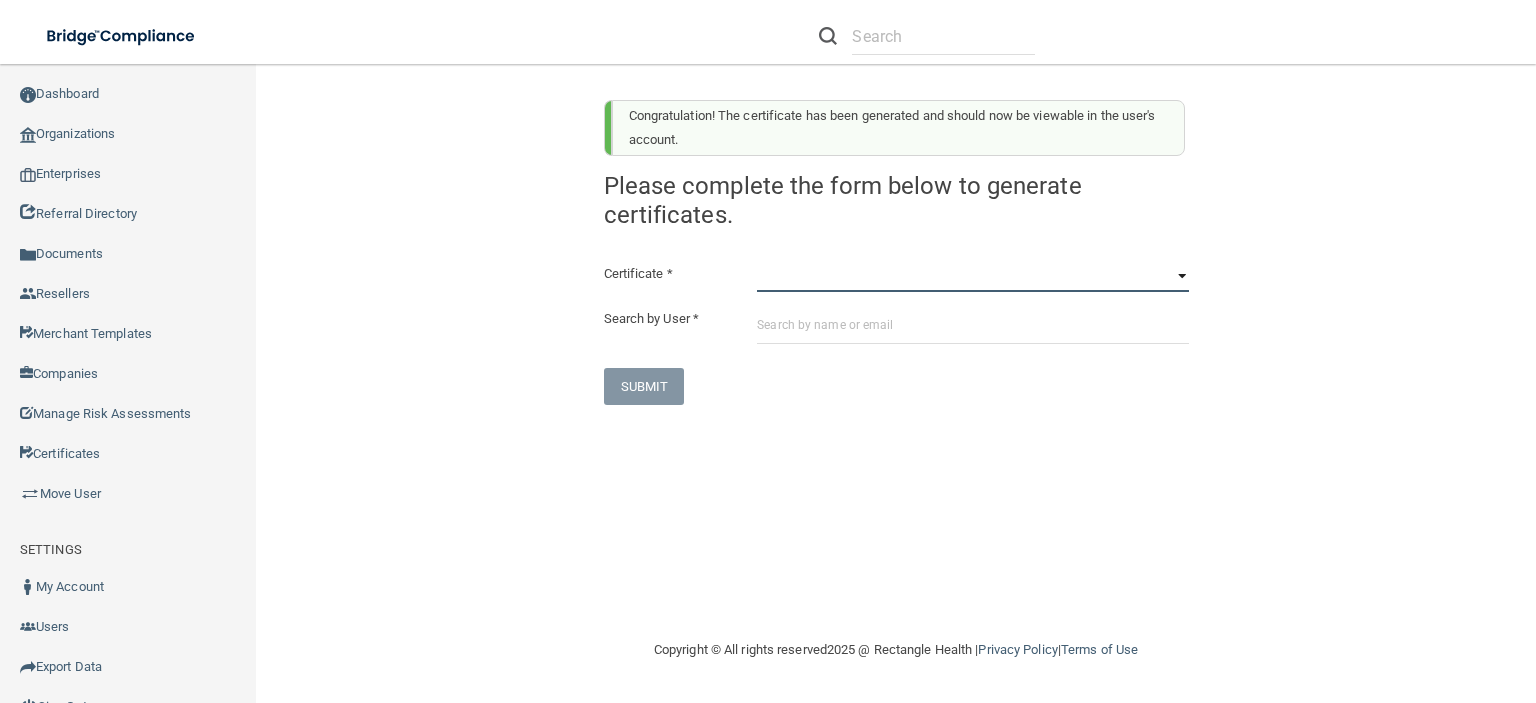 click on "HIPAA Officer Certification Training OSHA Bloodborne Pathogens OSHA COVID-19 Preparedness OSHA Hazard Communication OSHA Infection Control The HIPAA Quiz The HIPAA Quiz #2 HIPAA Policies and Procedures Quiz" at bounding box center [972, 277] 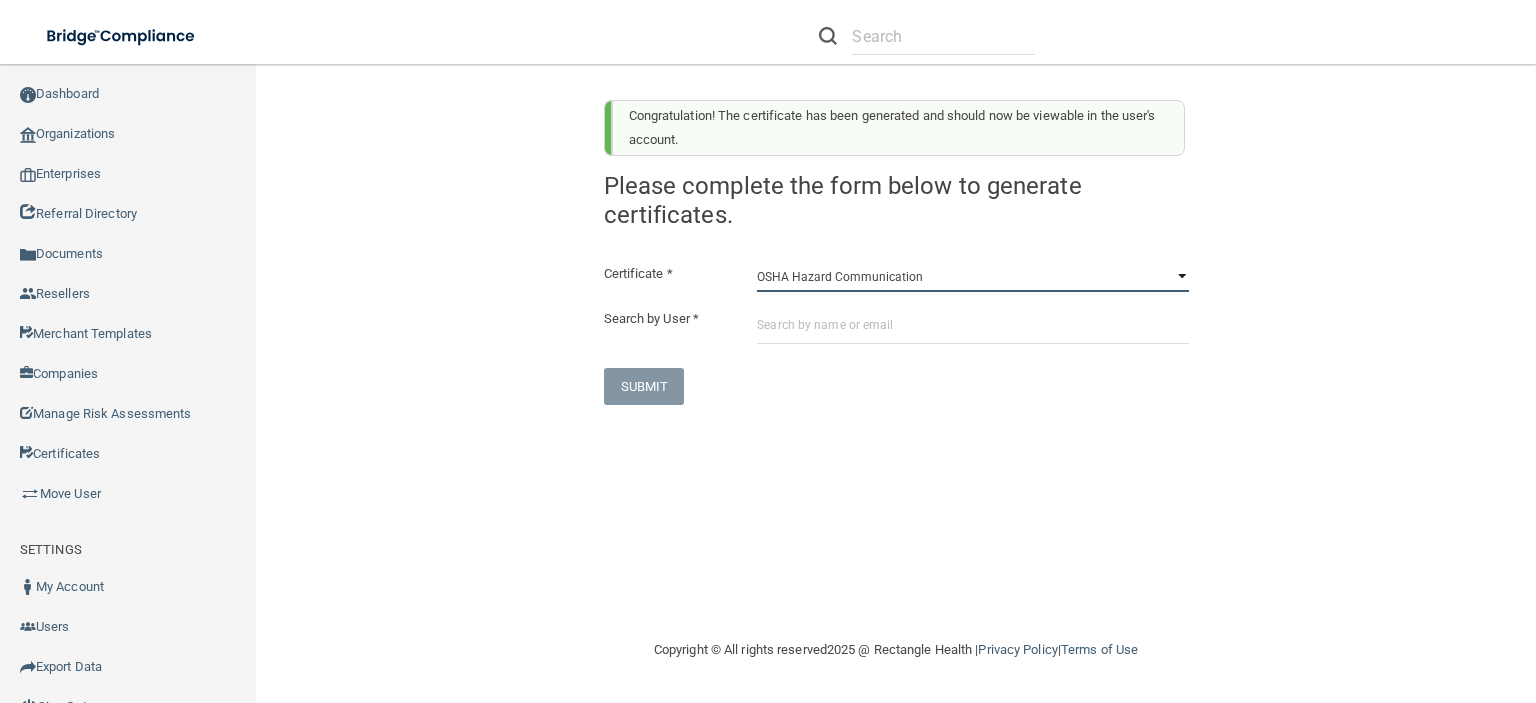 click on "HIPAA Officer Certification Training OSHA Bloodborne Pathogens OSHA COVID-19 Preparedness OSHA Hazard Communication OSHA Infection Control The HIPAA Quiz The HIPAA Quiz #2 HIPAA Policies and Procedures Quiz" at bounding box center [972, 277] 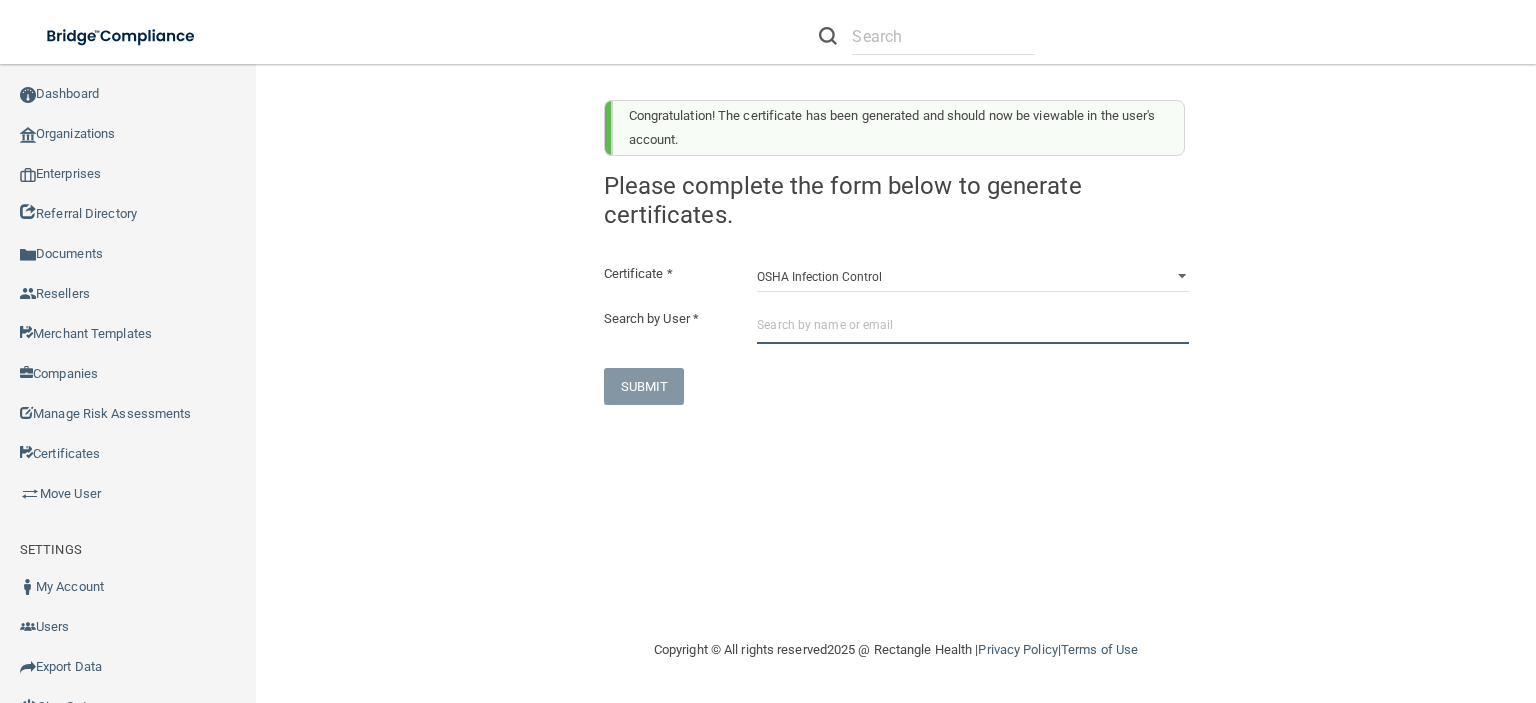 click at bounding box center (972, 325) 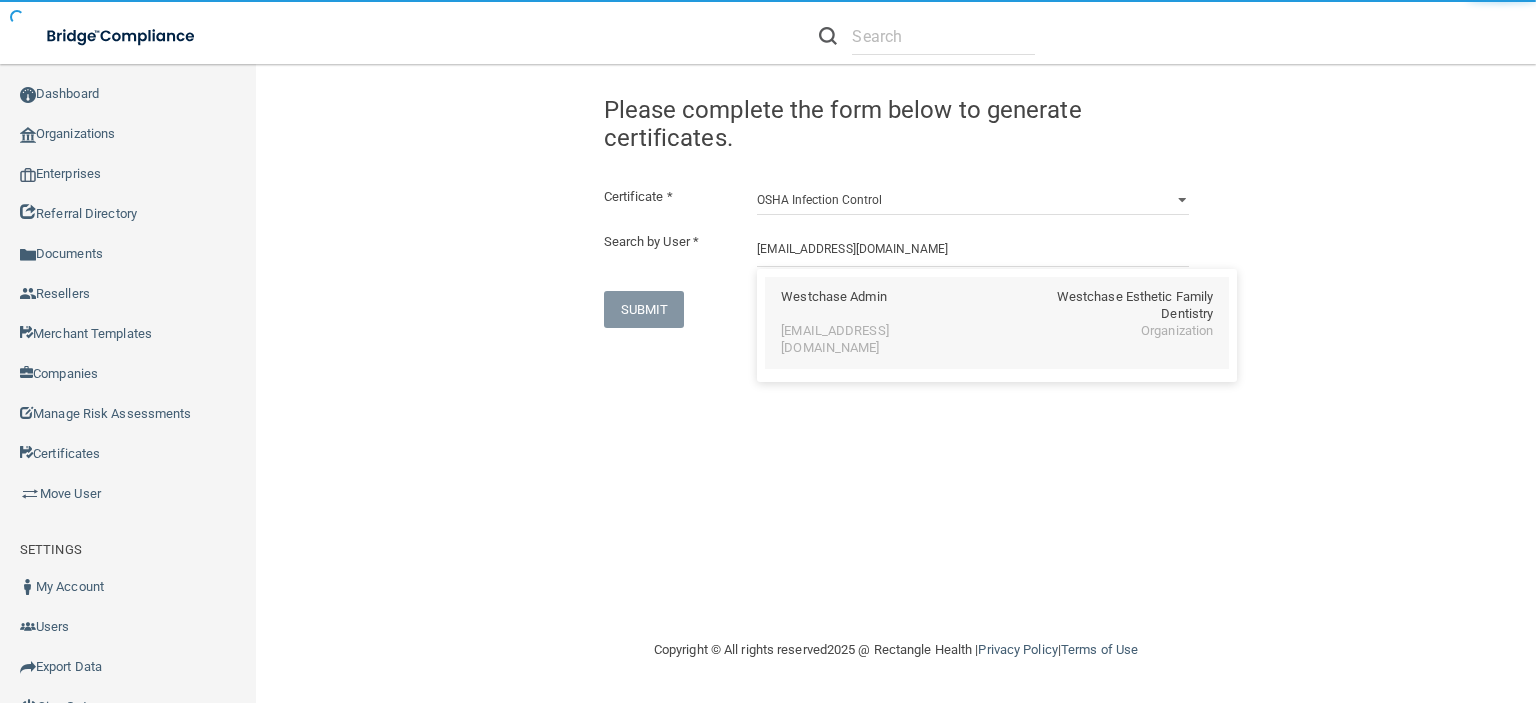click on "westchaseadmin@imagen.com" at bounding box center [867, 340] 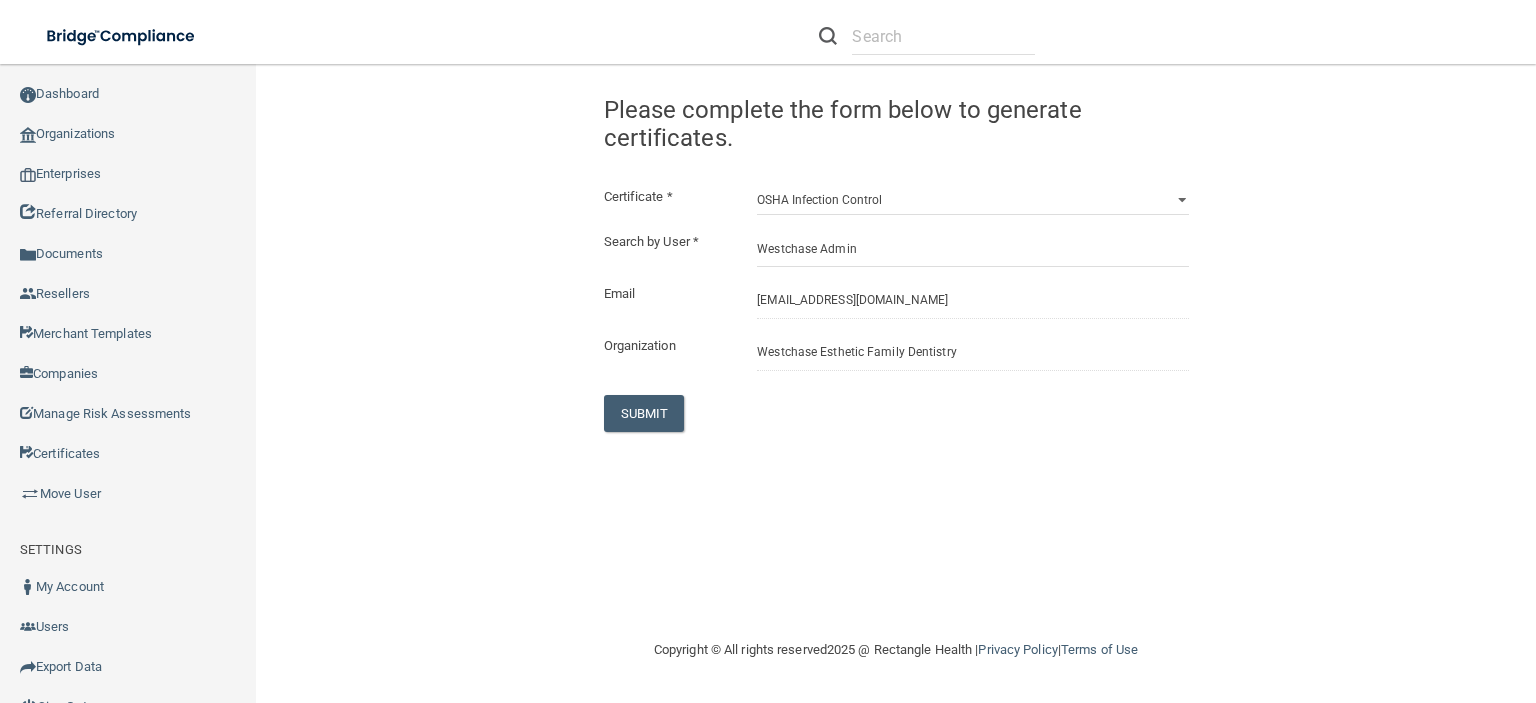 click on "SUBMIT" at bounding box center [691, 413] 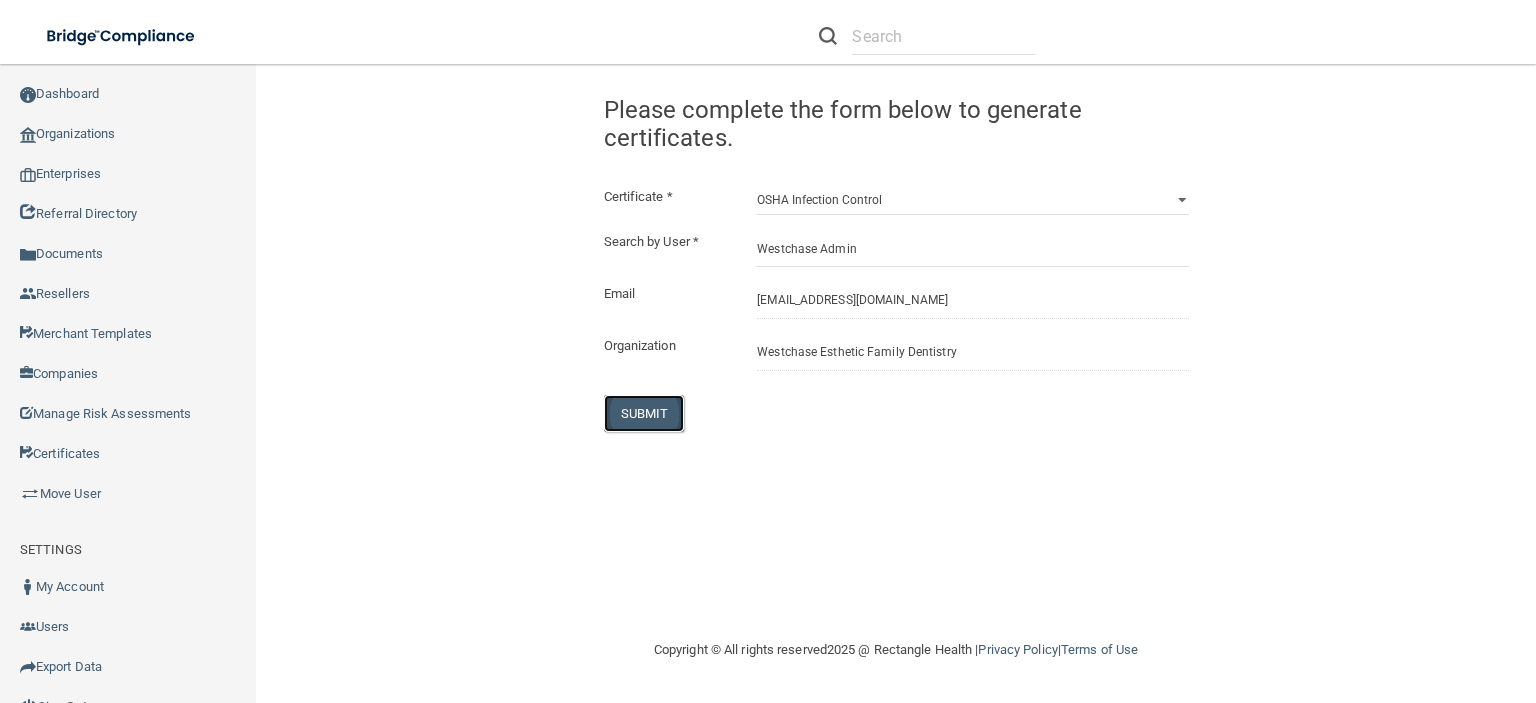 click on "SUBMIT" at bounding box center (644, 413) 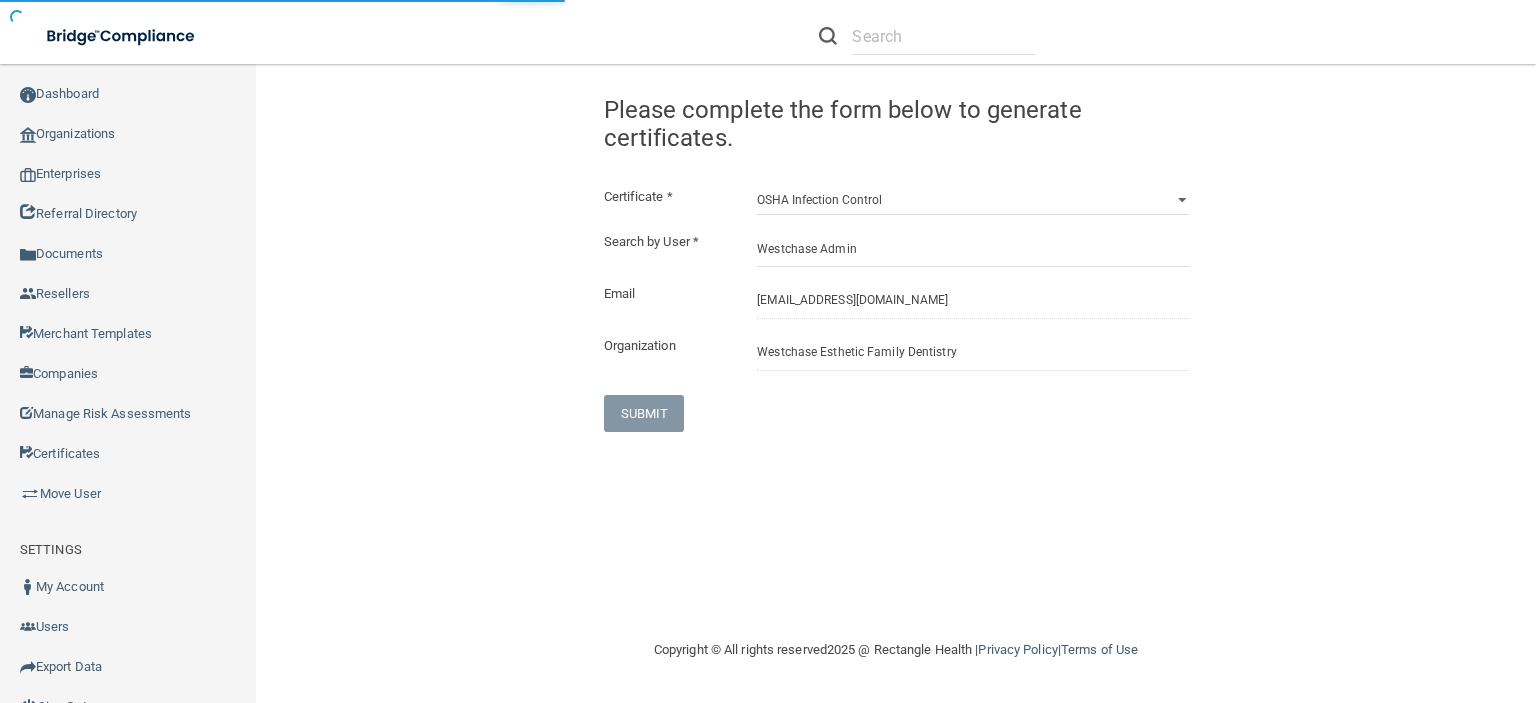 type 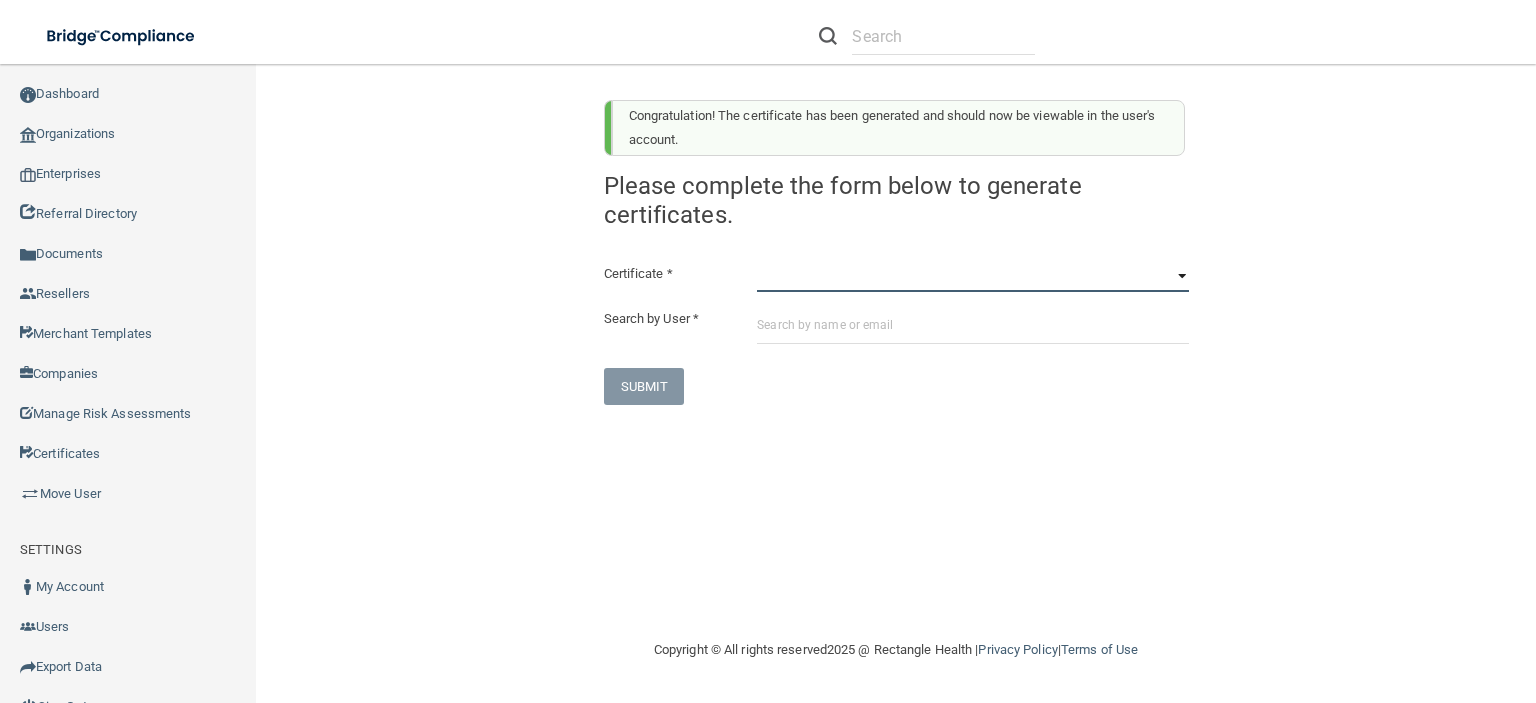 click on "HIPAA Officer Certification Training OSHA Bloodborne Pathogens OSHA COVID-19 Preparedness OSHA Hazard Communication OSHA Infection Control The HIPAA Quiz The HIPAA Quiz #2 HIPAA Policies and Procedures Quiz" at bounding box center [972, 277] 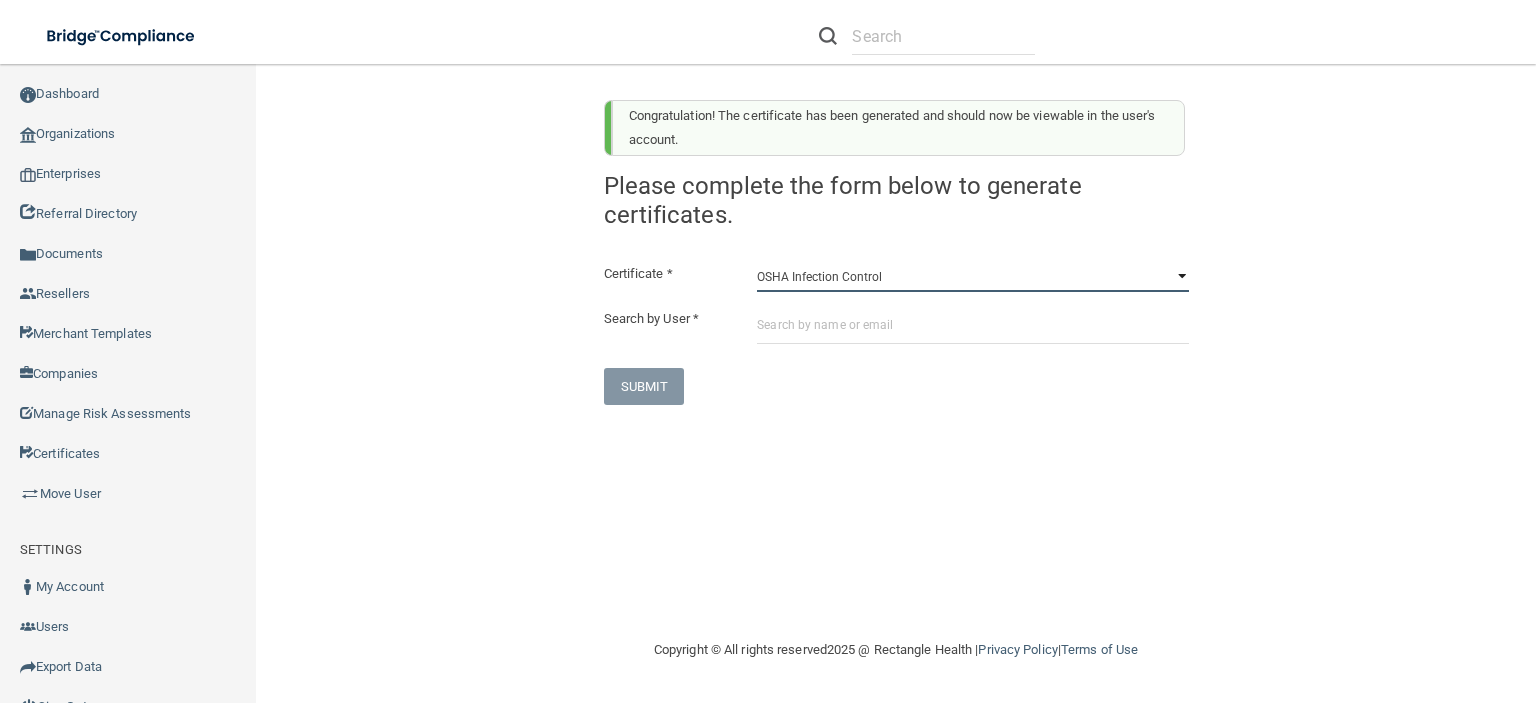 click on "HIPAA Officer Certification Training OSHA Bloodborne Pathogens OSHA COVID-19 Preparedness OSHA Hazard Communication OSHA Infection Control The HIPAA Quiz The HIPAA Quiz #2 HIPAA Policies and Procedures Quiz" at bounding box center (972, 277) 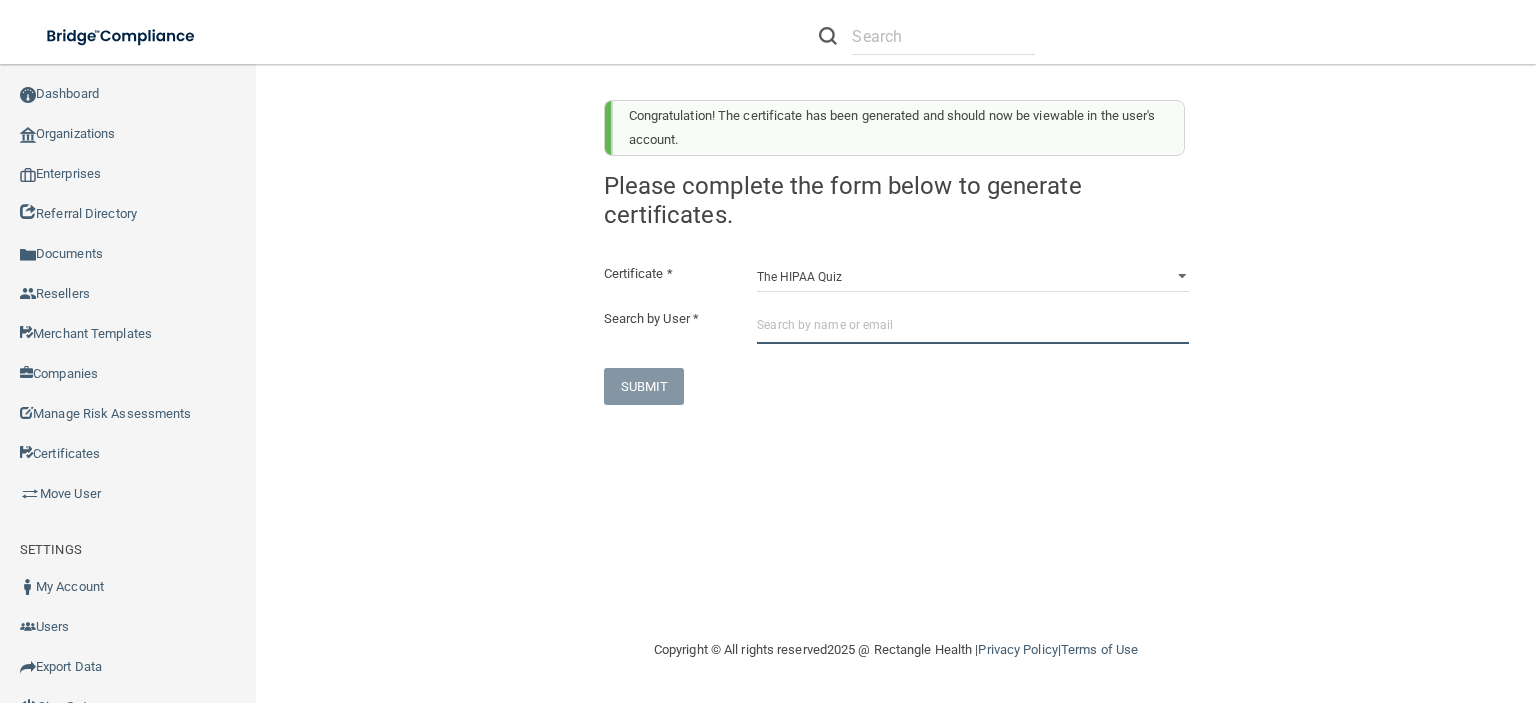 click at bounding box center [972, 325] 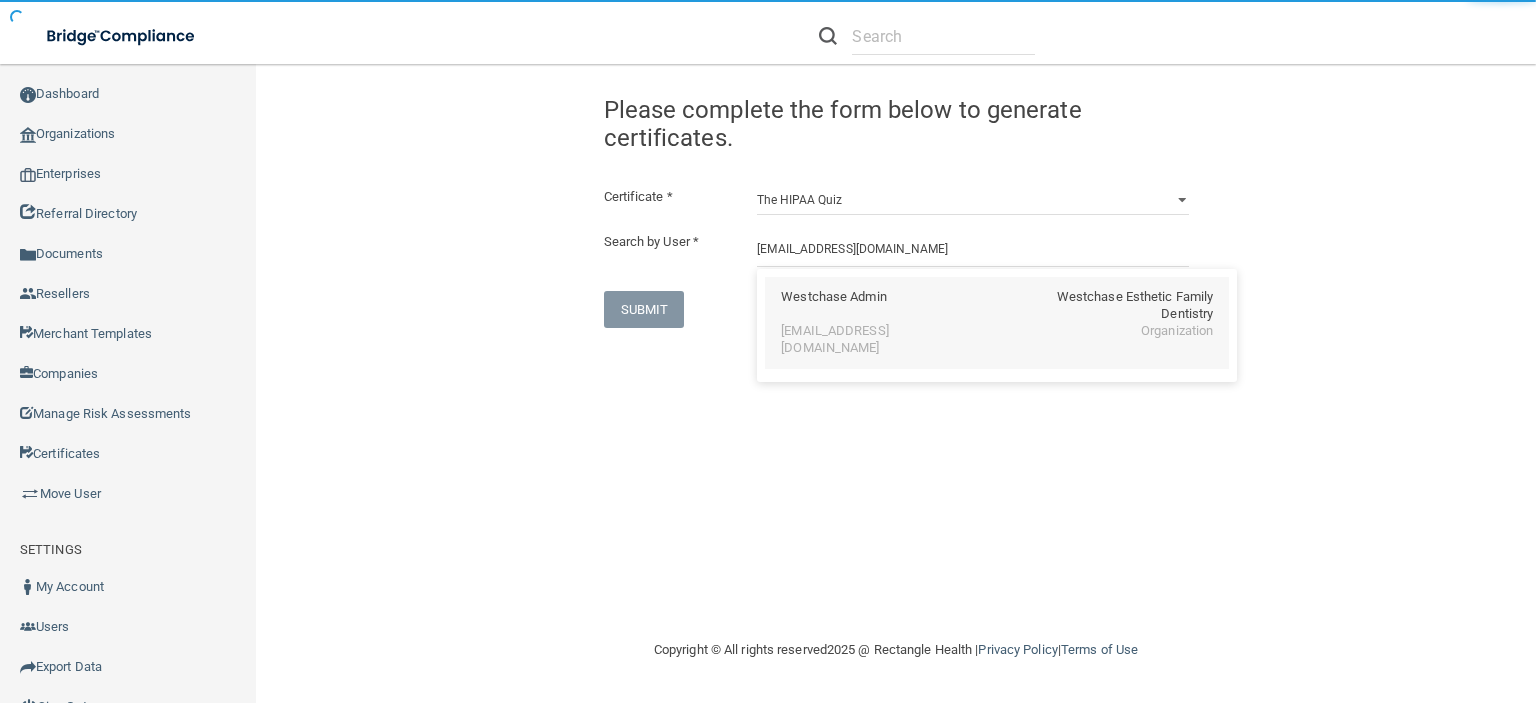 click on "Westchase Admin     Westchase Esthetic Family Dentistry" at bounding box center [997, 306] 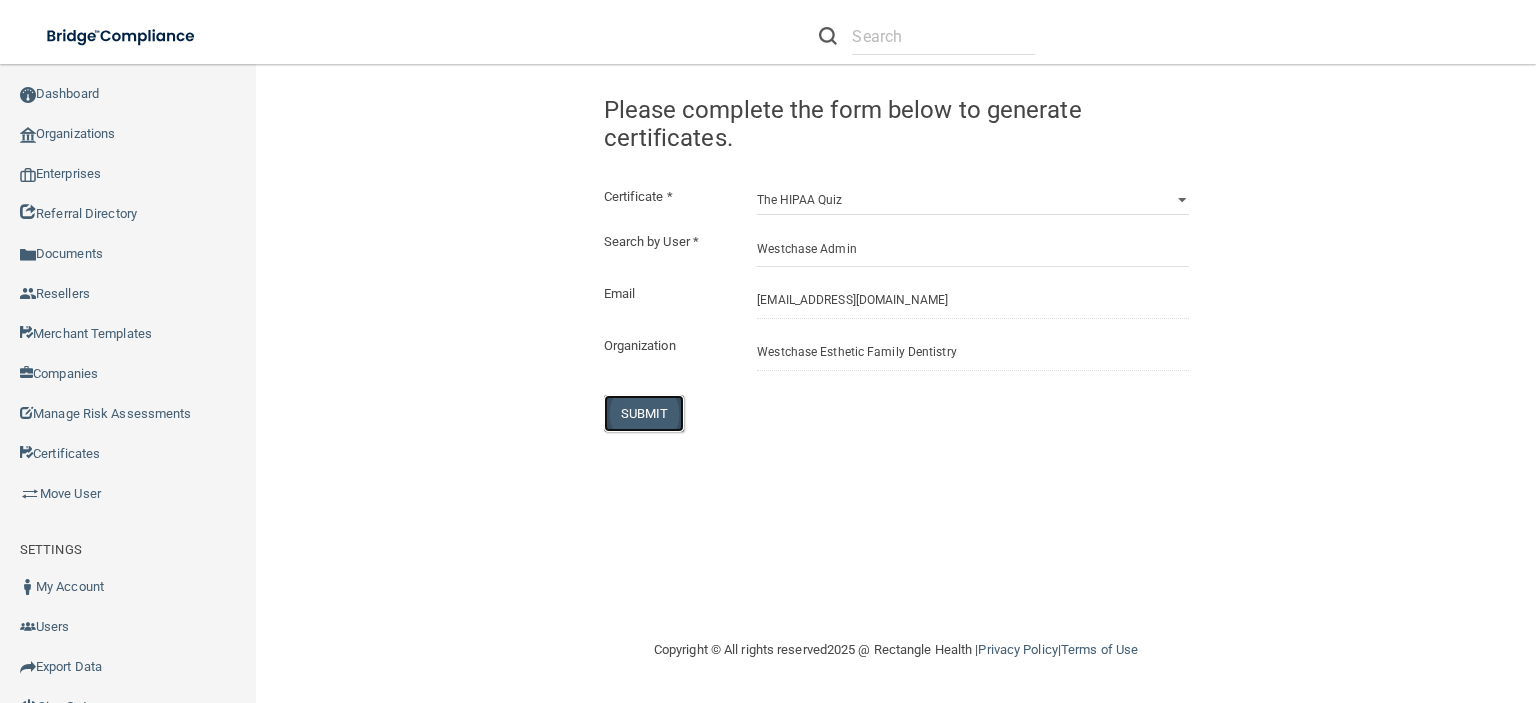 click on "SUBMIT" at bounding box center [644, 413] 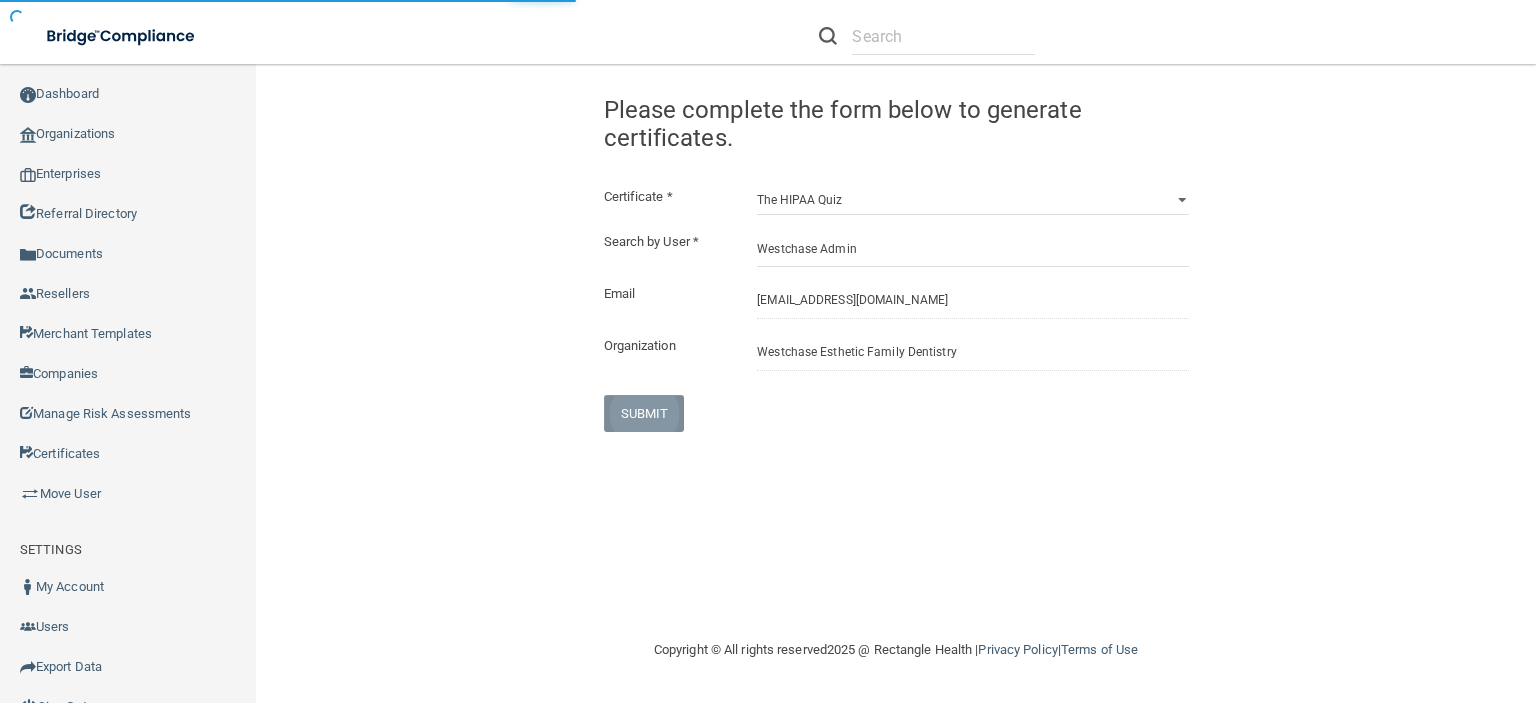 type 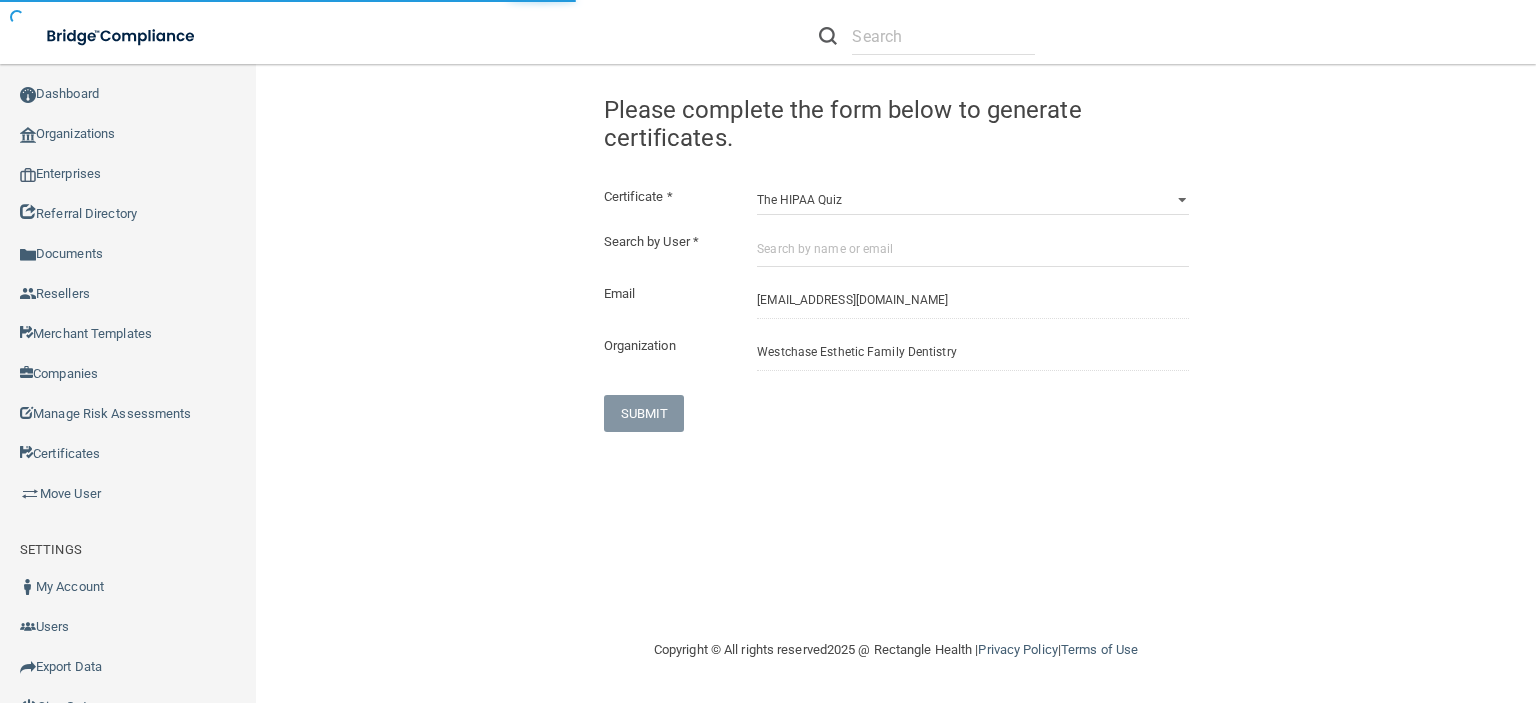 select on "?" 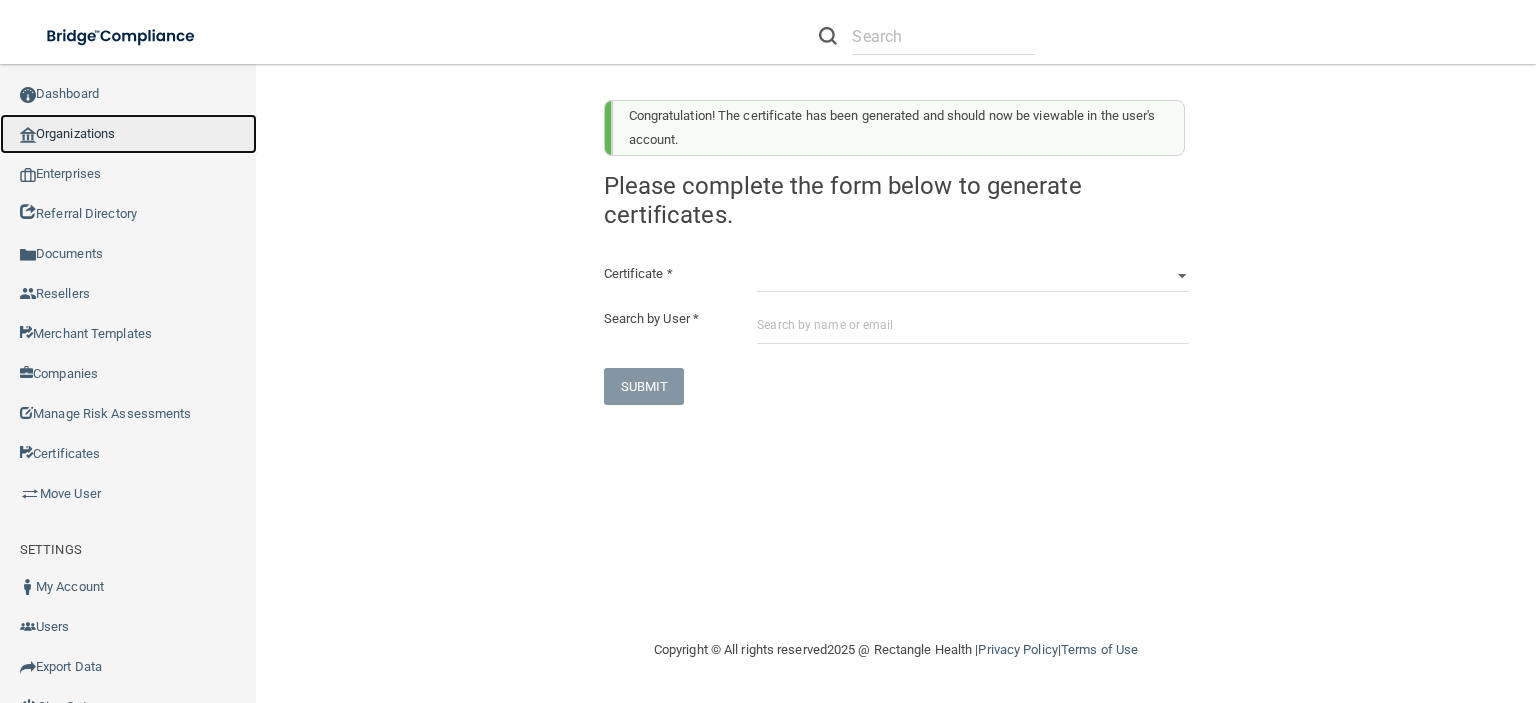 click on "Organizations" at bounding box center [128, 134] 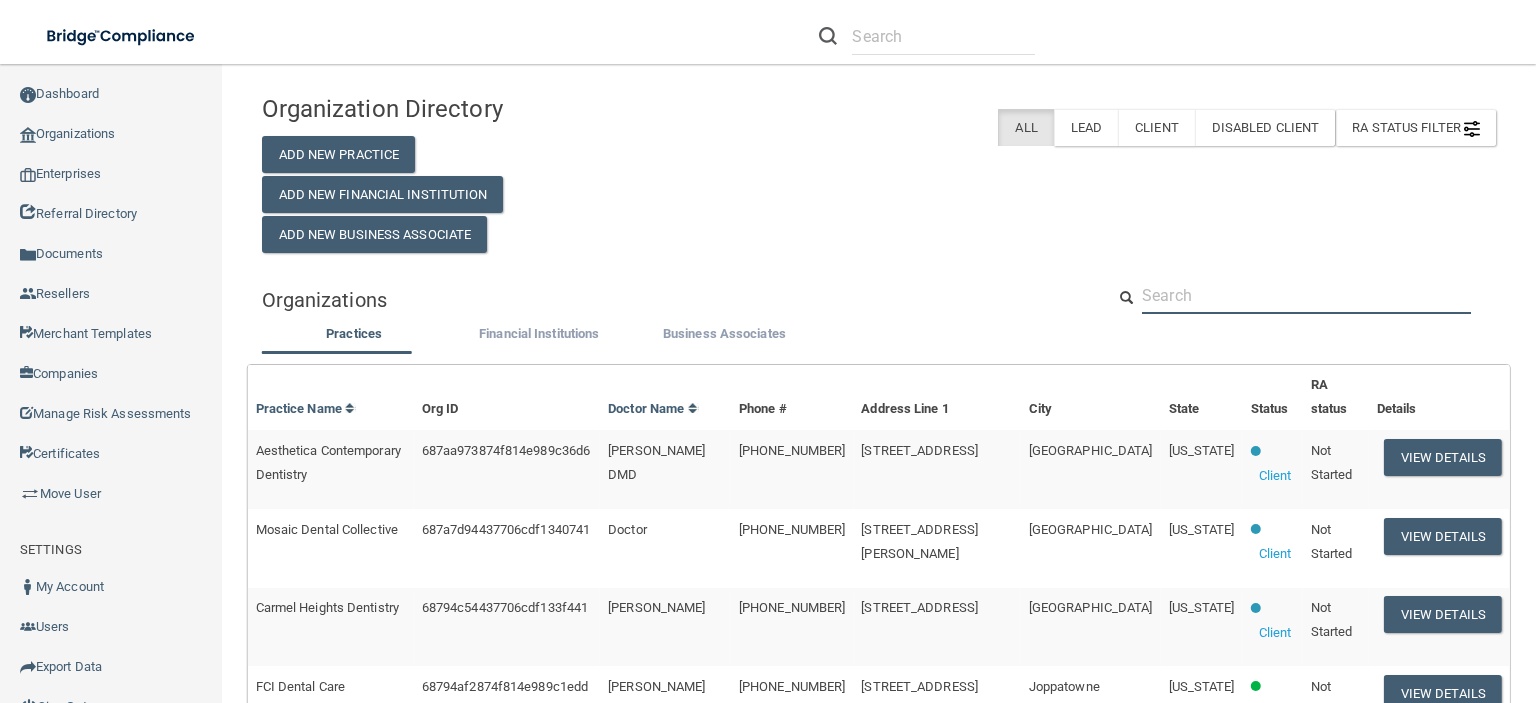 click at bounding box center [1306, 295] 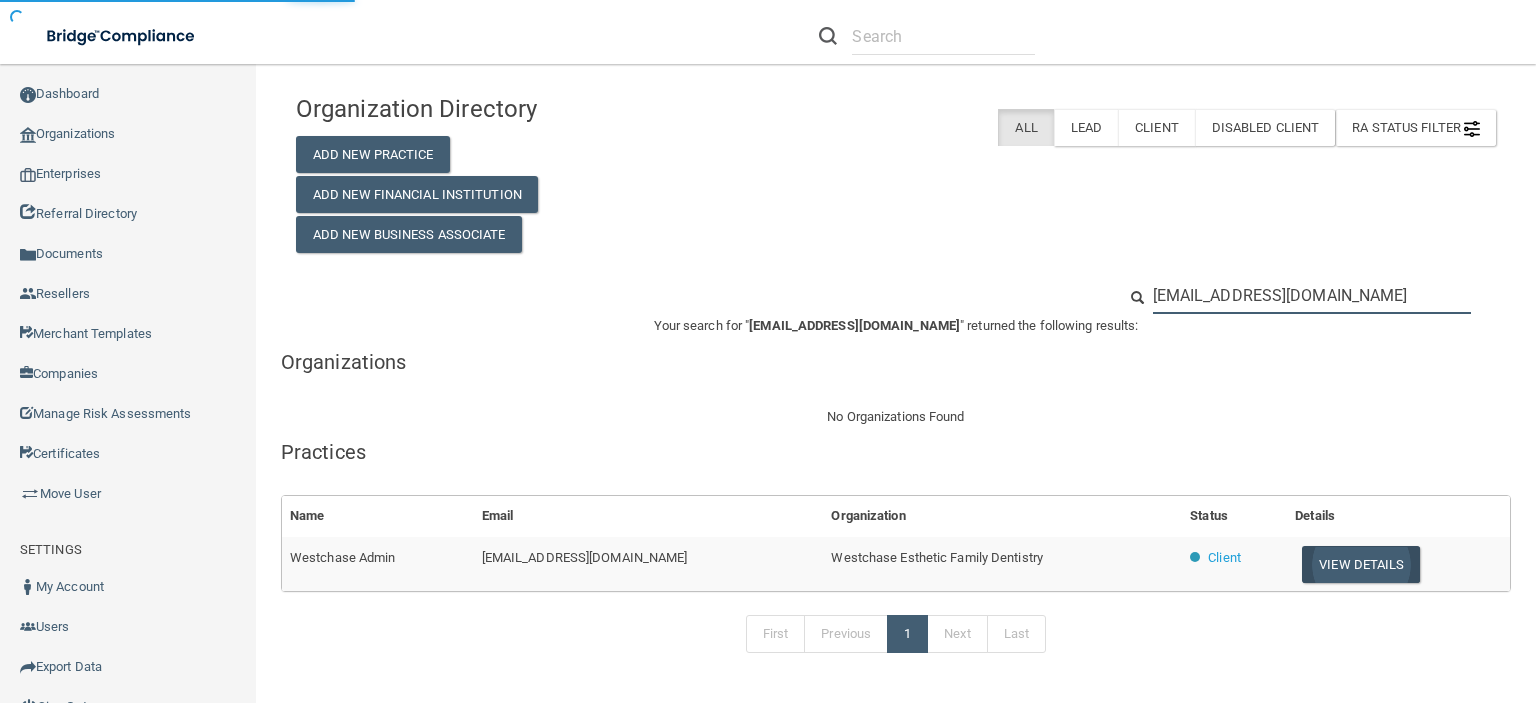type on "westchaseadmin@imagen.com" 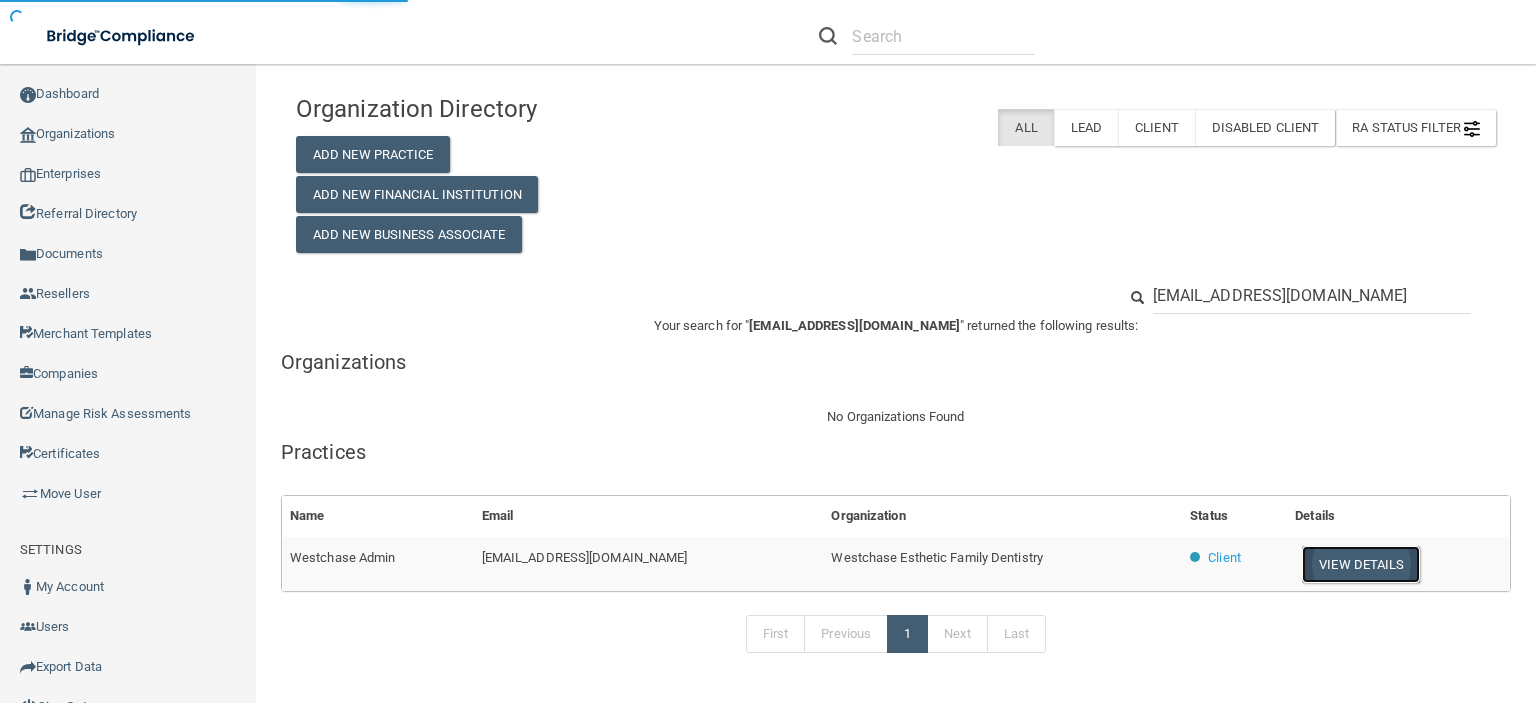 click on "View Details" at bounding box center (1361, 564) 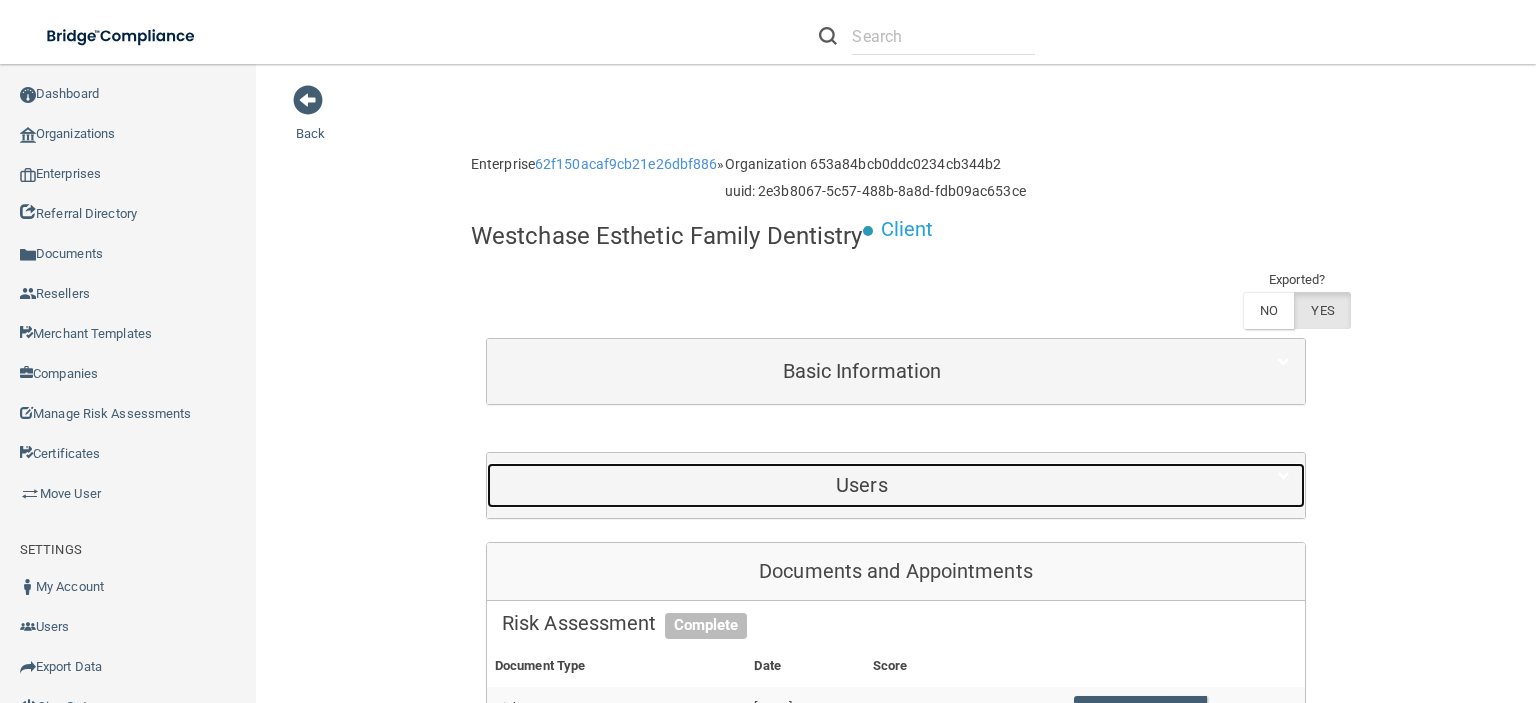 click on "Users" at bounding box center [862, 485] 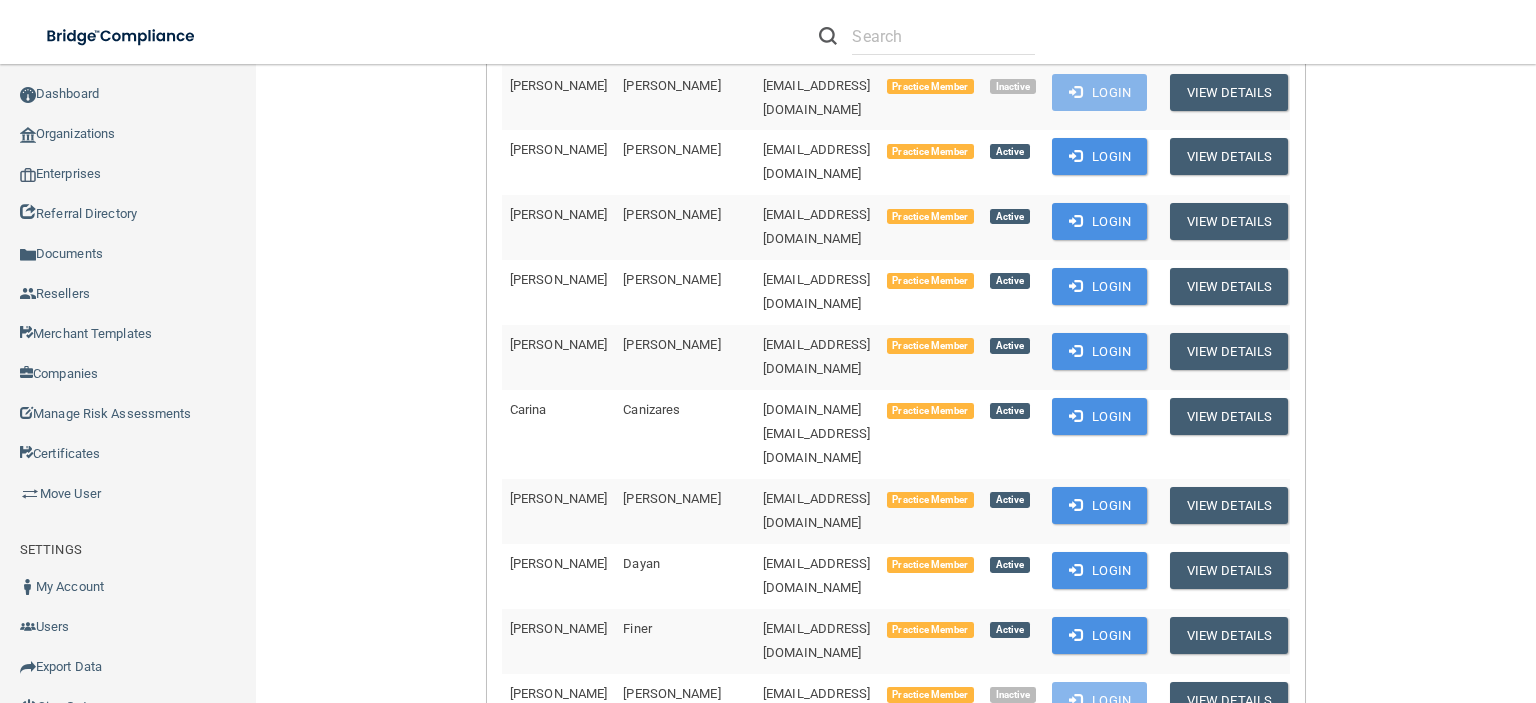 scroll, scrollTop: 400, scrollLeft: 0, axis: vertical 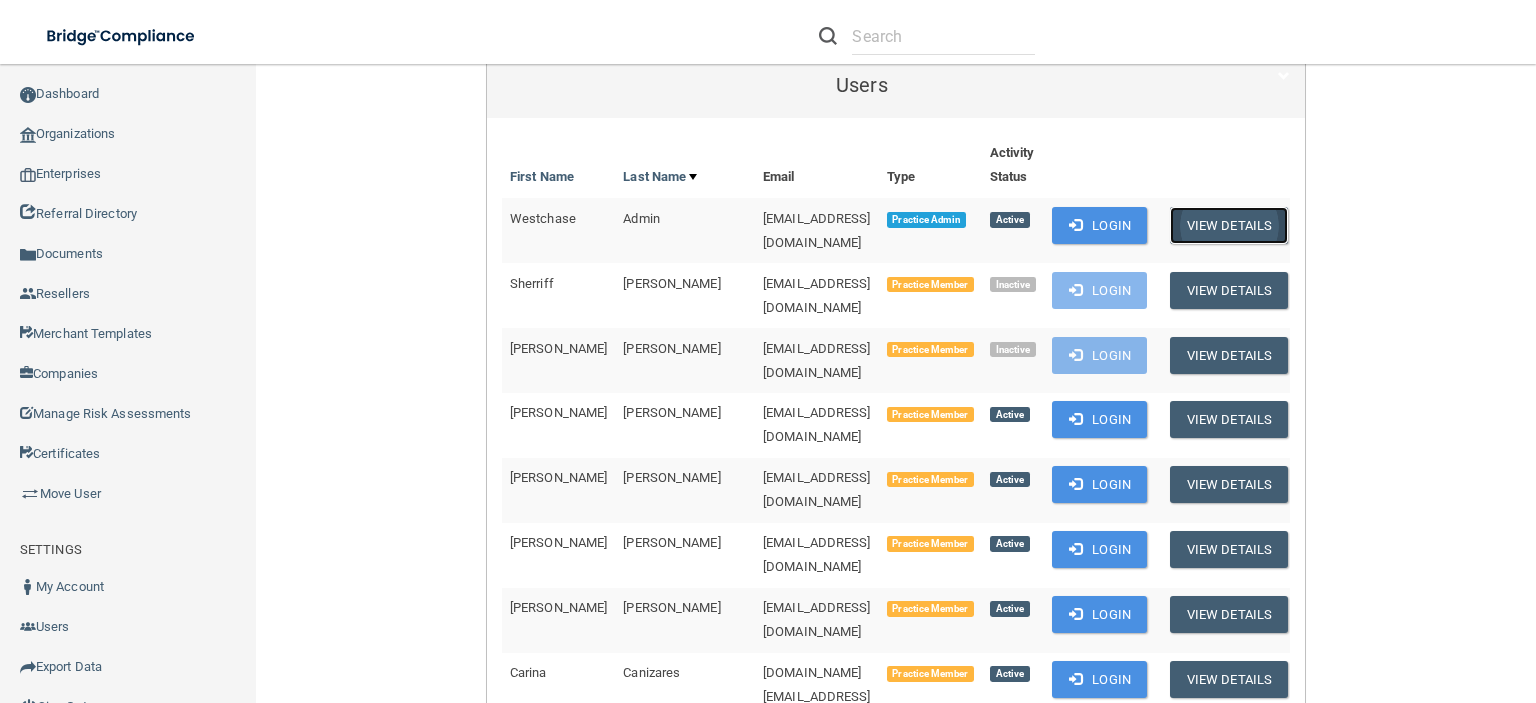 click on "View Details" at bounding box center (1229, 225) 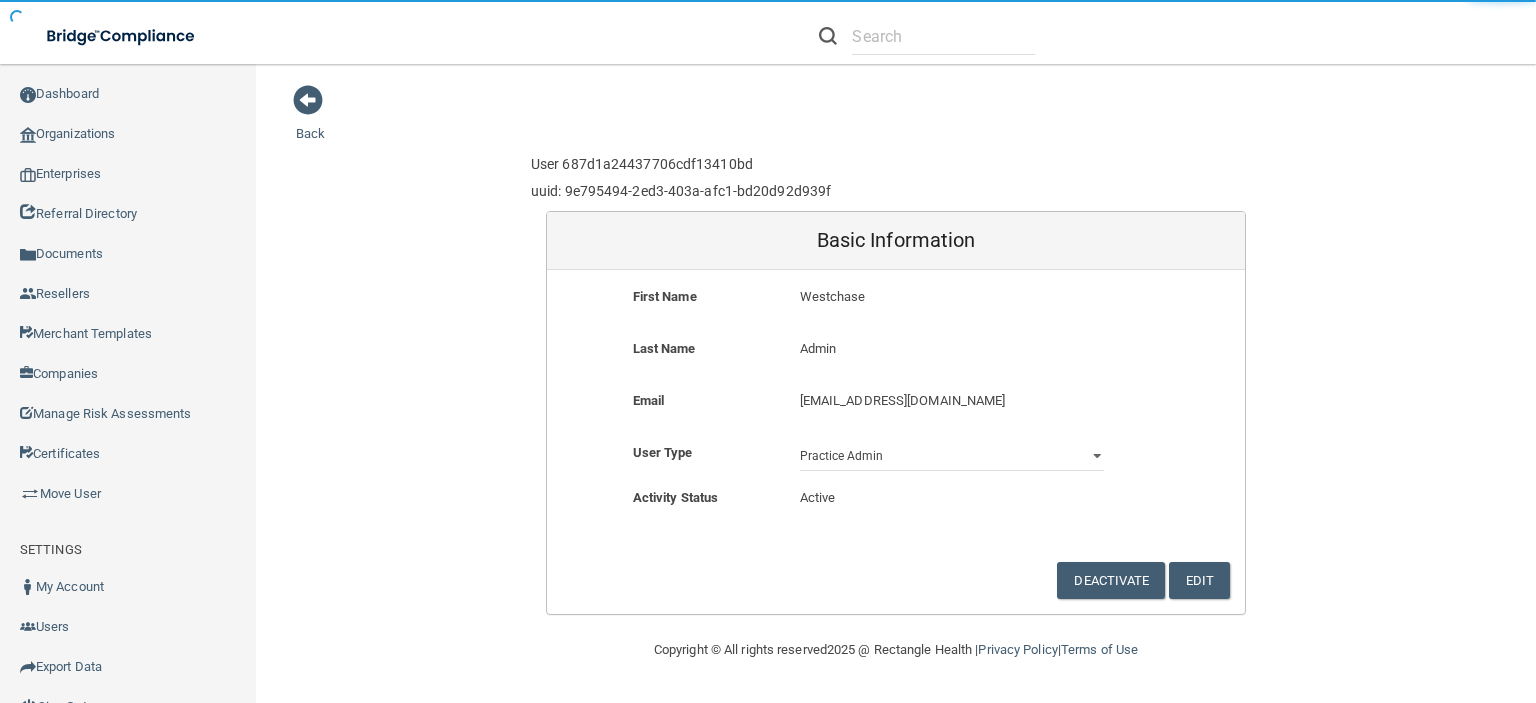 scroll, scrollTop: 0, scrollLeft: 0, axis: both 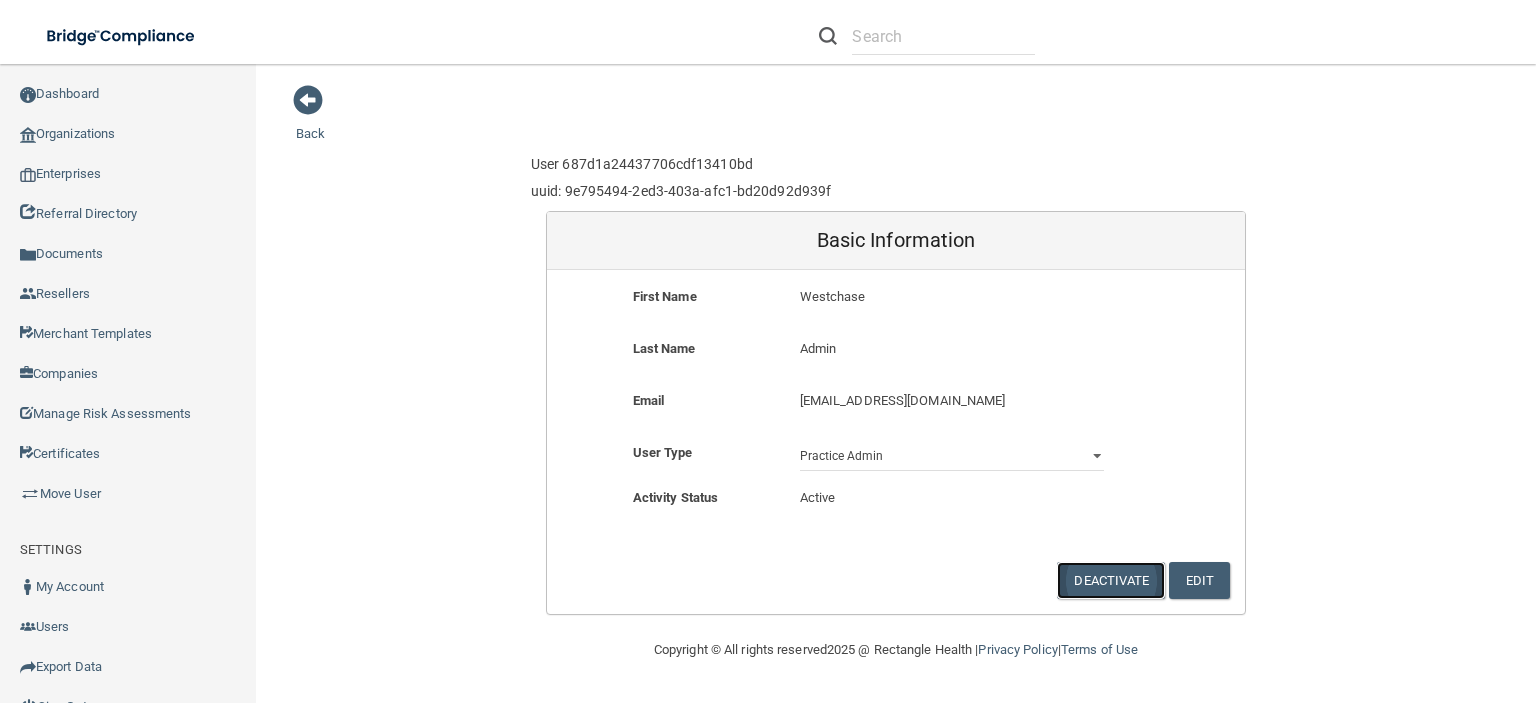 click on "Deactivate" at bounding box center [1111, 580] 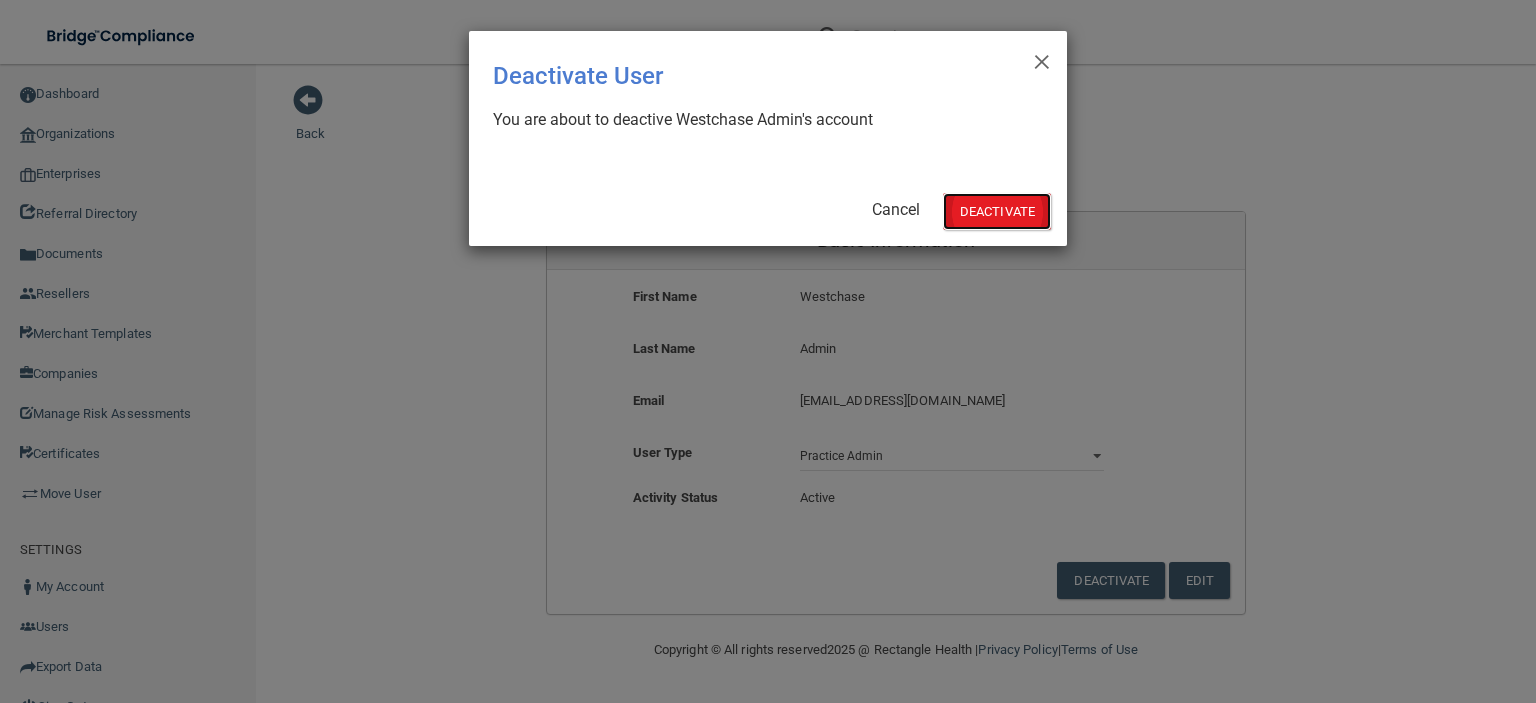 click on "Deactivate" at bounding box center (997, 211) 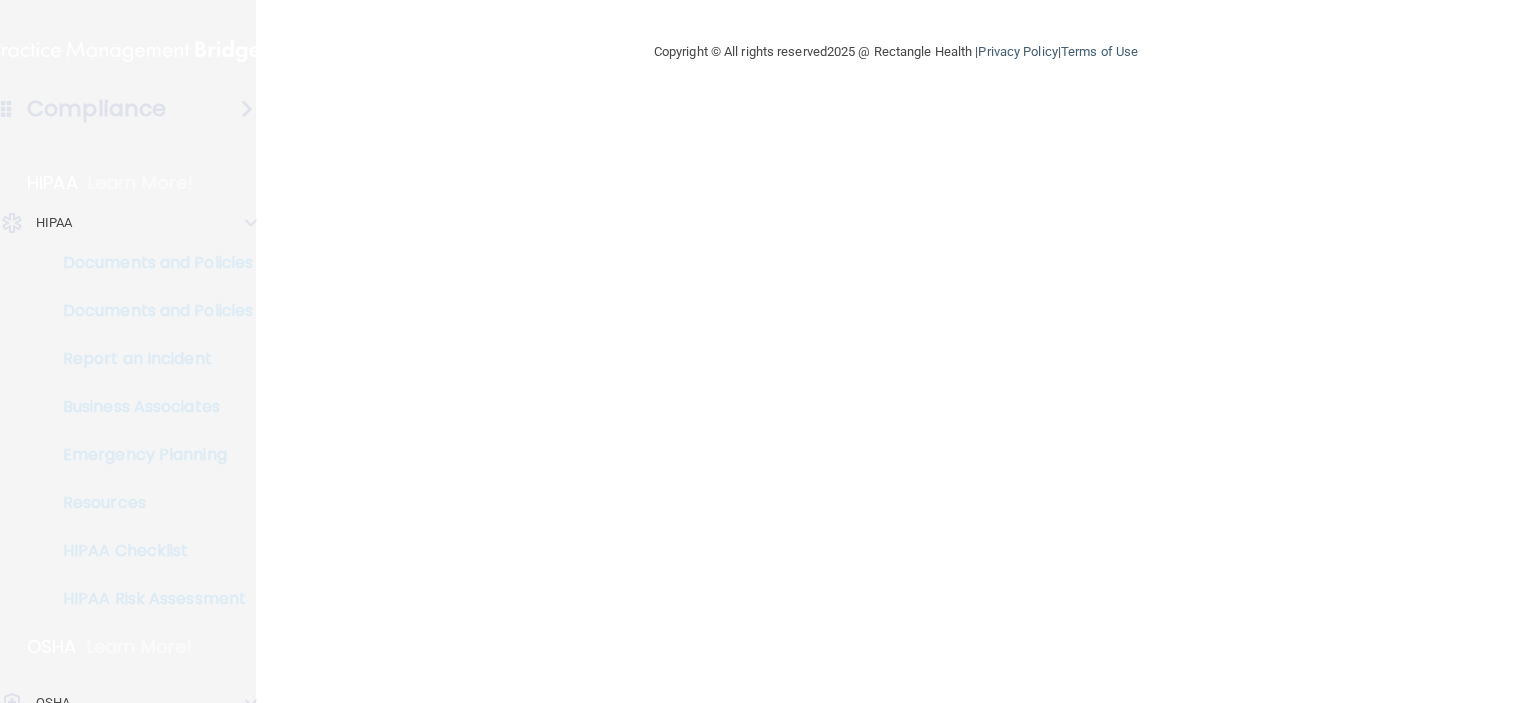 scroll, scrollTop: 0, scrollLeft: 0, axis: both 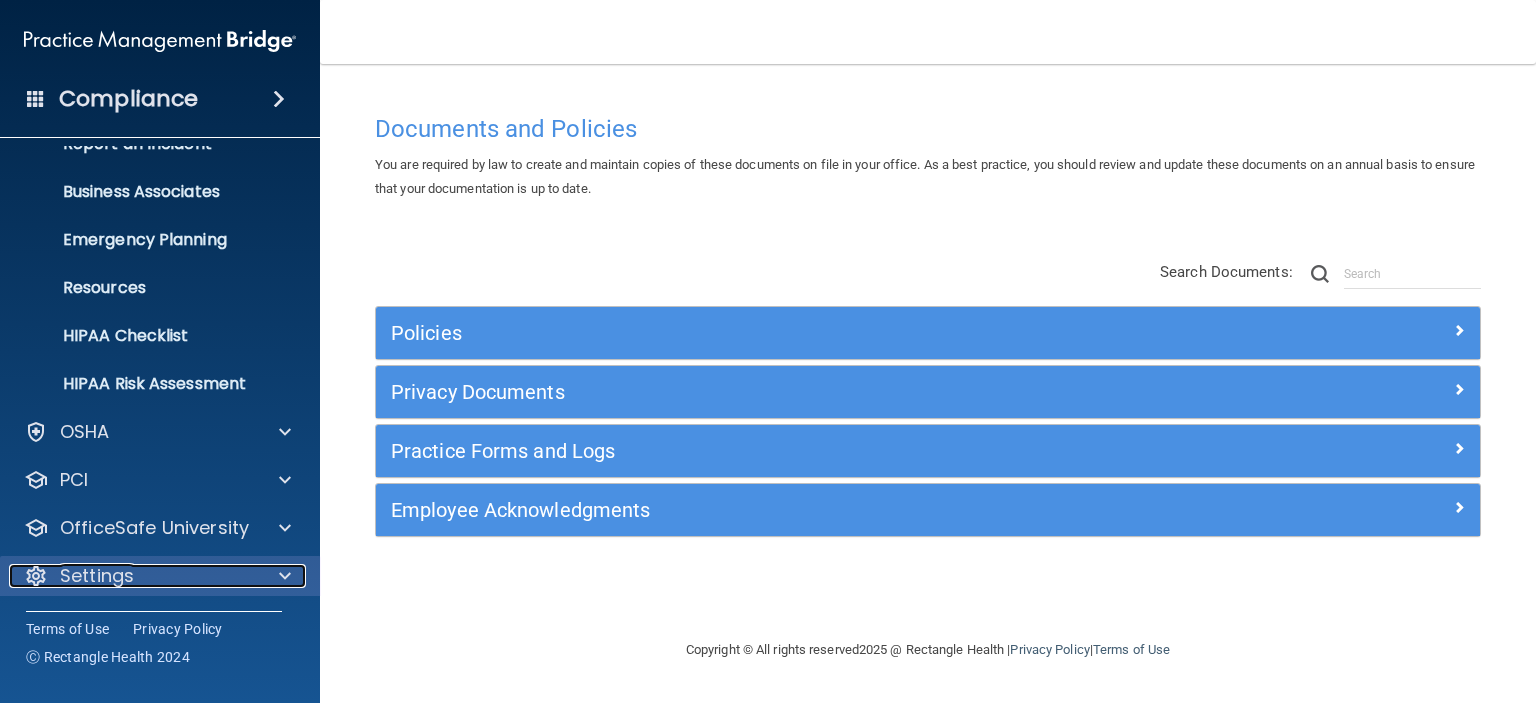 click on "Settings" at bounding box center (133, 576) 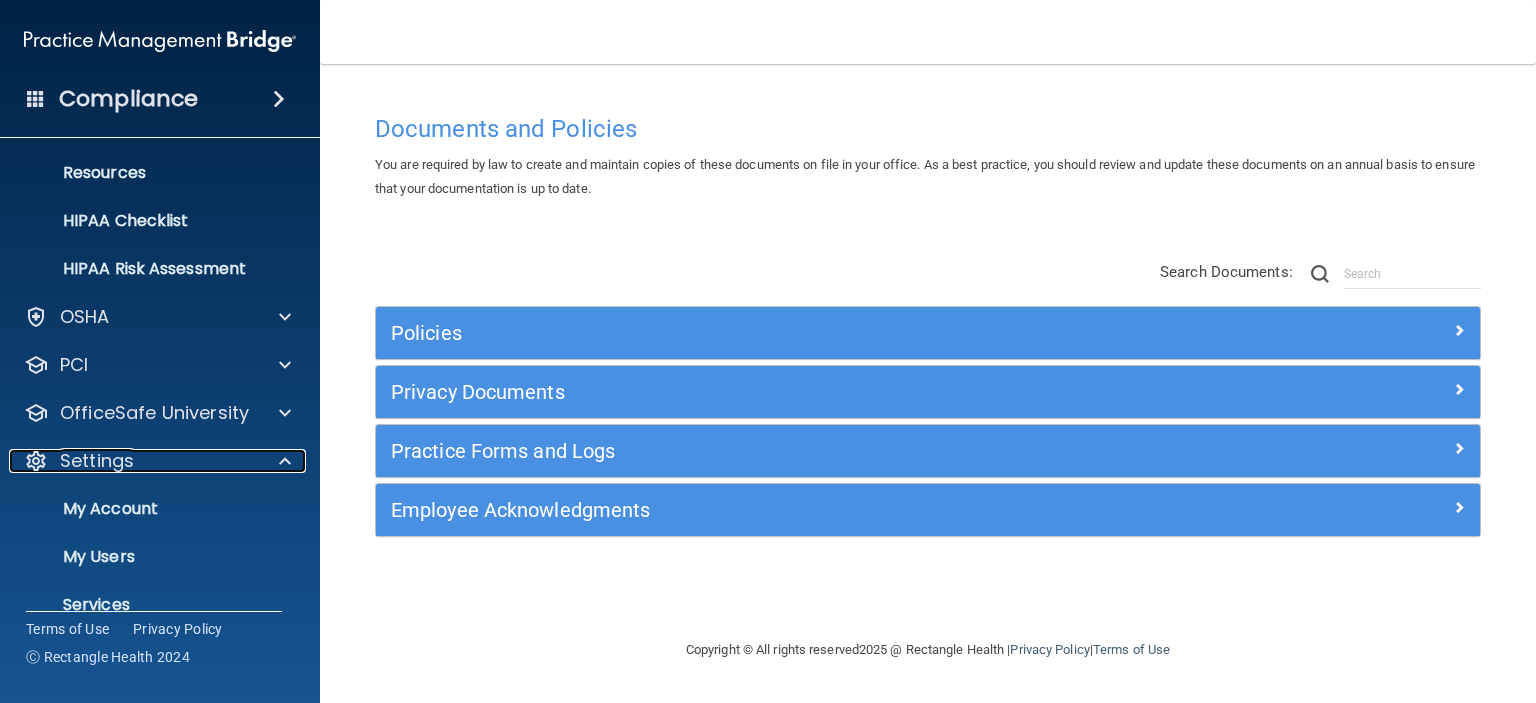 scroll, scrollTop: 357, scrollLeft: 0, axis: vertical 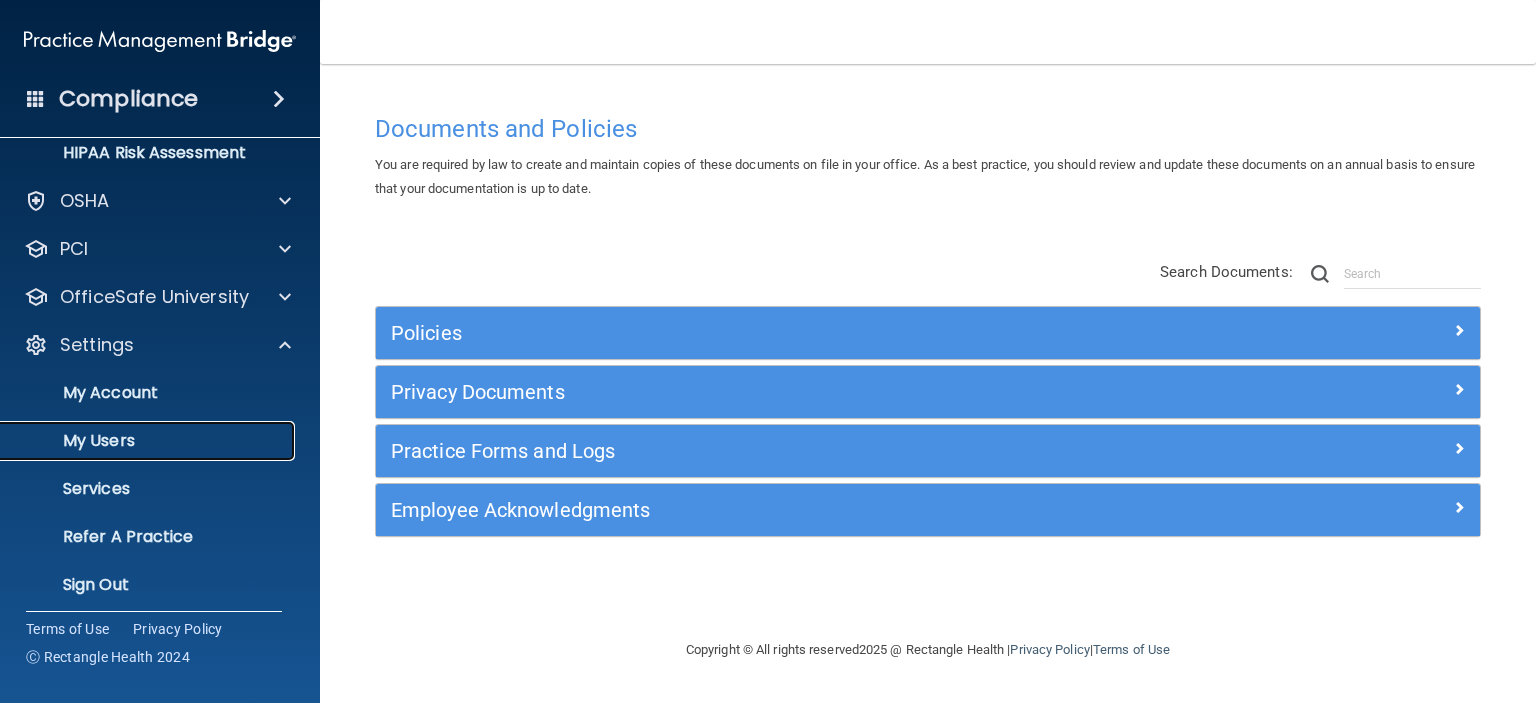 click on "My Users" at bounding box center [149, 441] 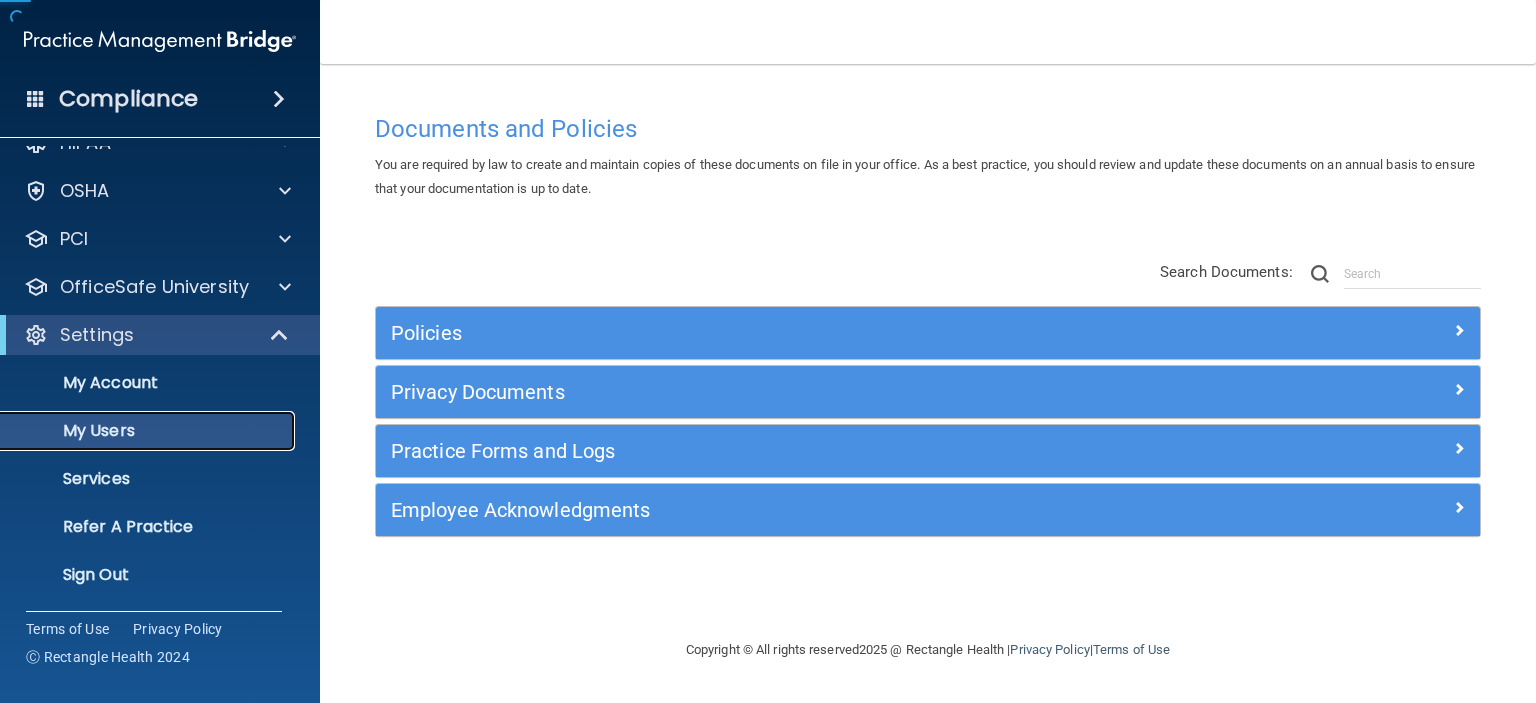 scroll, scrollTop: 30, scrollLeft: 0, axis: vertical 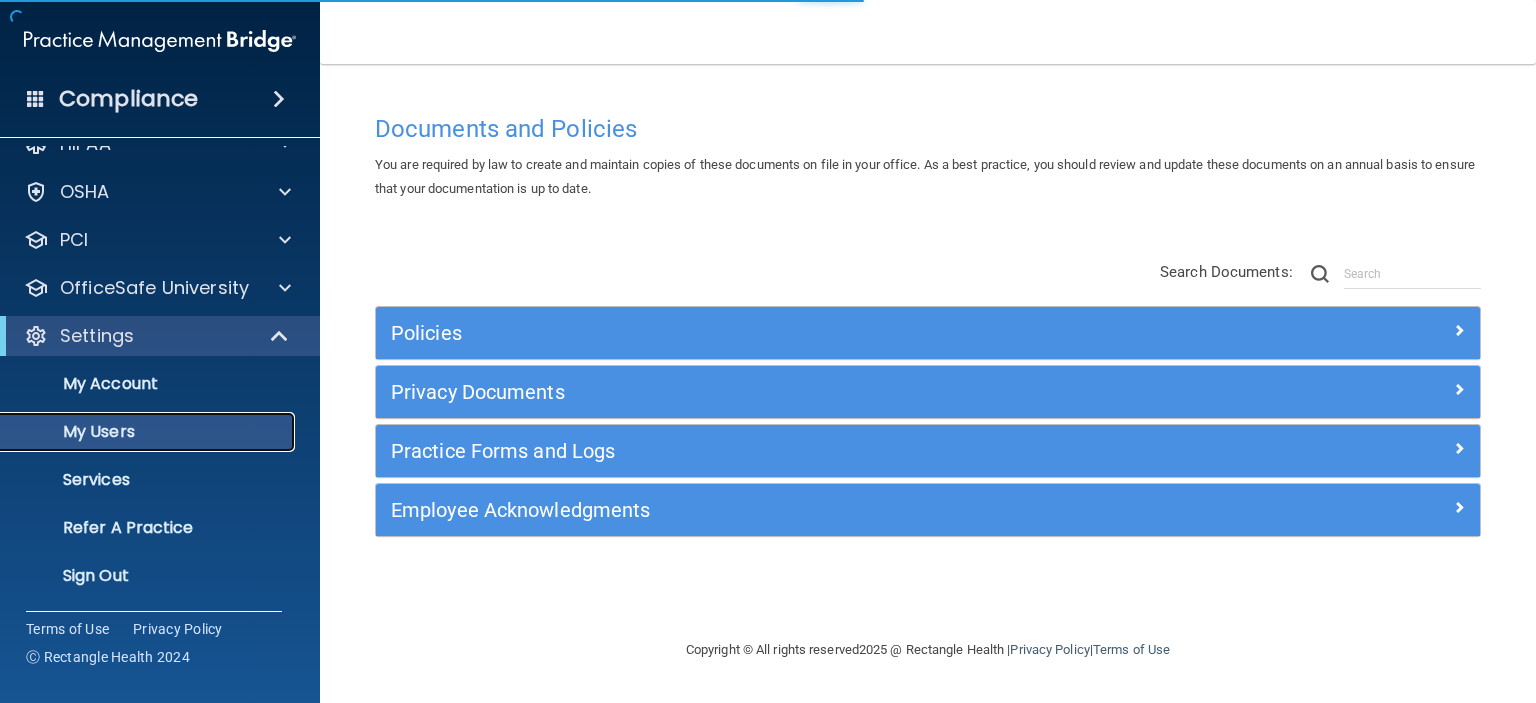 select on "20" 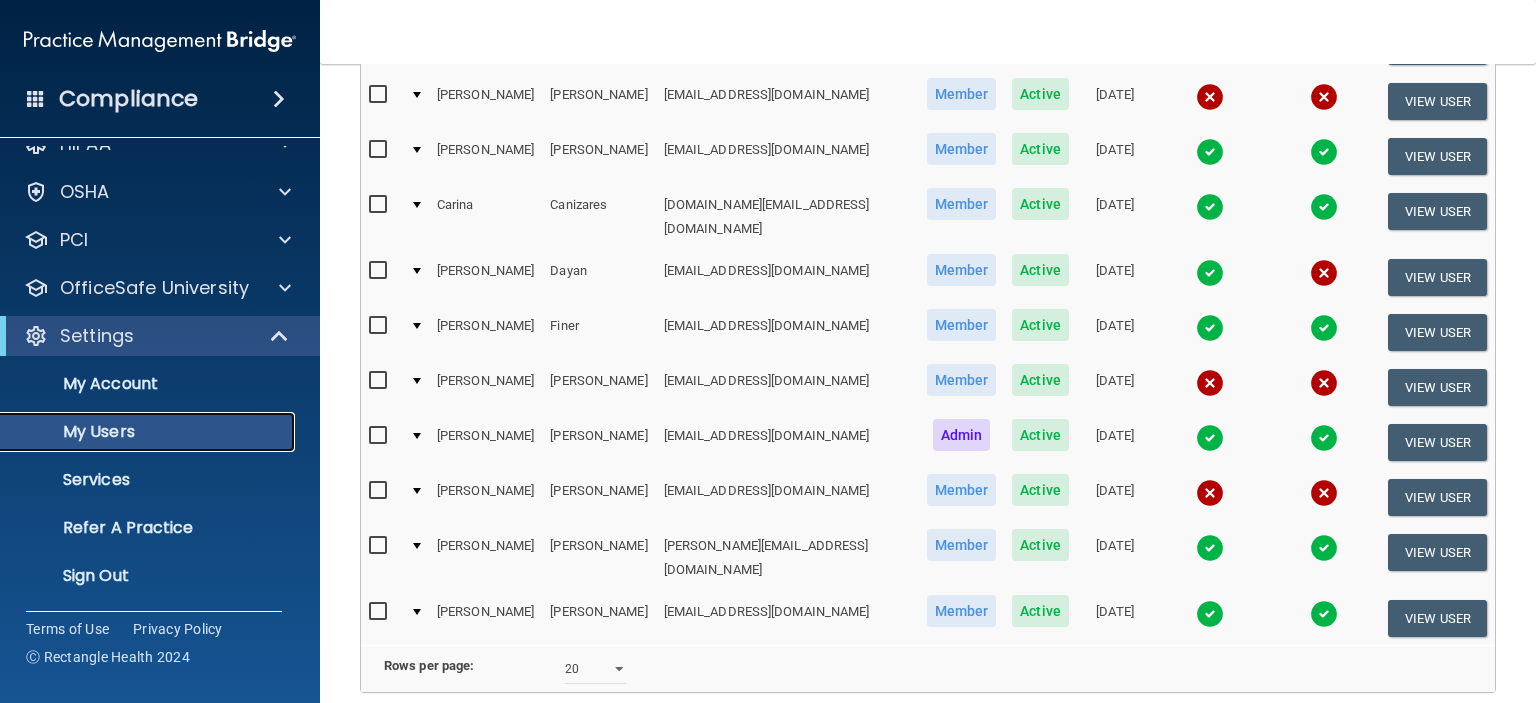 scroll, scrollTop: 400, scrollLeft: 0, axis: vertical 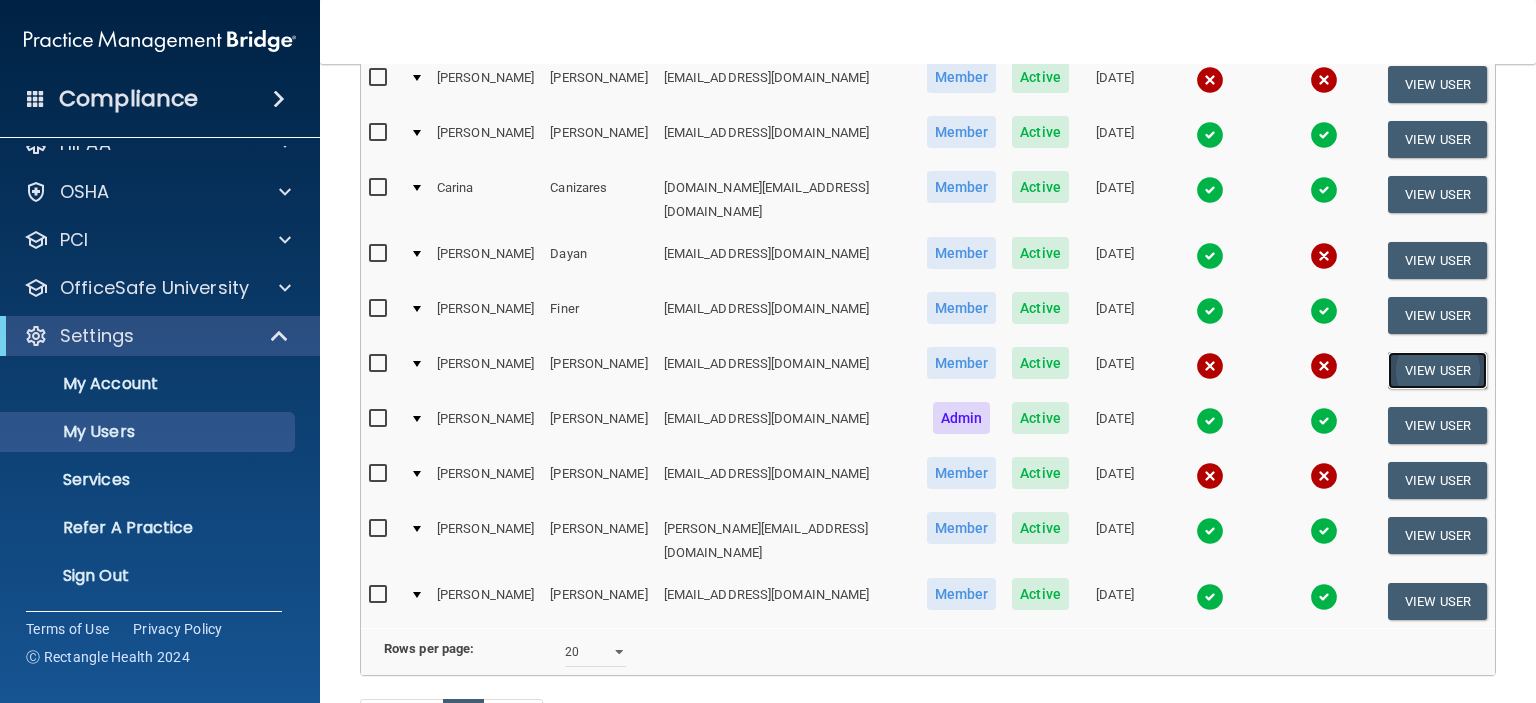 click on "View User" at bounding box center (1437, 370) 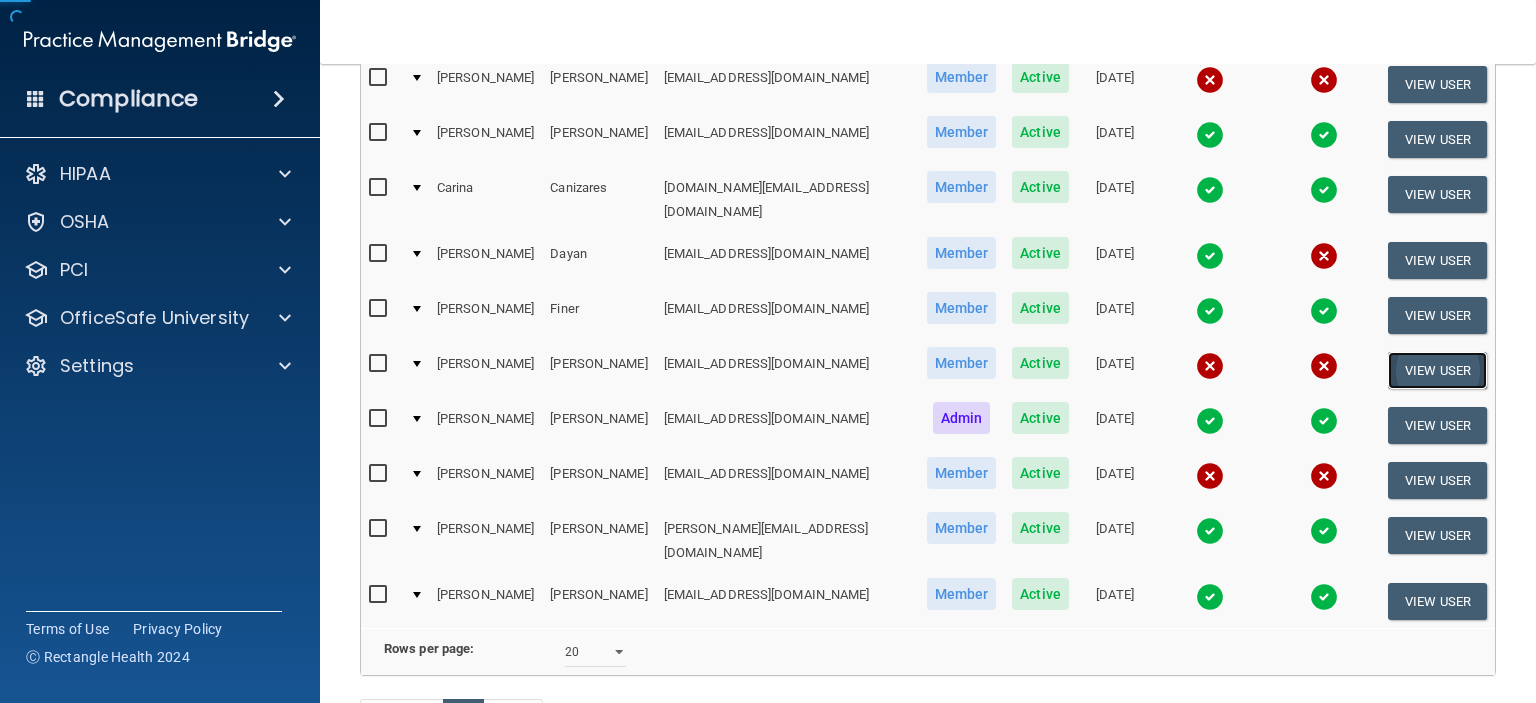 scroll, scrollTop: 0, scrollLeft: 0, axis: both 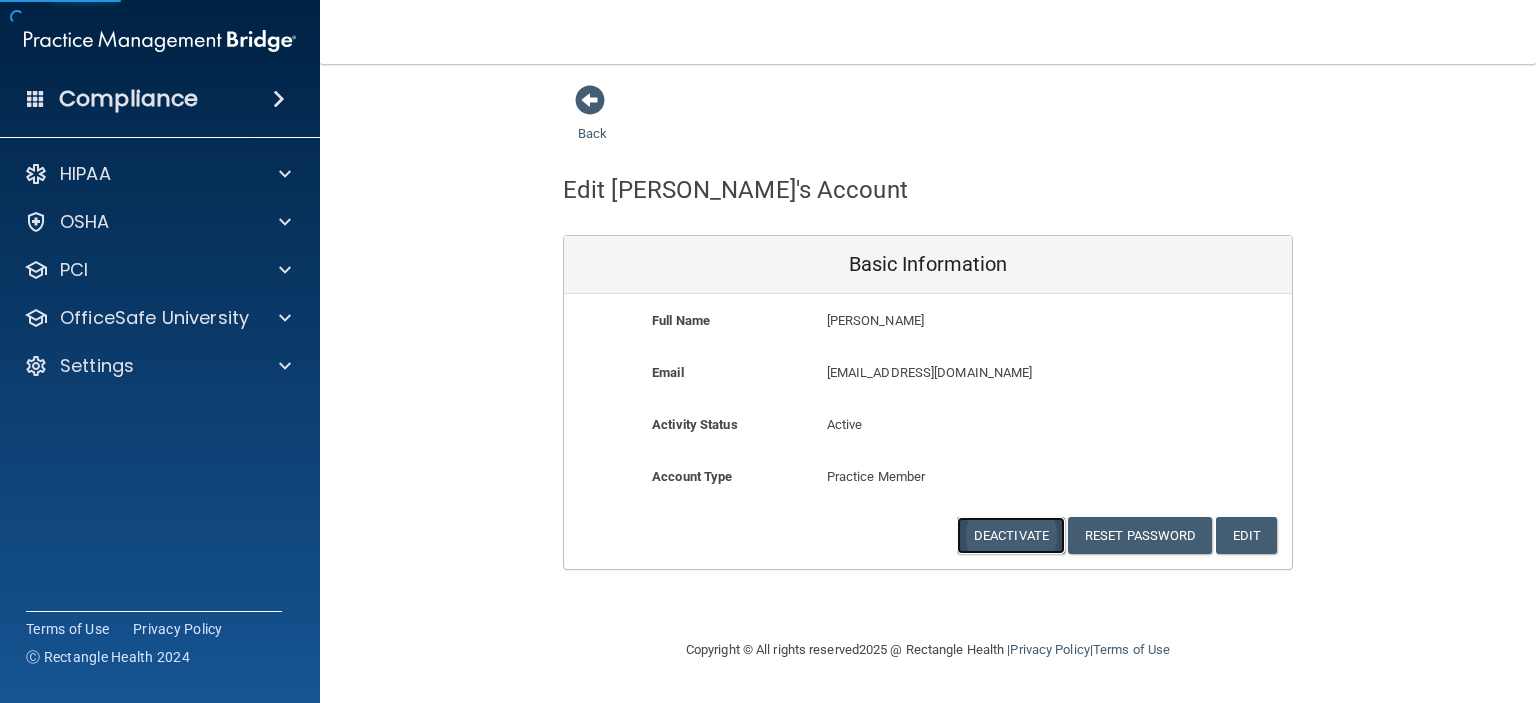 click on "Deactivate" at bounding box center (1011, 535) 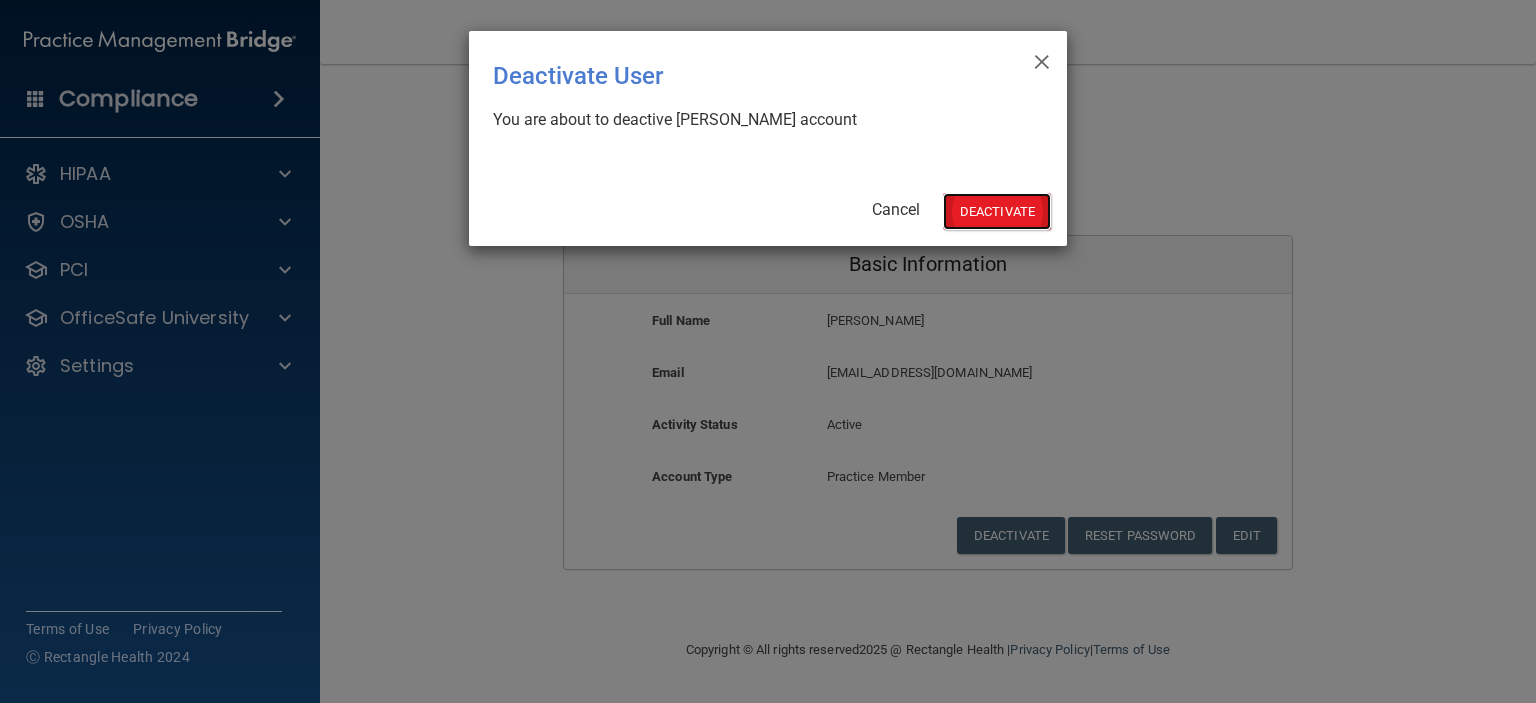 click on "Deactivate" at bounding box center (997, 211) 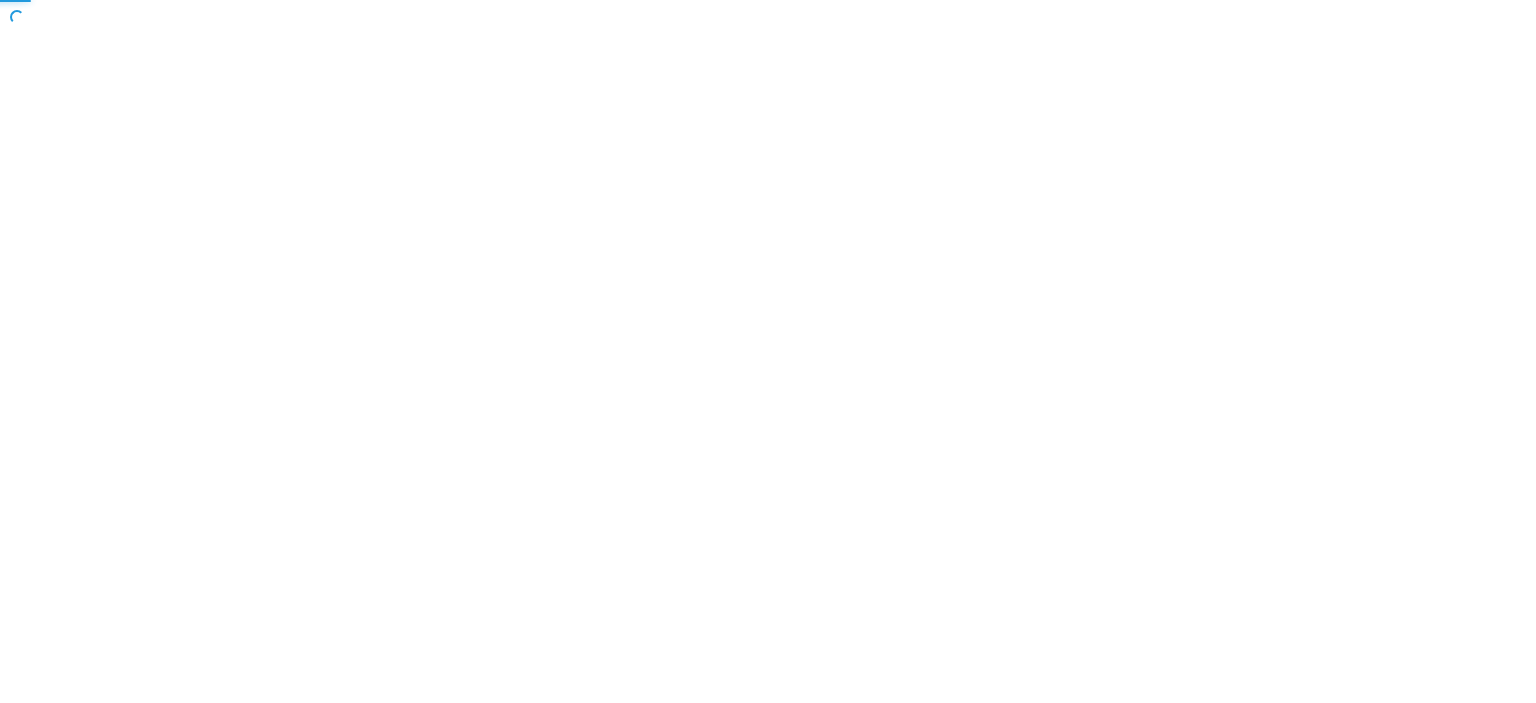 scroll, scrollTop: 0, scrollLeft: 0, axis: both 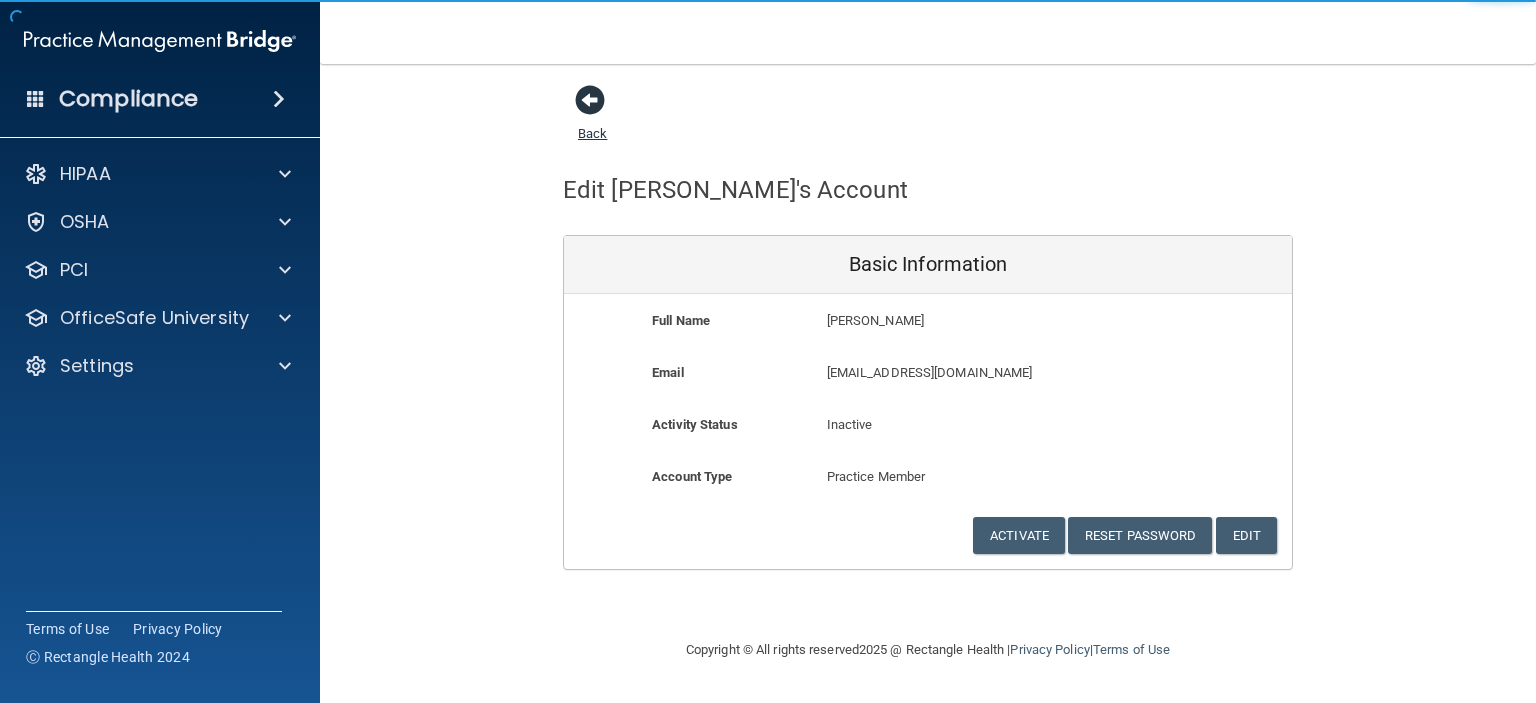 click at bounding box center (590, 100) 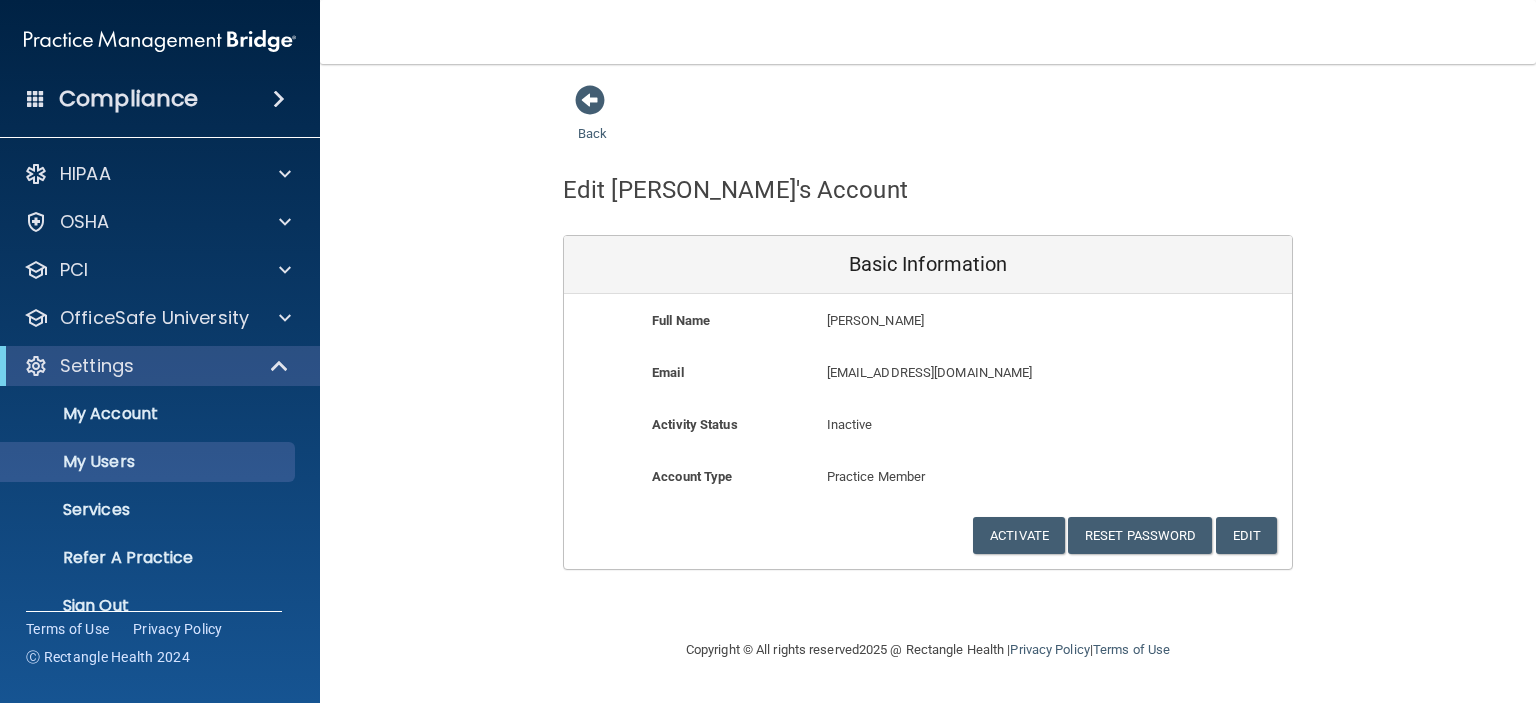 select on "20" 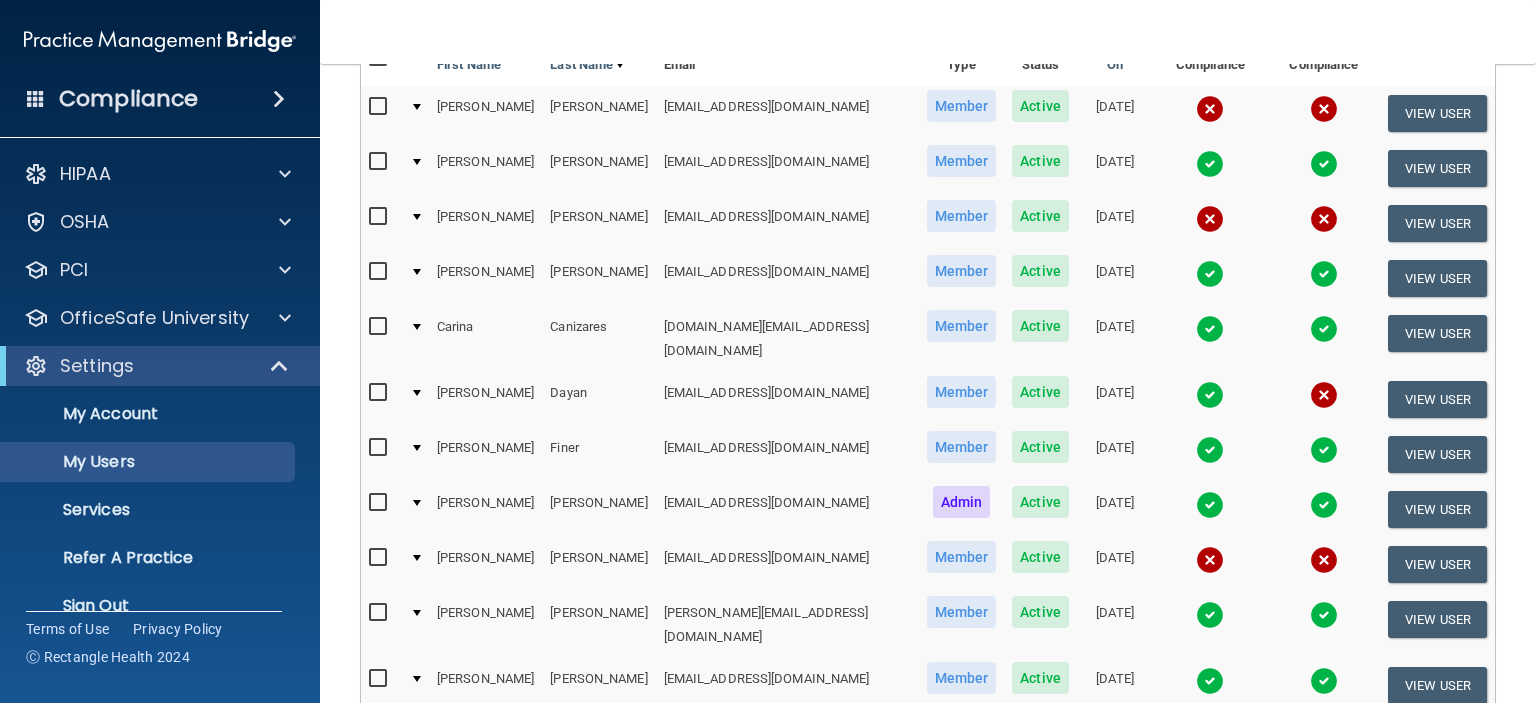 scroll, scrollTop: 473, scrollLeft: 0, axis: vertical 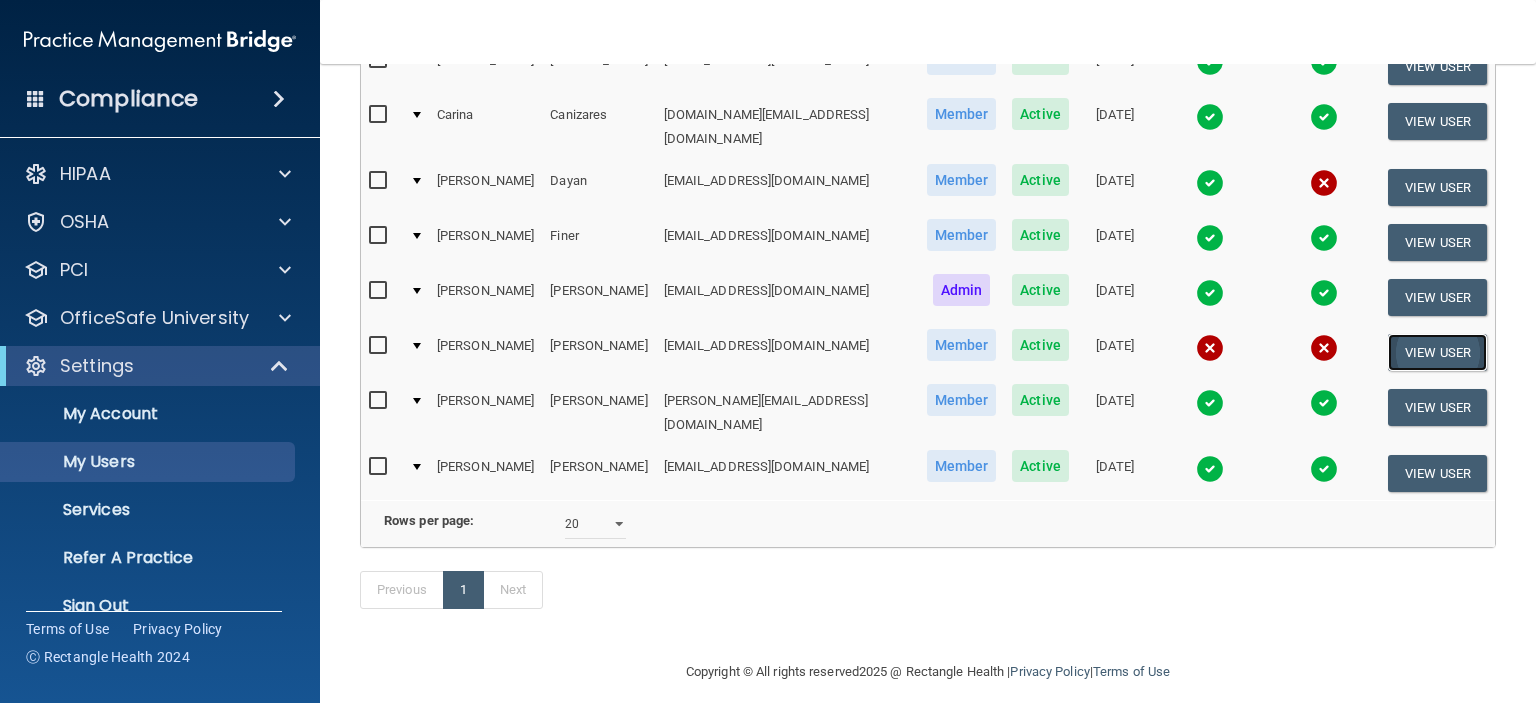 click on "View User" at bounding box center [1437, 352] 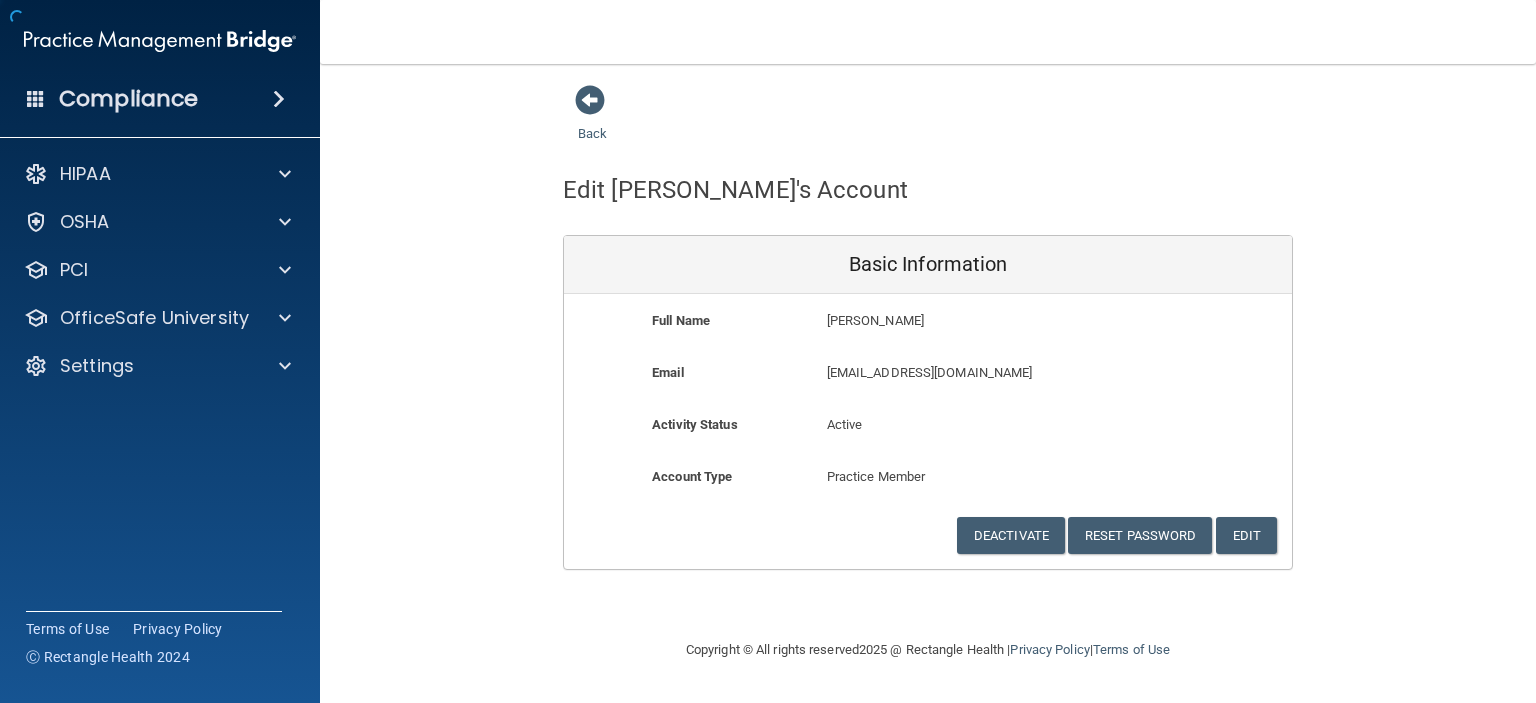 scroll, scrollTop: 0, scrollLeft: 0, axis: both 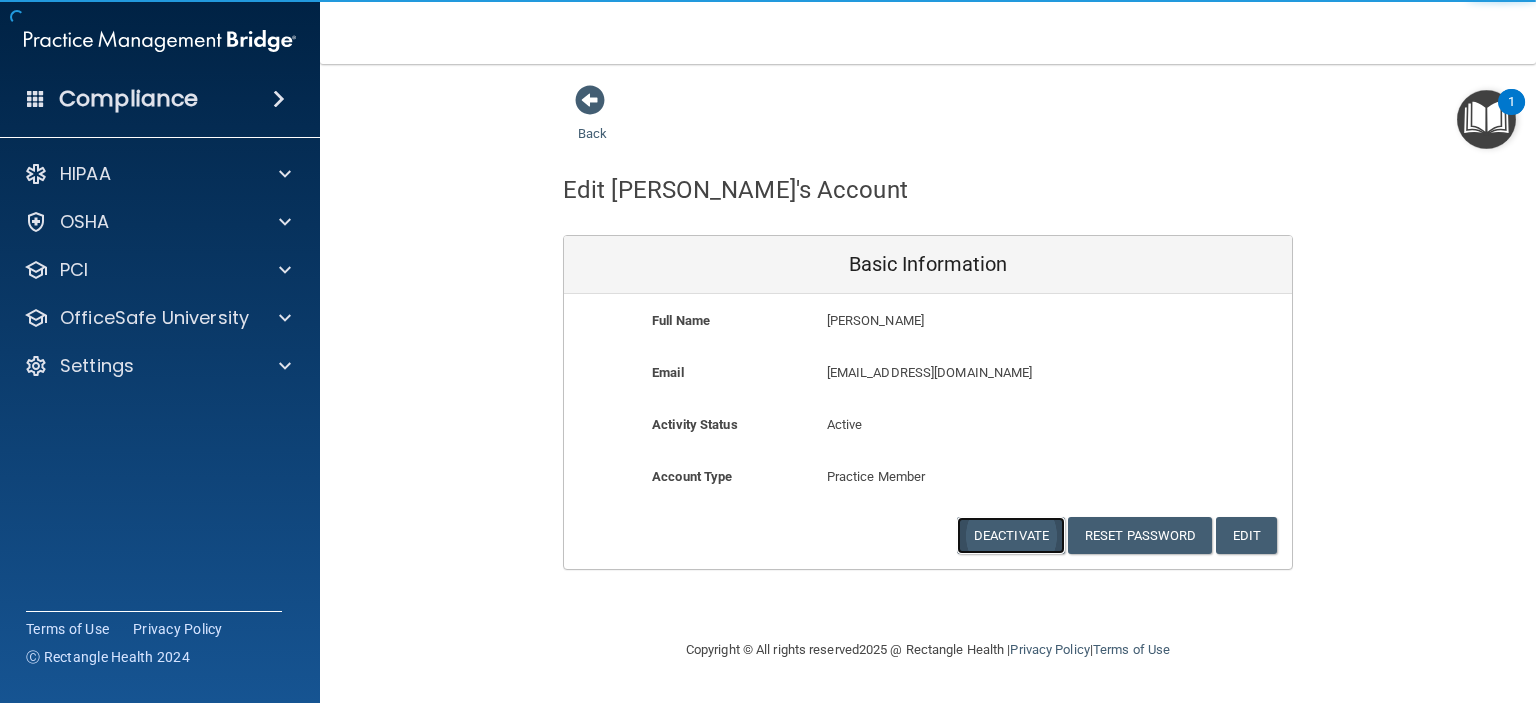 click on "Deactivate" at bounding box center [1011, 535] 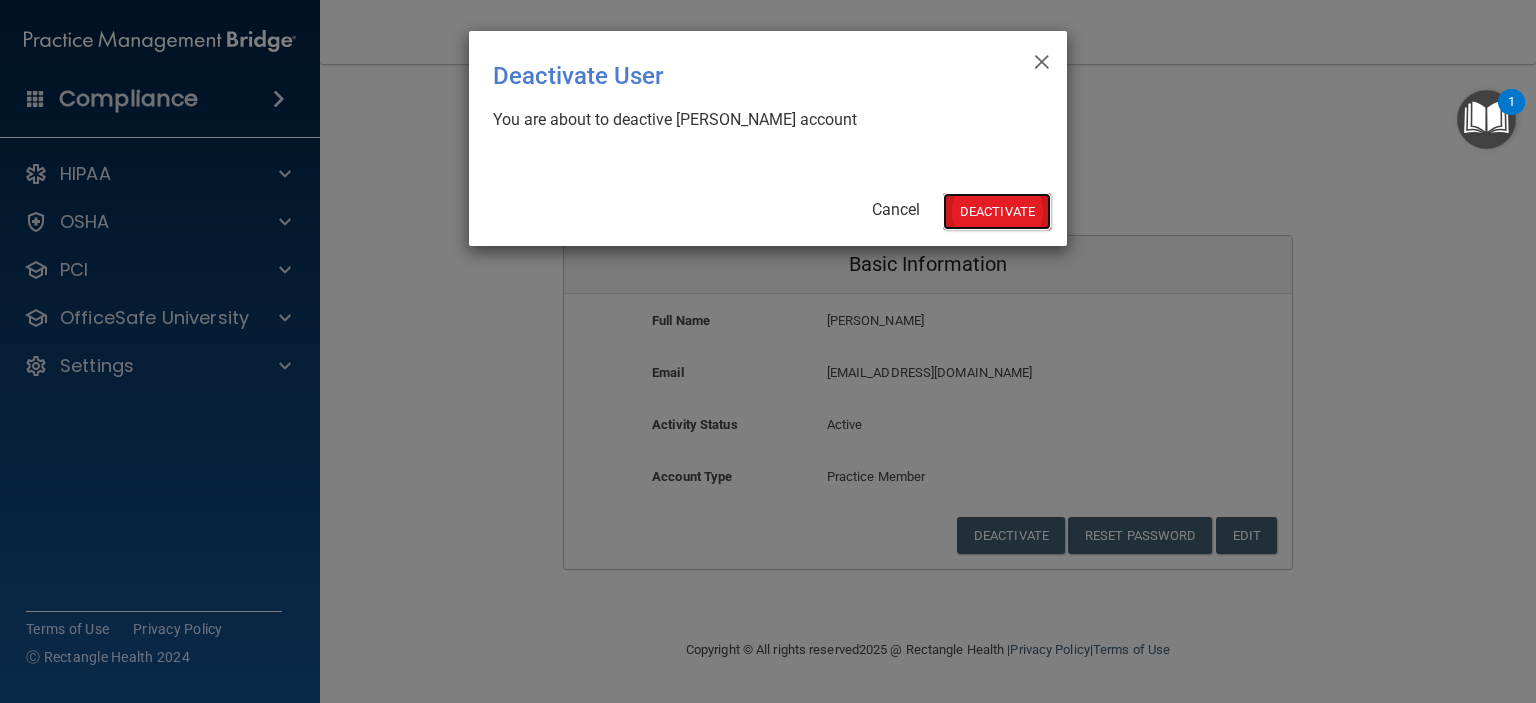 click on "Deactivate" at bounding box center [997, 211] 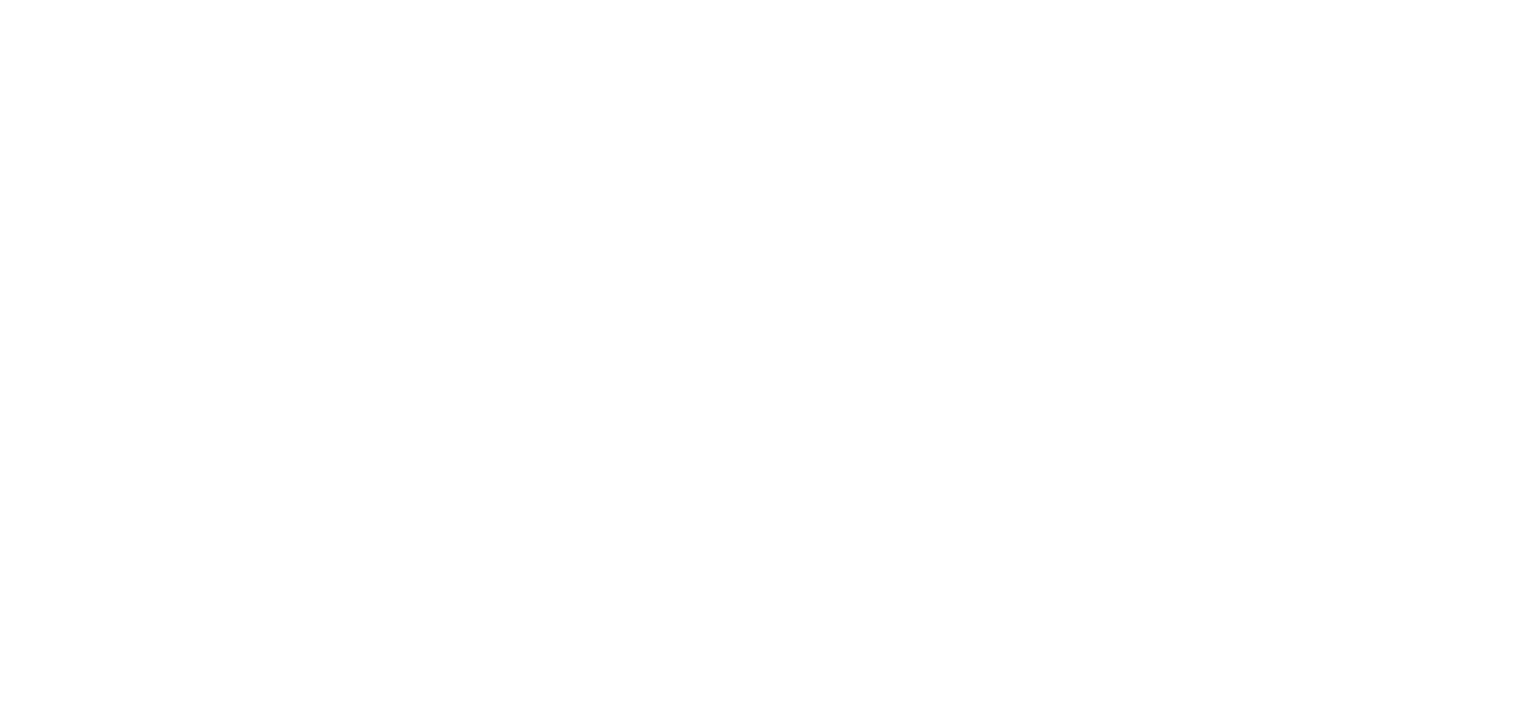 scroll, scrollTop: 0, scrollLeft: 0, axis: both 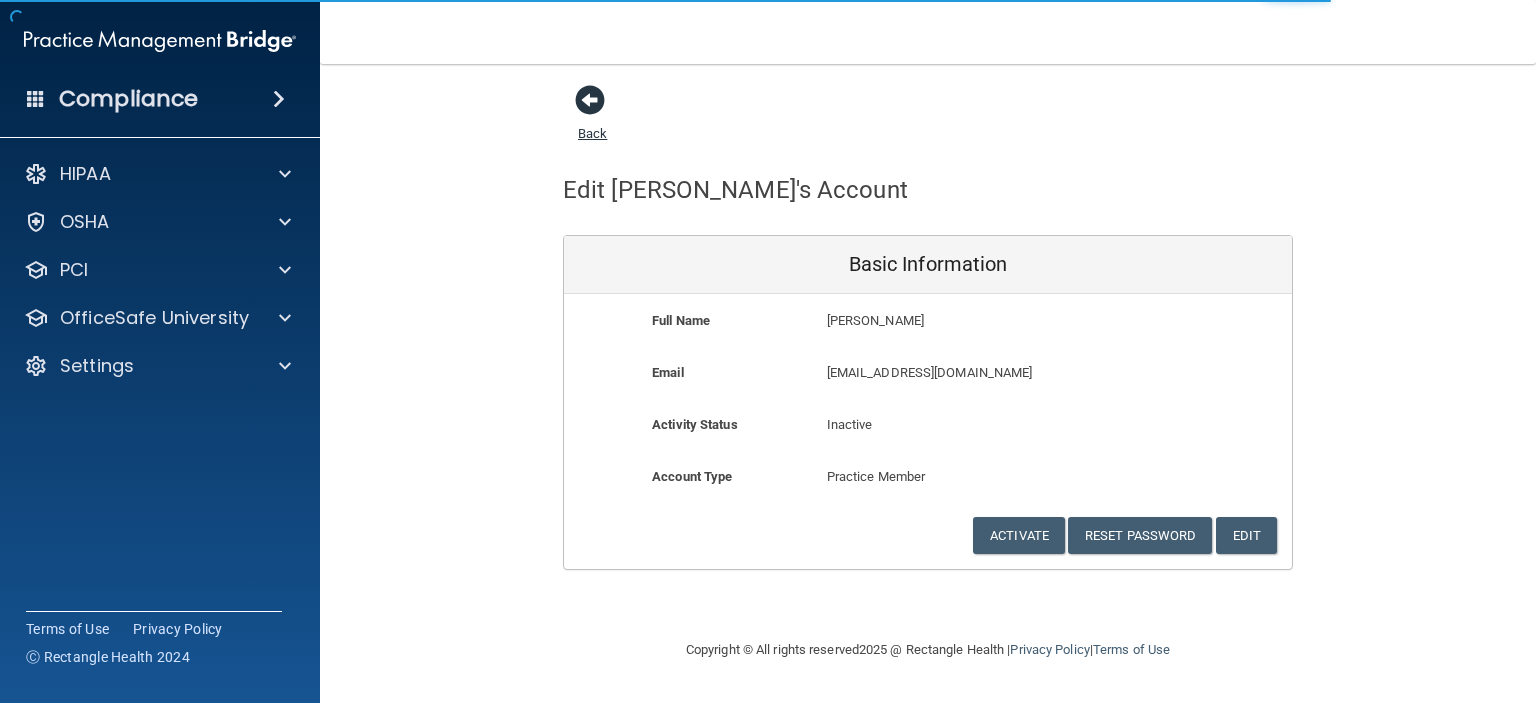 click at bounding box center (590, 100) 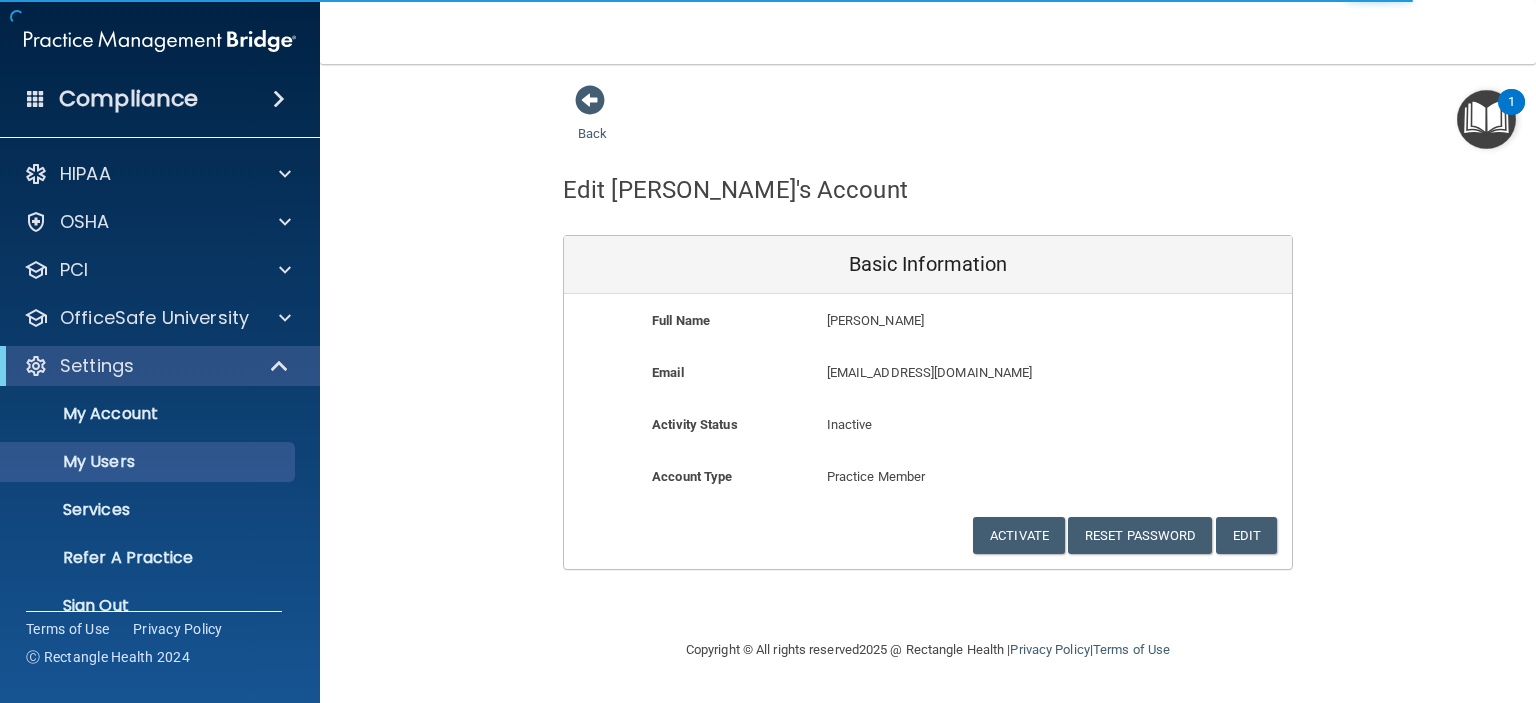 select on "20" 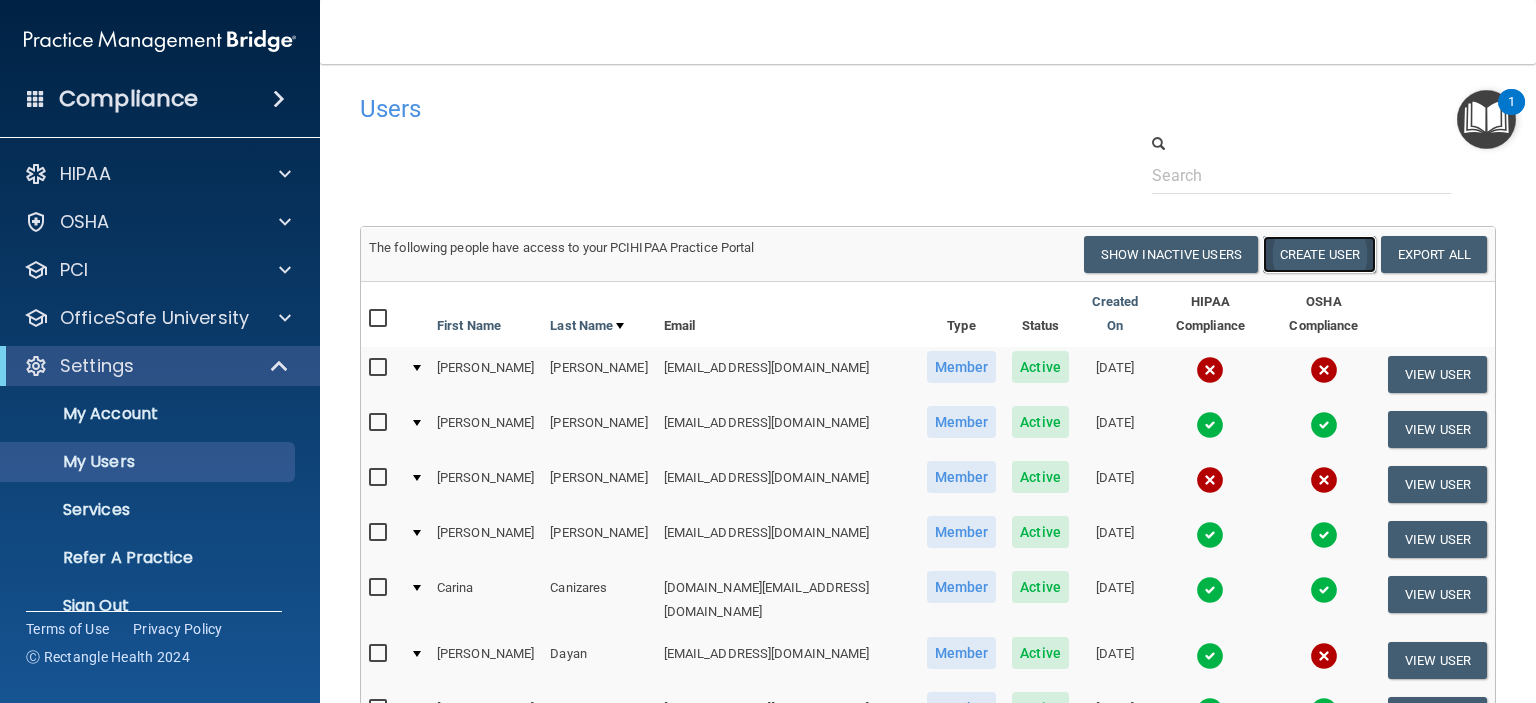 click on "Create User" at bounding box center (1319, 254) 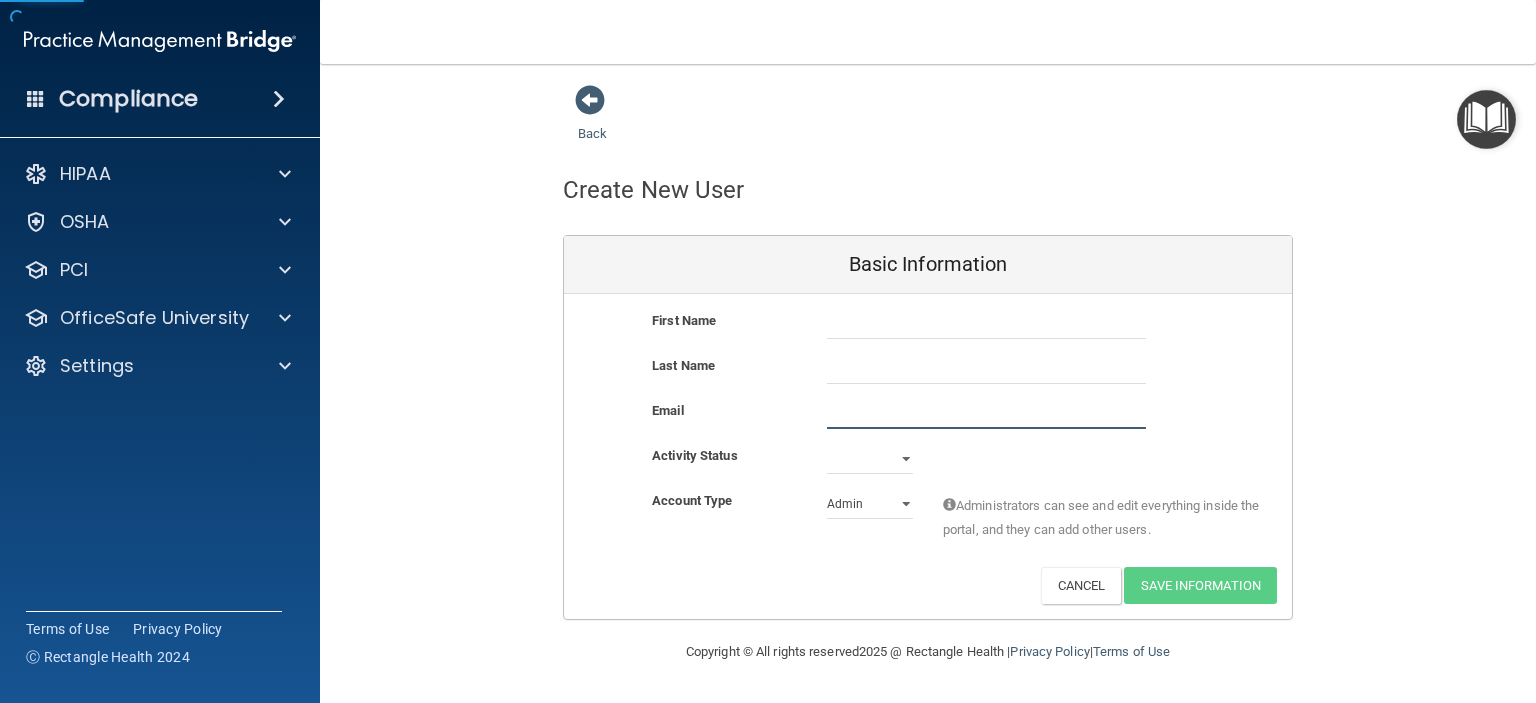 click at bounding box center [986, 414] 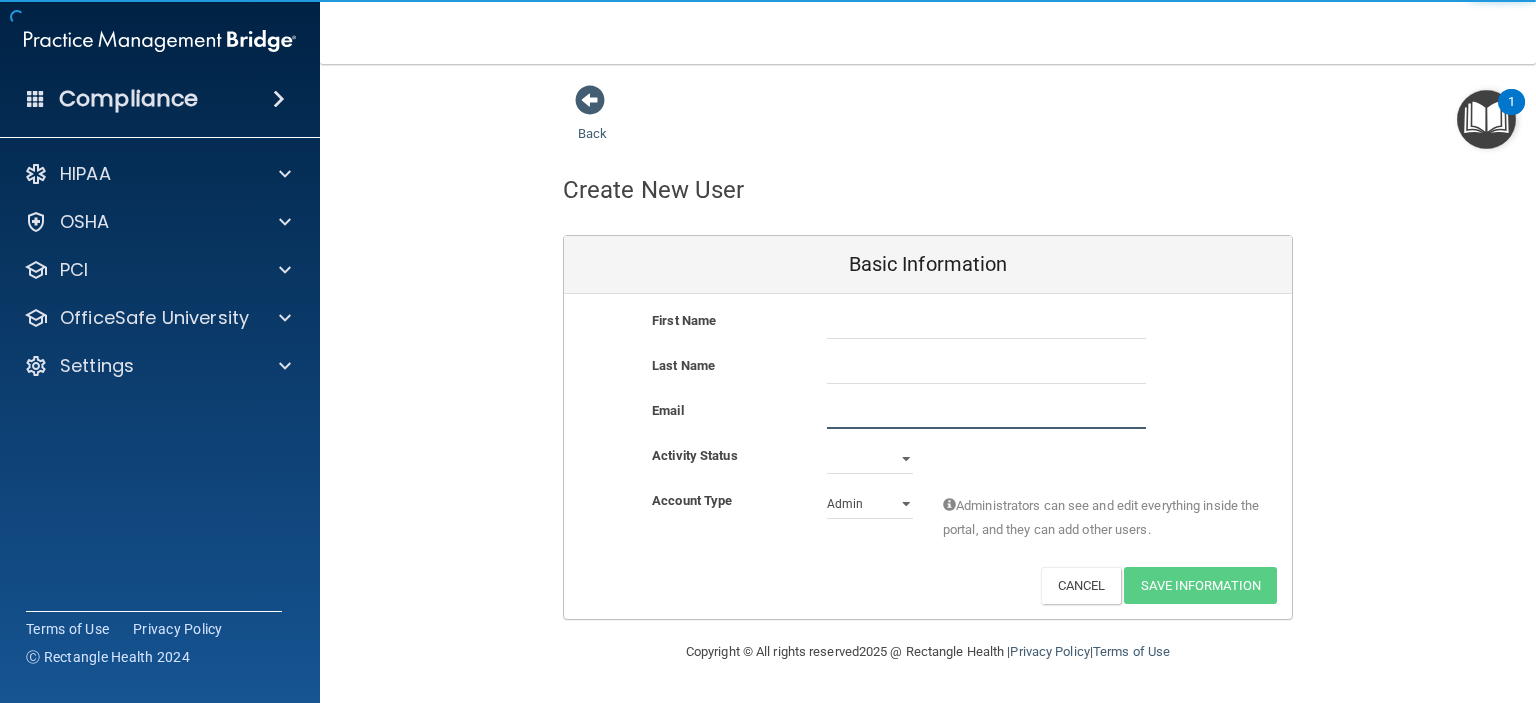 paste on "[EMAIL_ADDRESS][DOMAIN_NAME]" 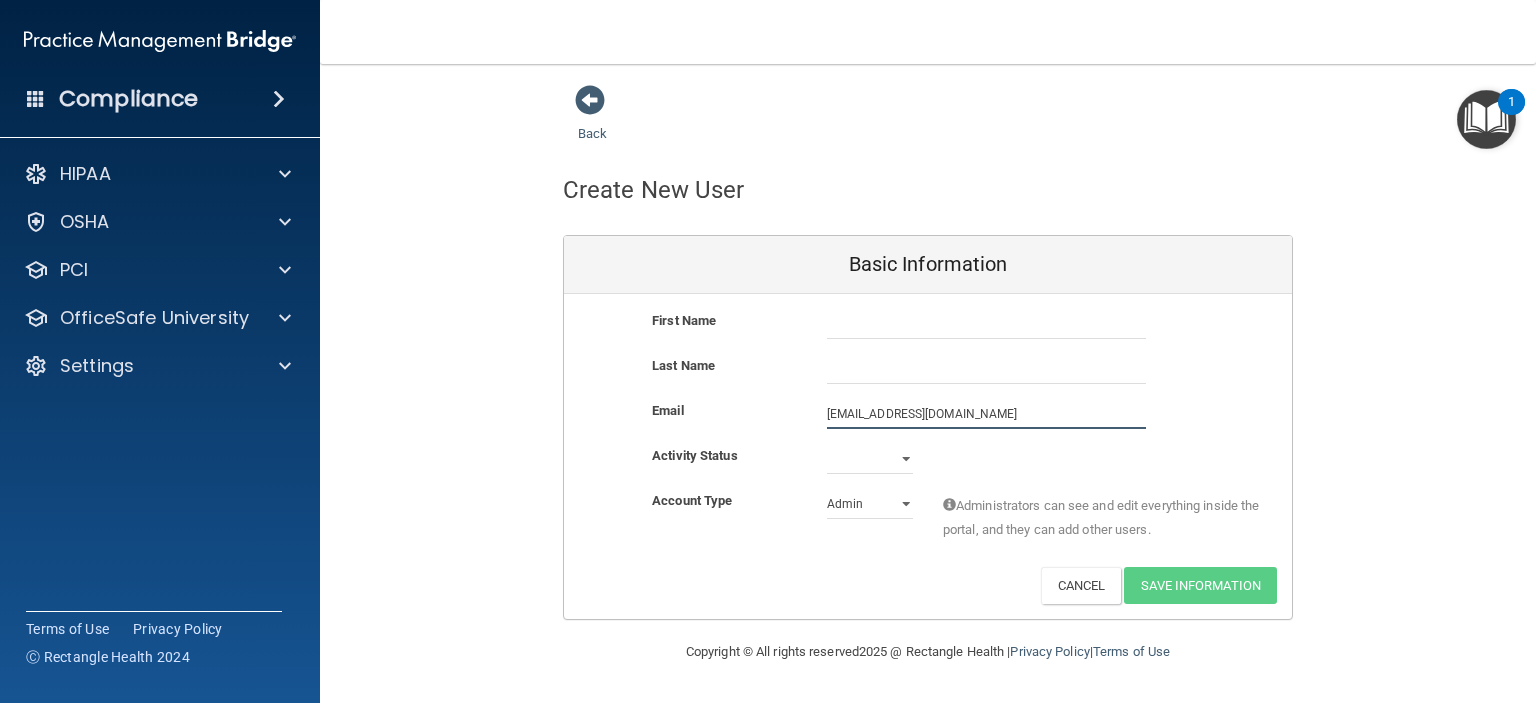 type on "[EMAIL_ADDRESS][DOMAIN_NAME]" 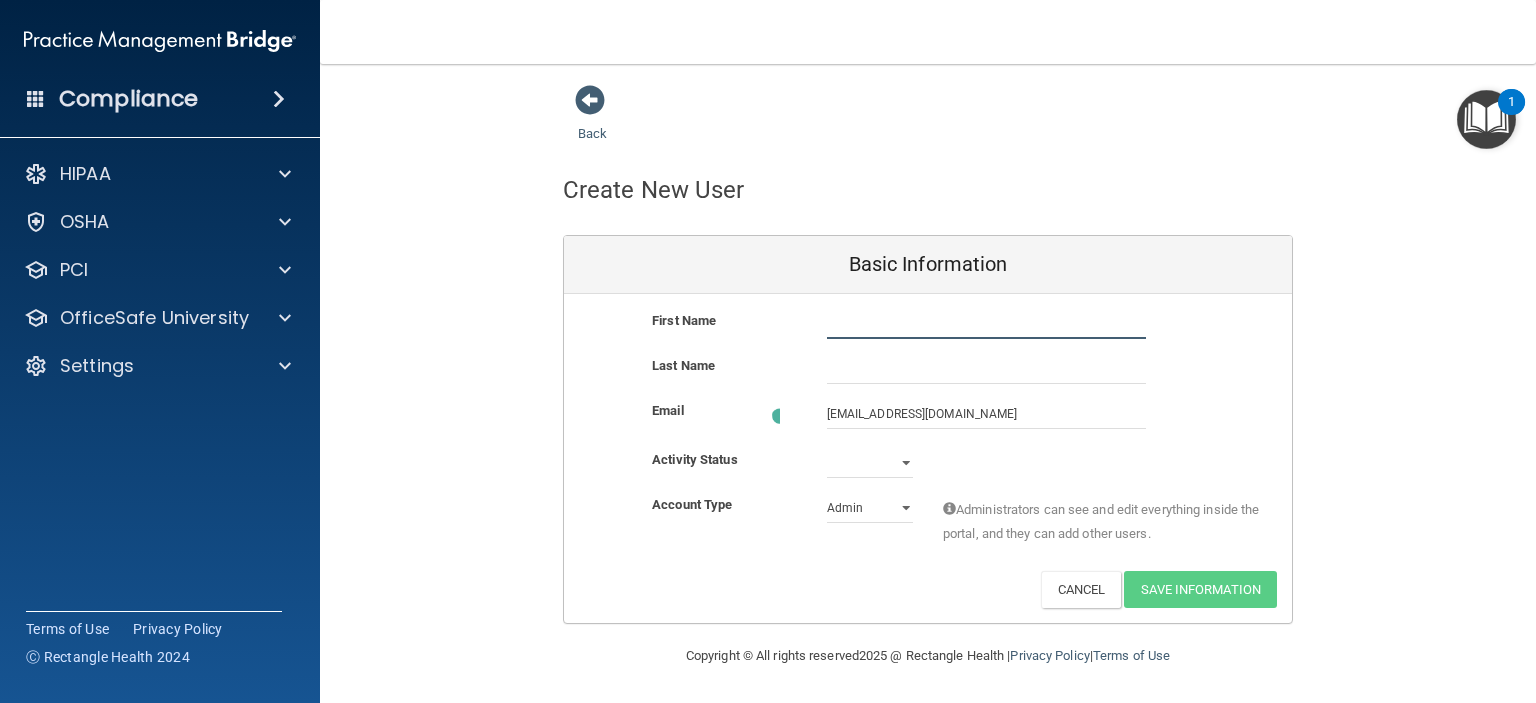 click at bounding box center (986, 324) 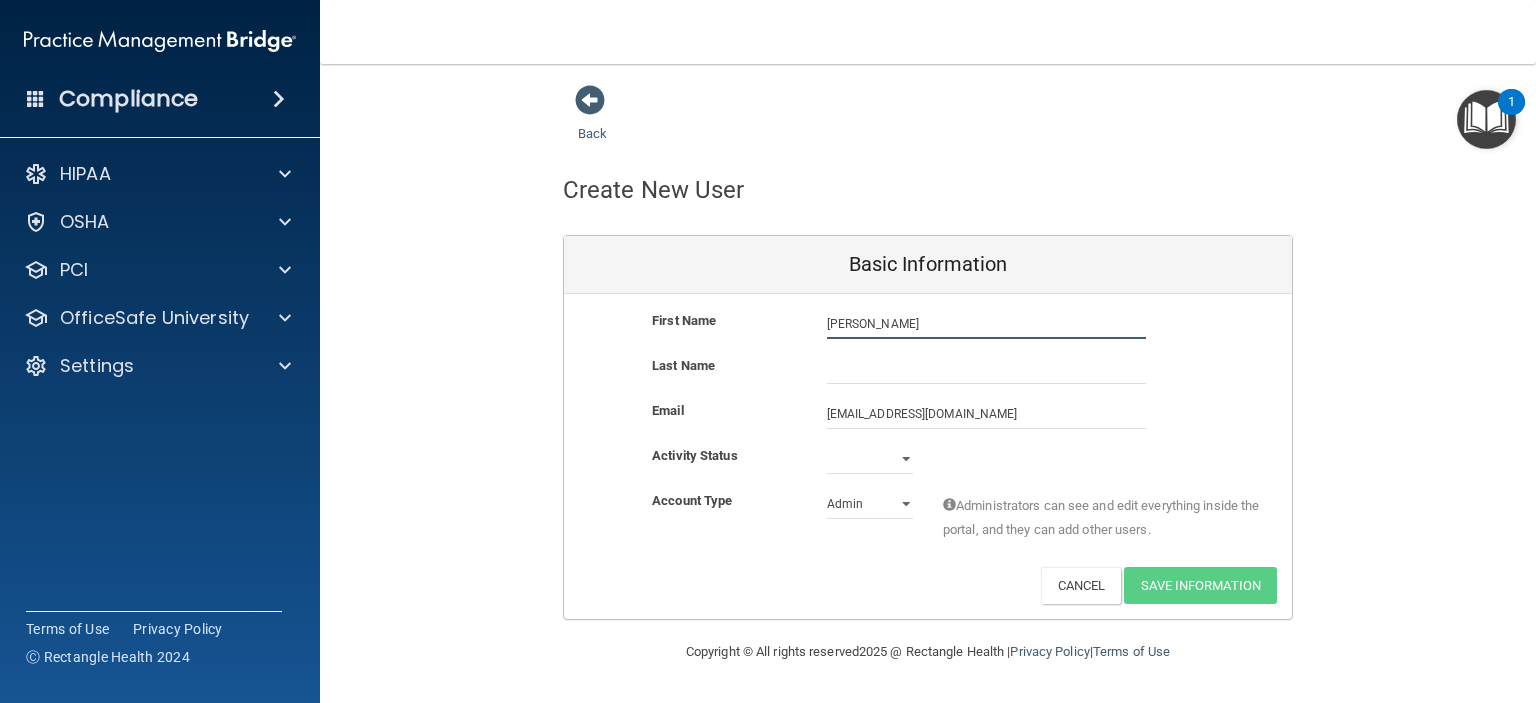 type on "[PERSON_NAME]" 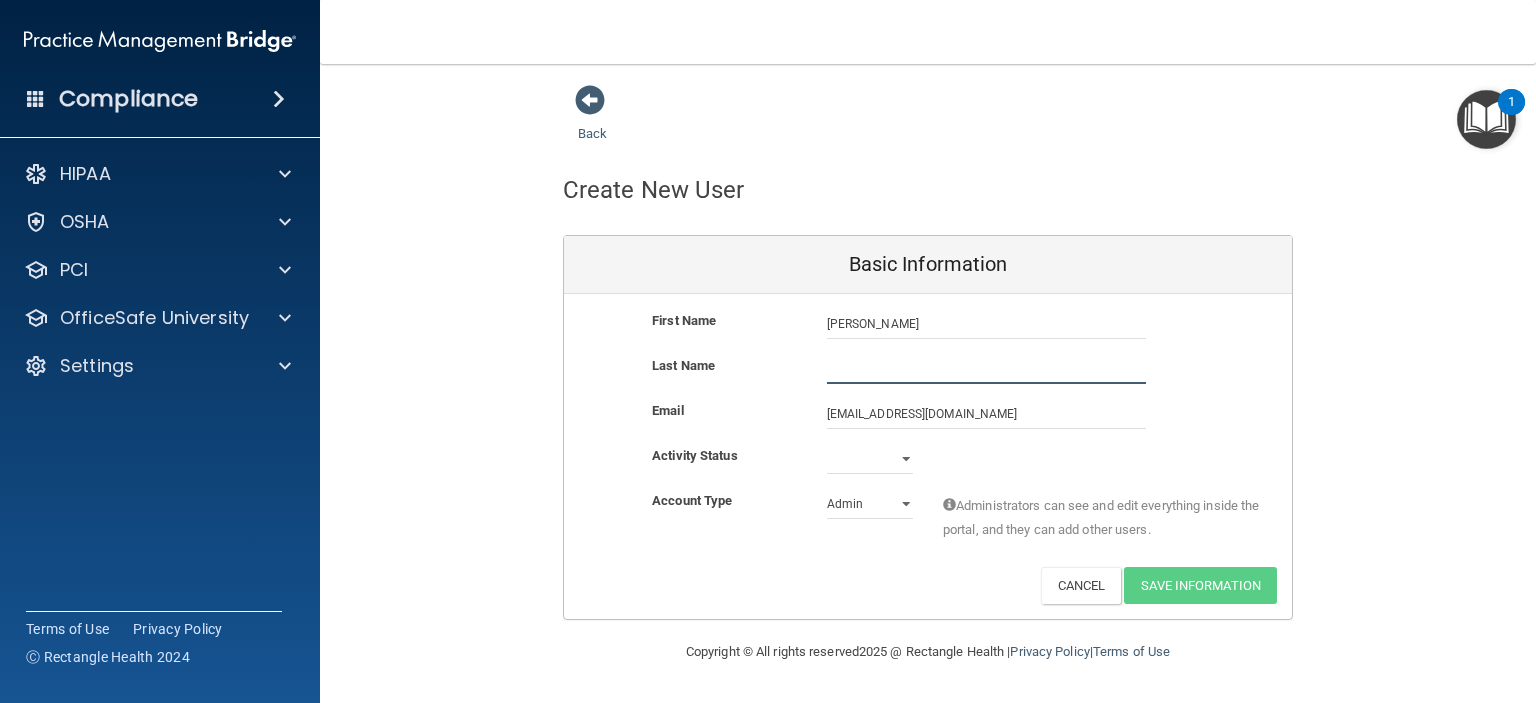 click at bounding box center [986, 369] 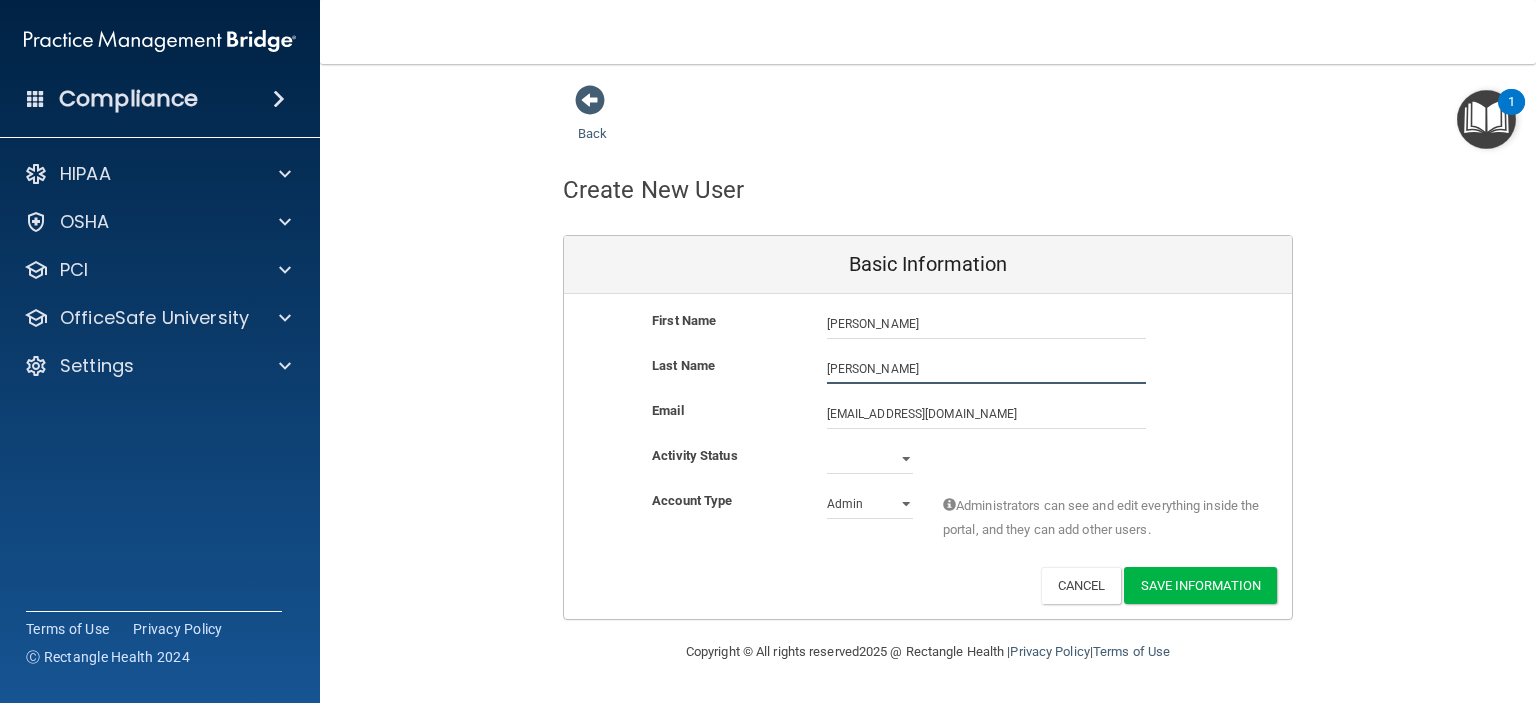 type on "[PERSON_NAME]" 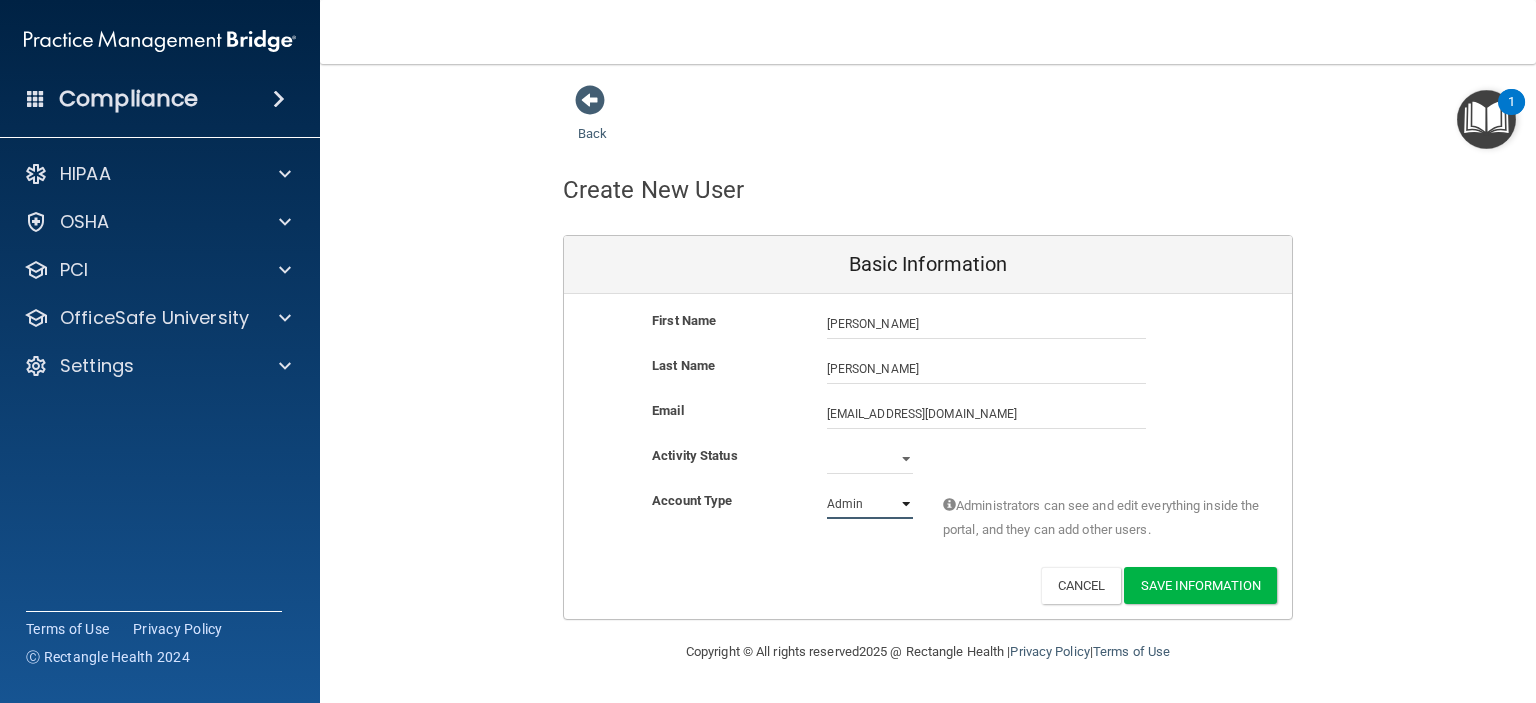 click on "Admin  Member" at bounding box center [870, 504] 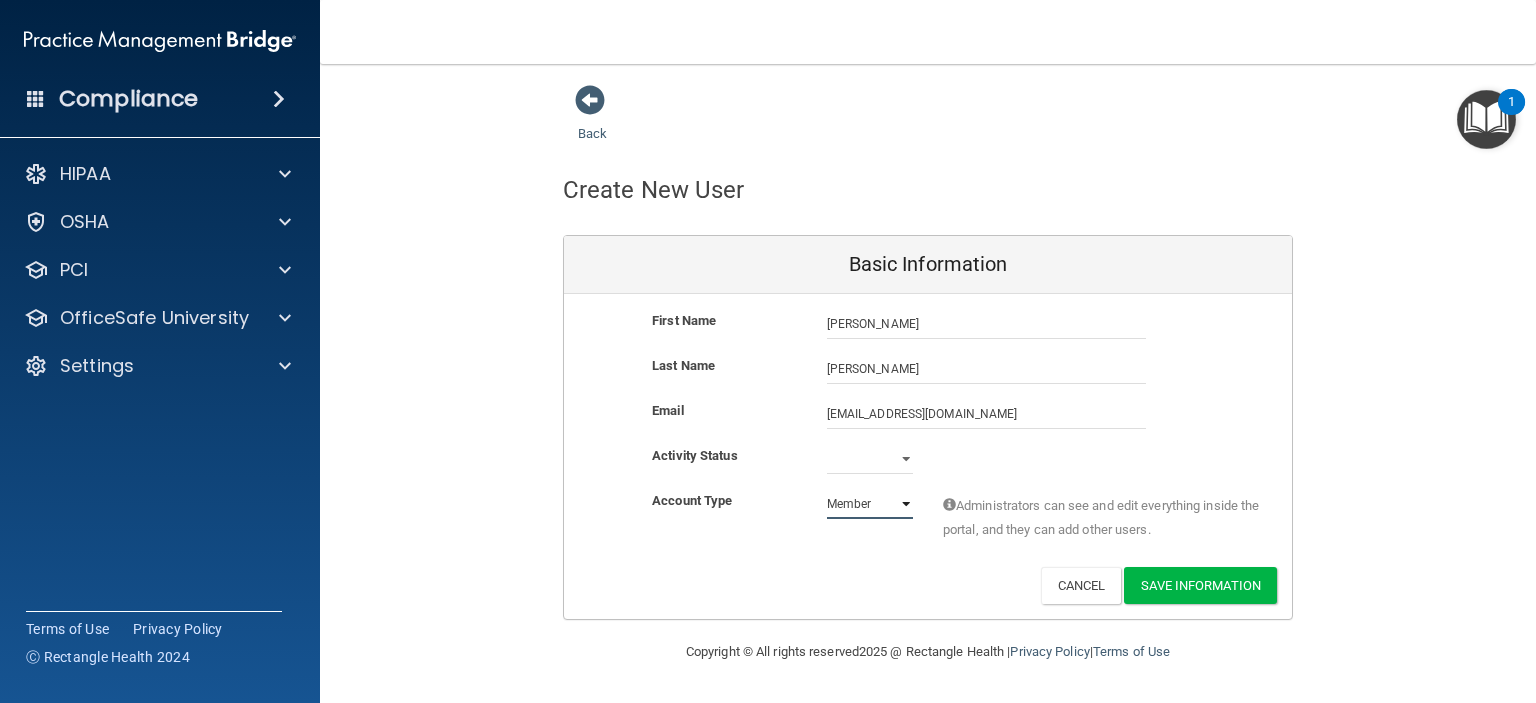 click on "Admin  Member" at bounding box center [870, 504] 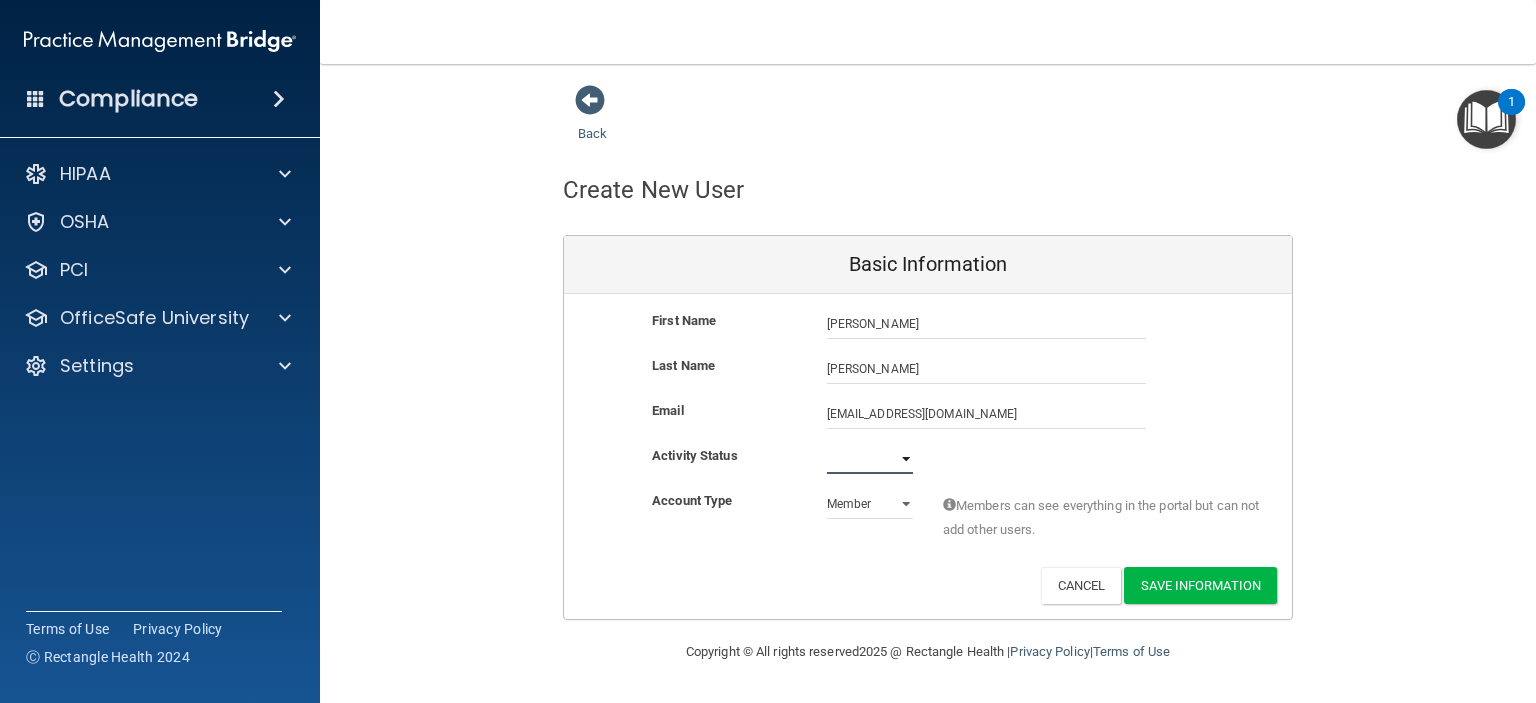 click on "Active  Inactive" at bounding box center (870, 459) 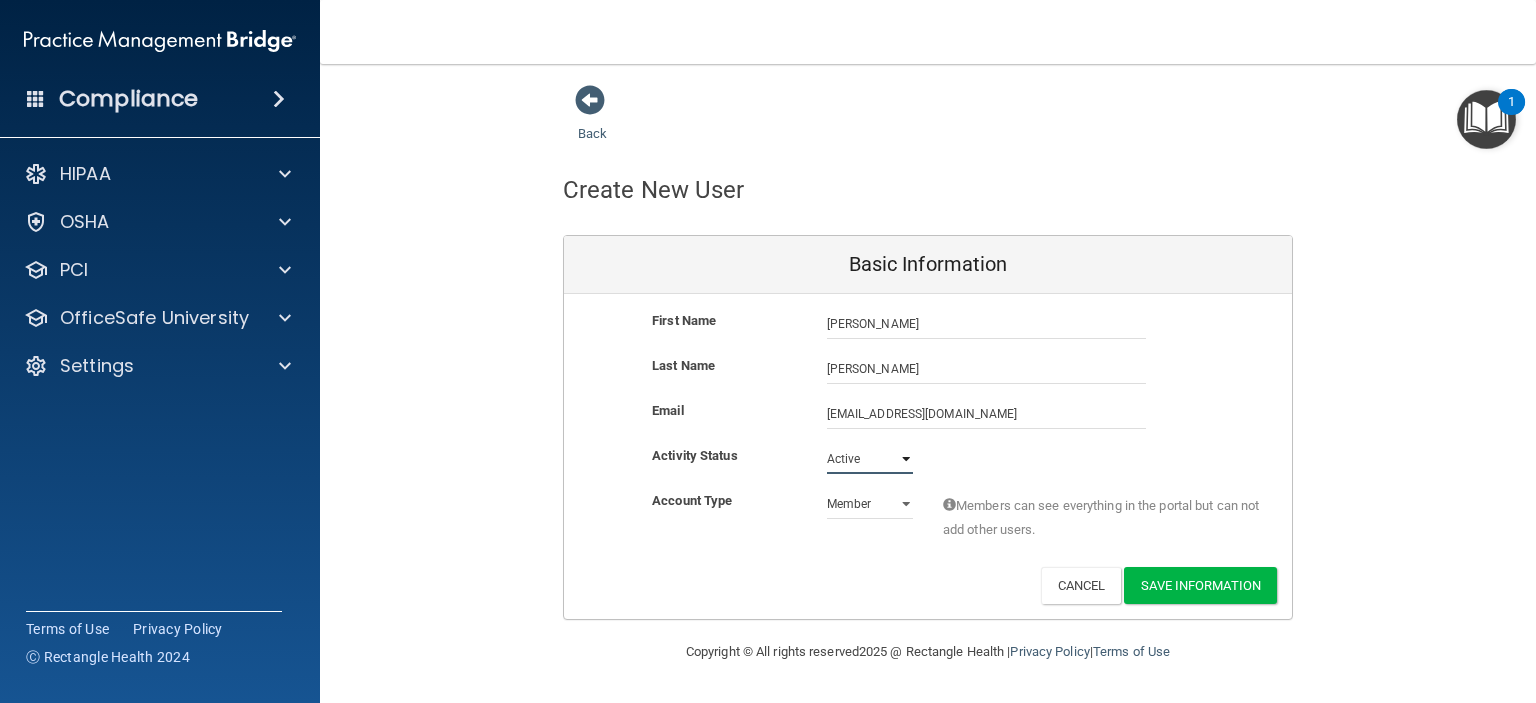 click on "Active  Inactive" at bounding box center (870, 459) 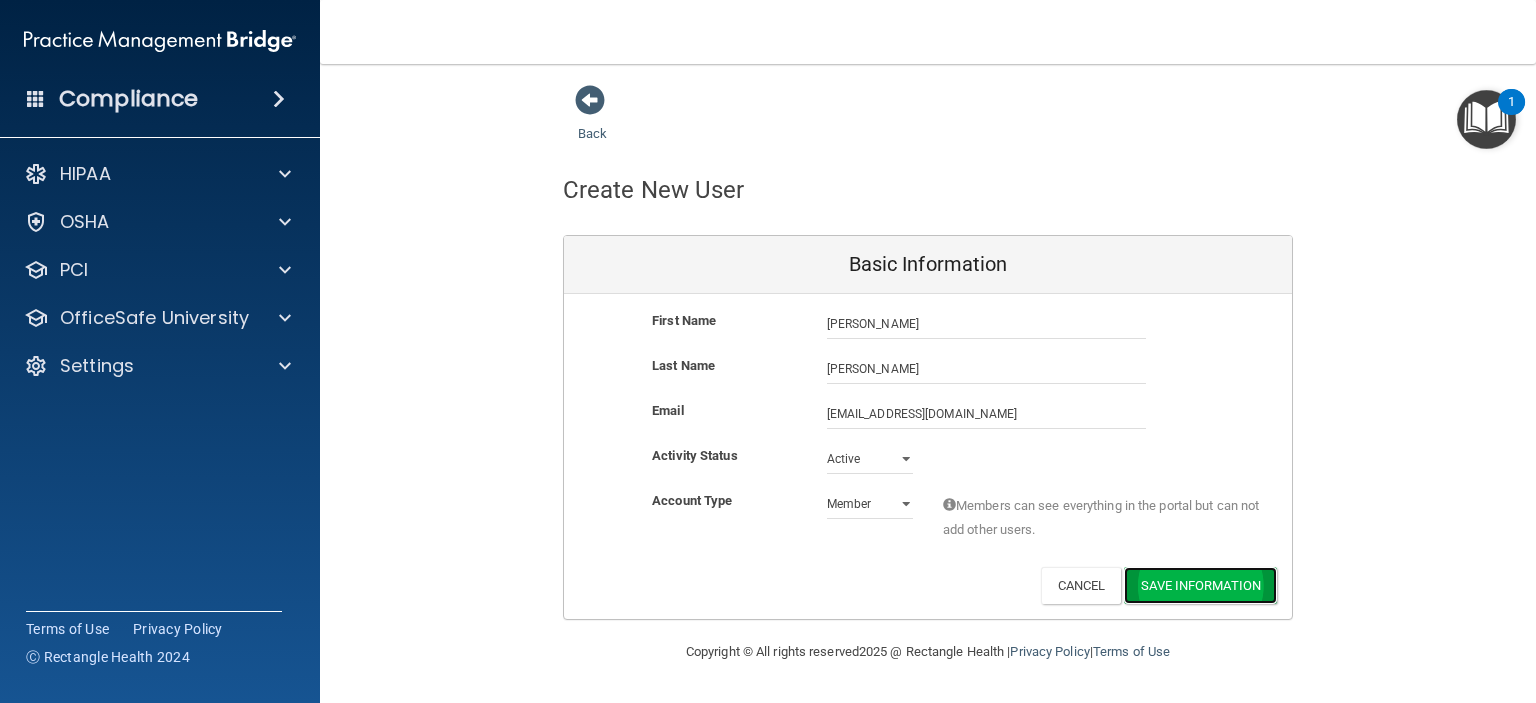 click on "Save Information" at bounding box center (1200, 585) 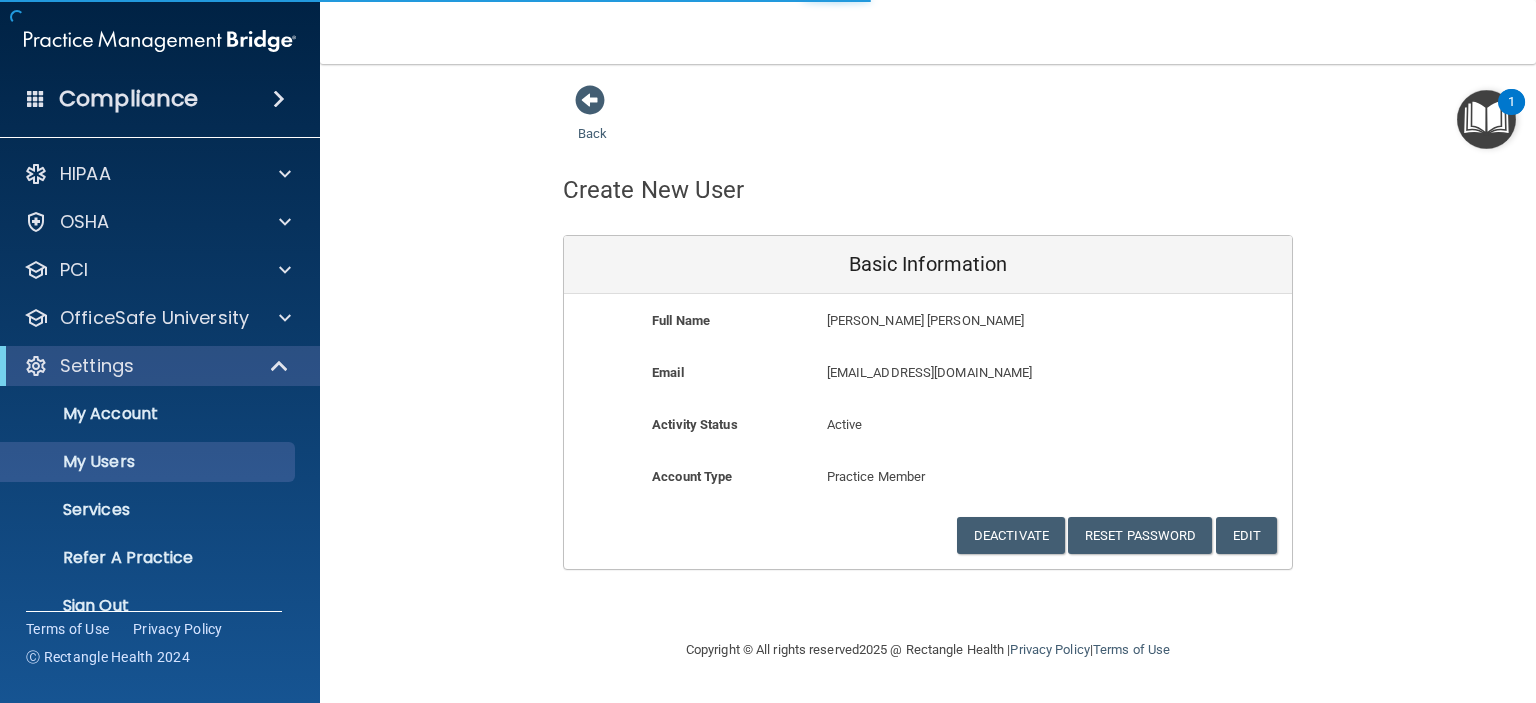 select on "20" 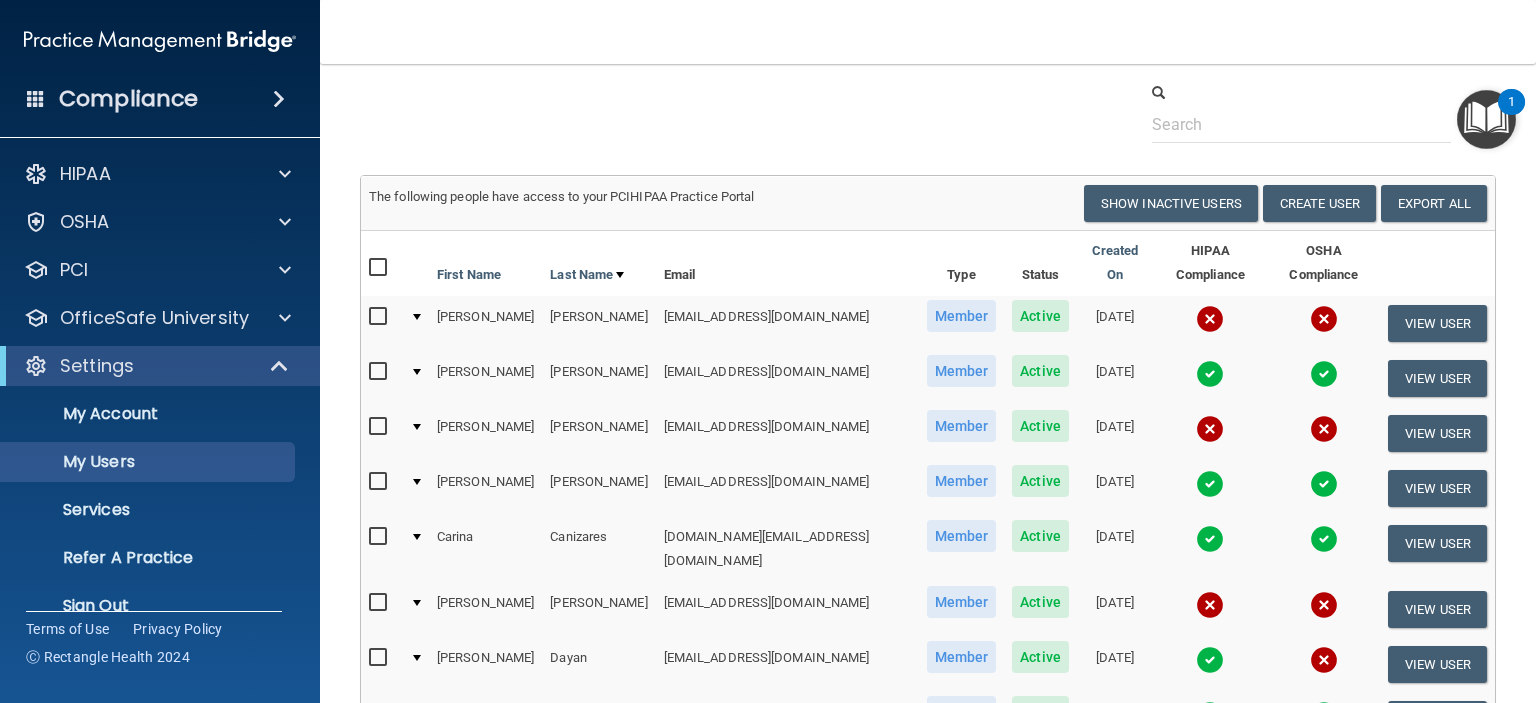 scroll, scrollTop: 0, scrollLeft: 0, axis: both 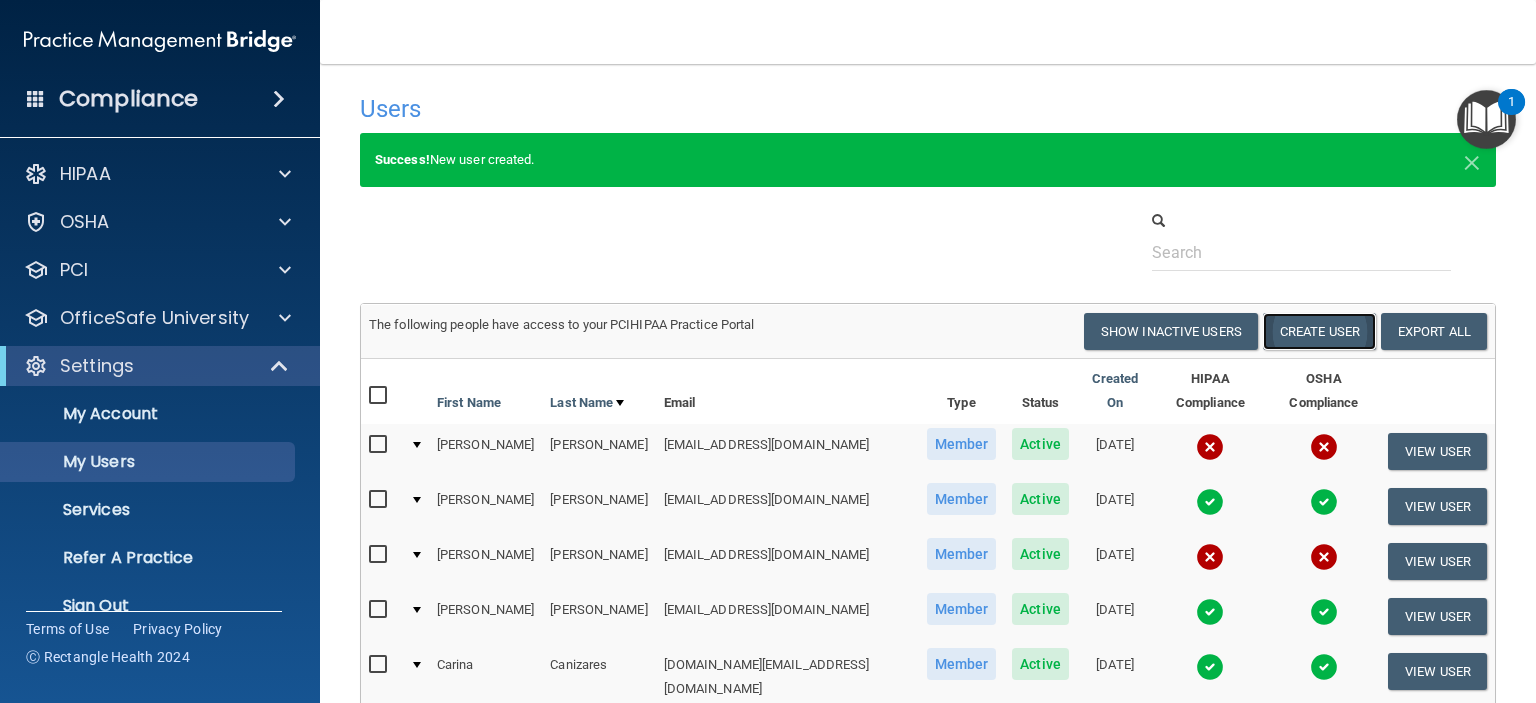 click on "Create User" at bounding box center (1319, 331) 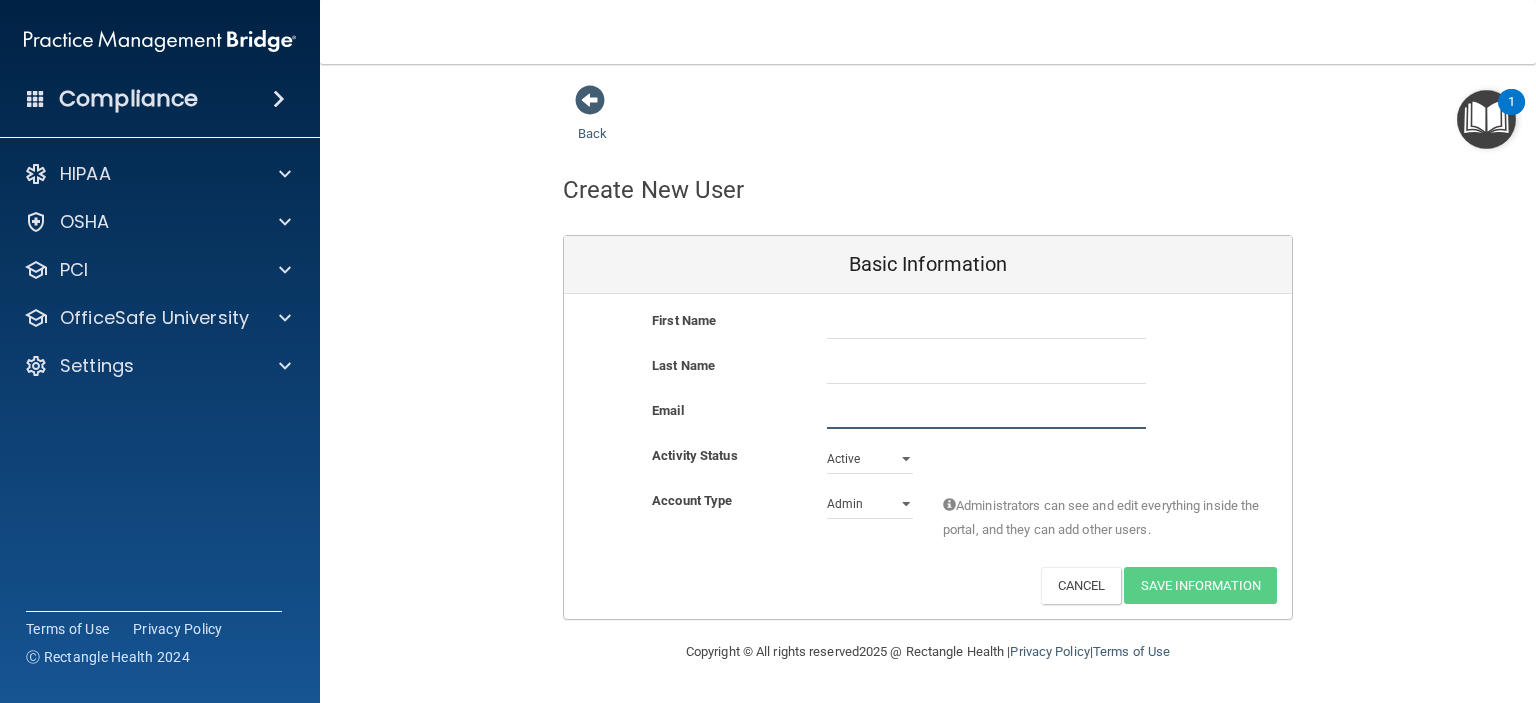 click at bounding box center (986, 414) 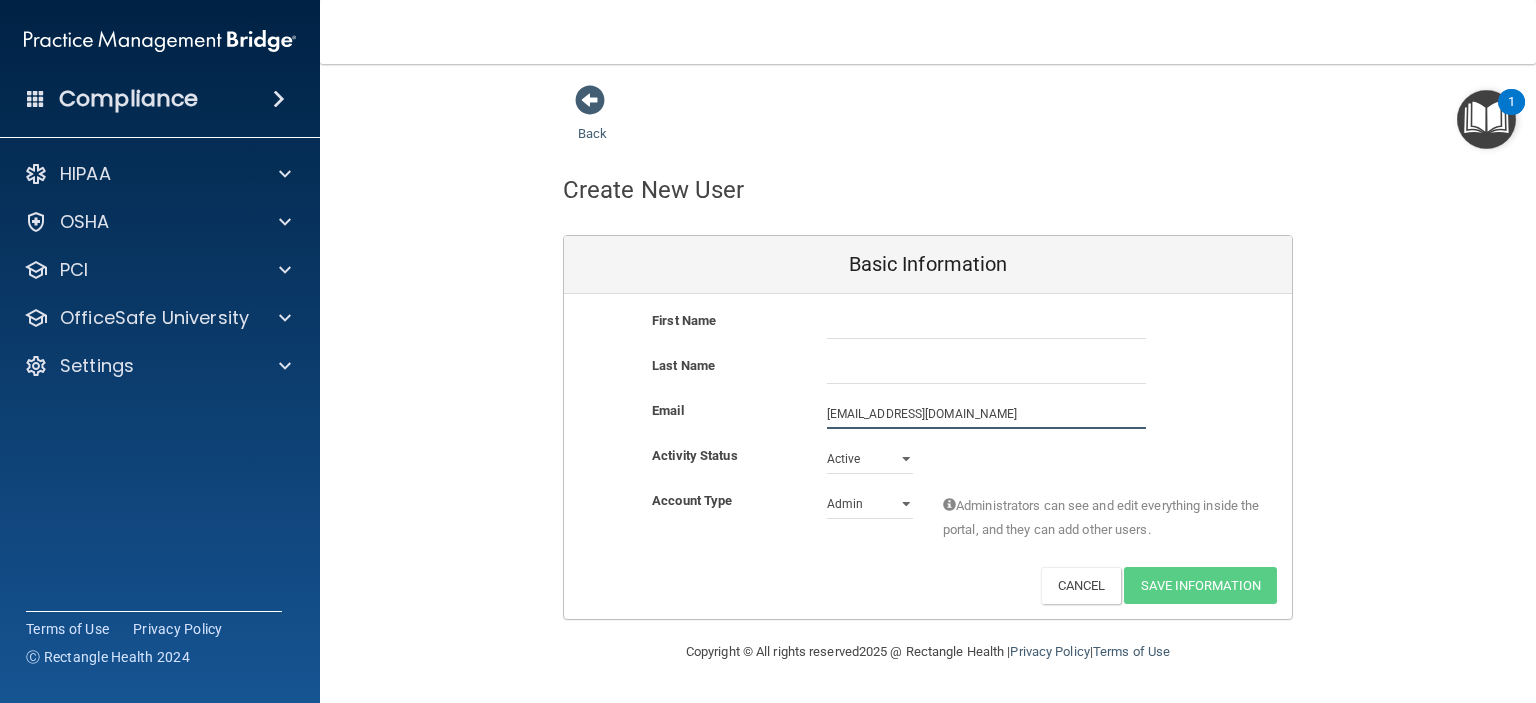 type on "AYapur@imagendentalpartners.com" 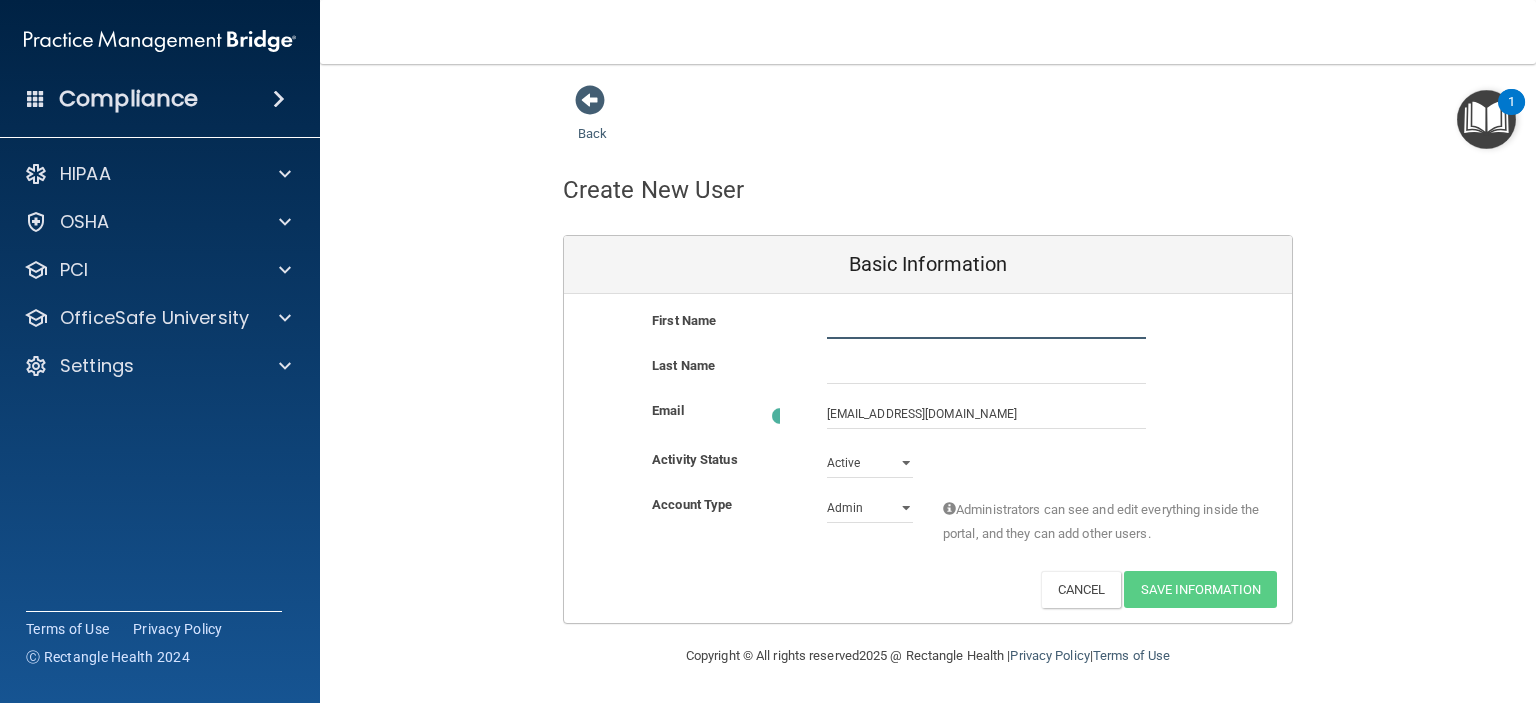 click at bounding box center (986, 324) 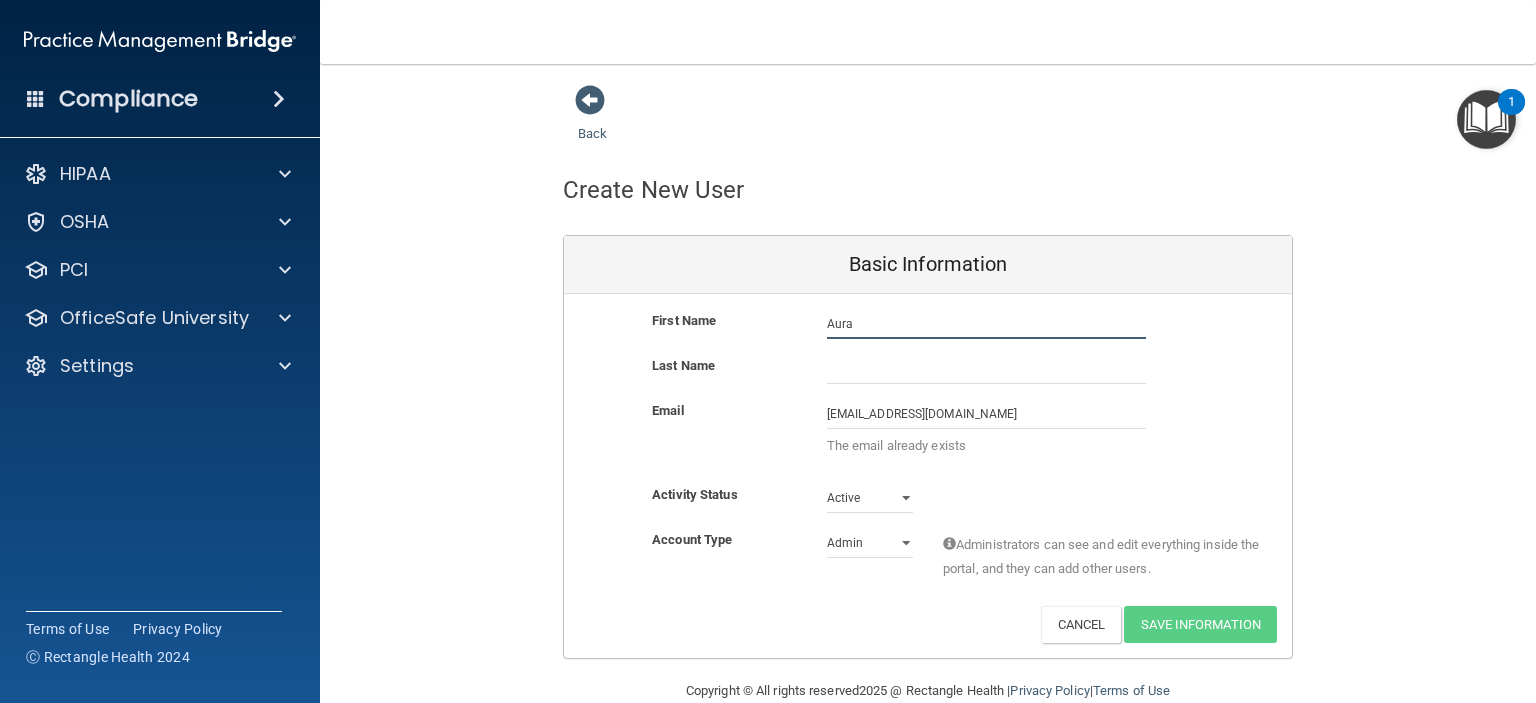 type on "Aura" 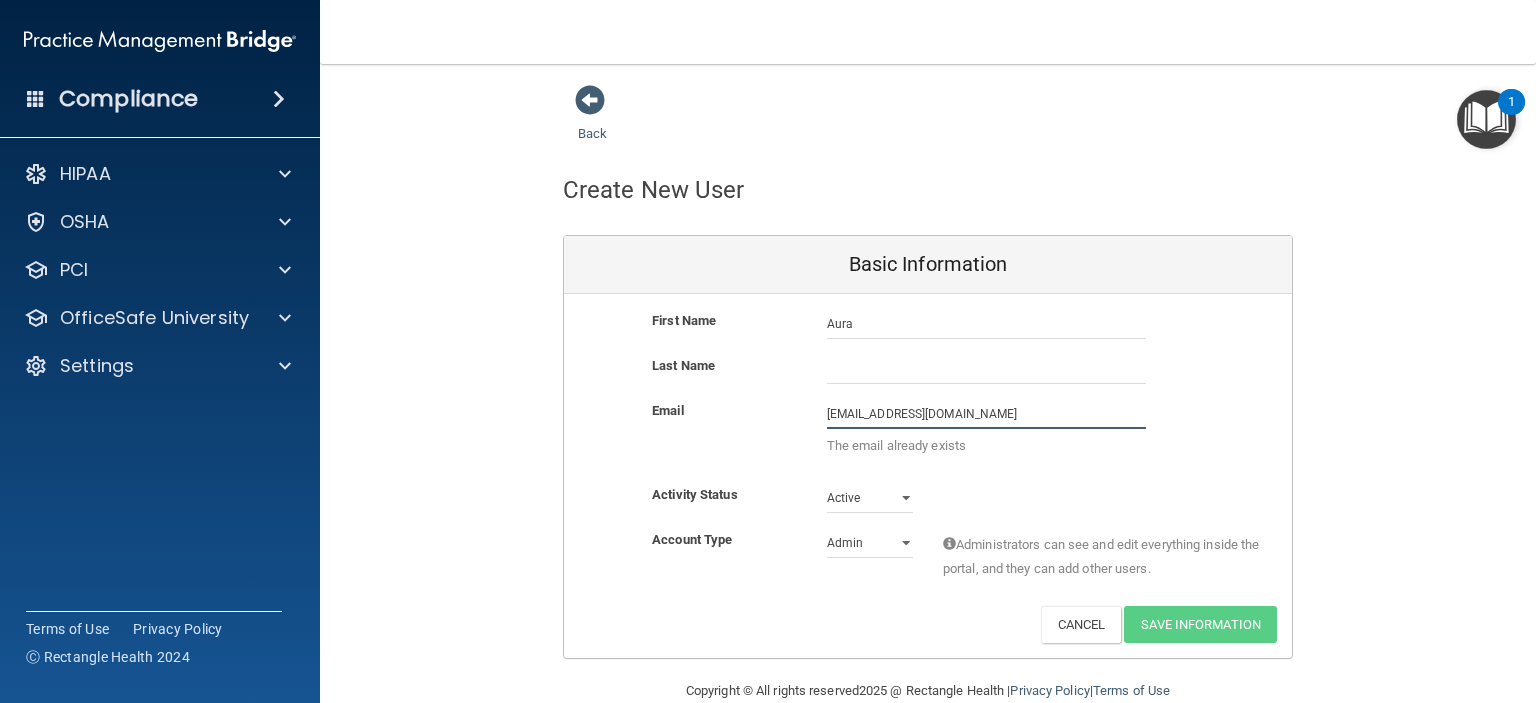 drag, startPoint x: 1037, startPoint y: 411, endPoint x: 804, endPoint y: 404, distance: 233.10513 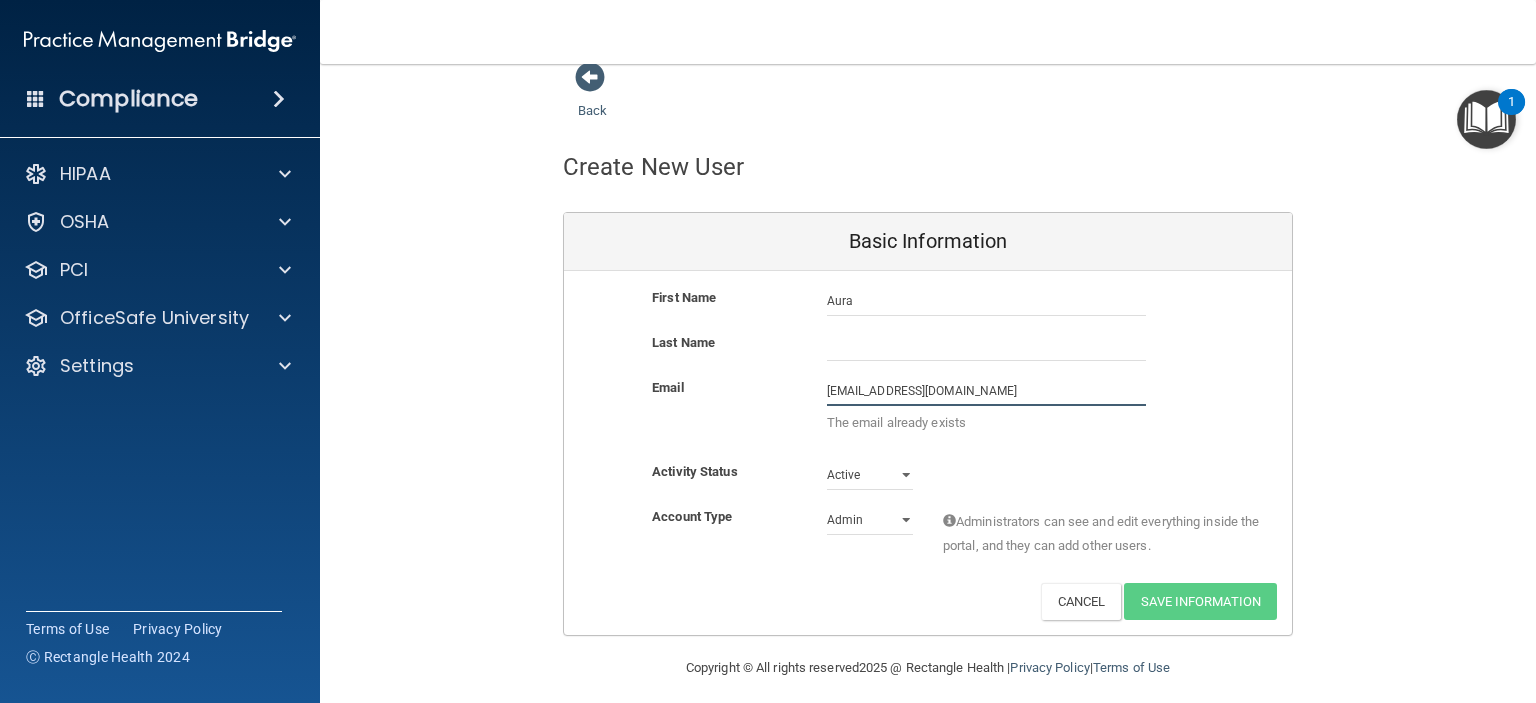 scroll, scrollTop: 35, scrollLeft: 0, axis: vertical 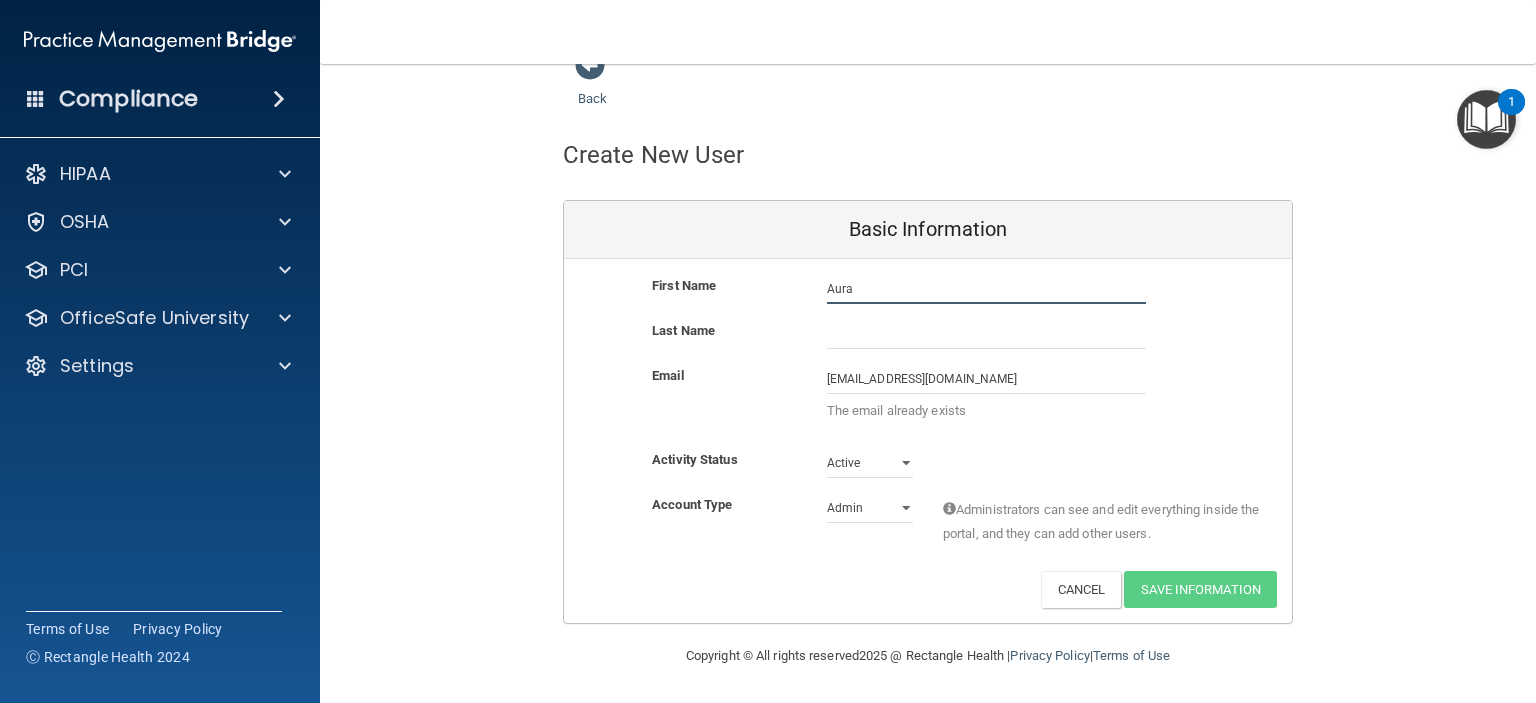 click on "Basic Information              First Name       Aura    Aura                   Last Name                           Email           AYapur@imagendentalpartners.com   AYapur@imagendentalpartners.com       The email already exists                 Activity Status            Active          Active  Inactive                    Account Type        Practice Admin                  Admin  Member          Financial Institution          Business Associate Admin  Business Associate Member         Administrators can see and edit everything inside the portal, and they can add other users.                        Deactivate    Reset Password   Edit     Cancel   Save Information" at bounding box center [928, 412] 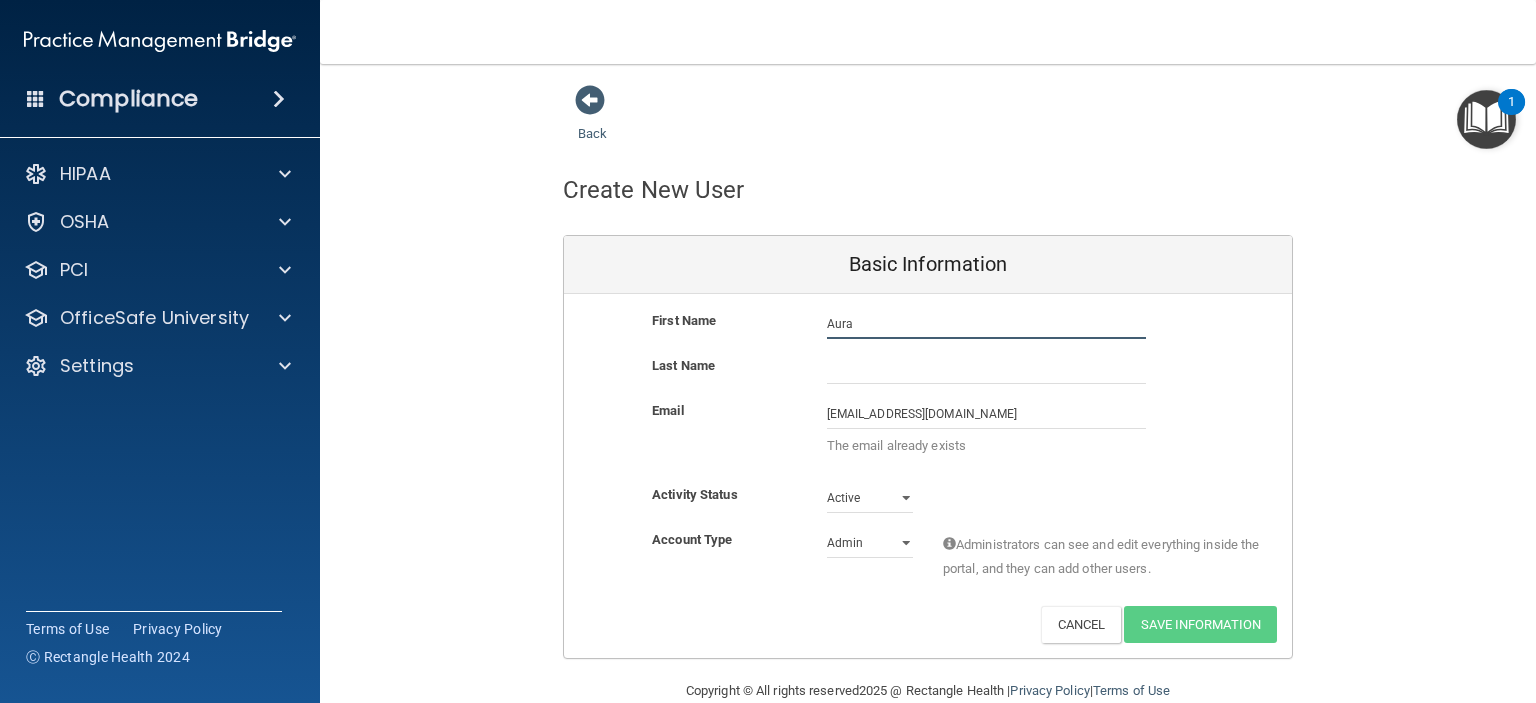drag, startPoint x: 876, startPoint y: 318, endPoint x: 732, endPoint y: 299, distance: 145.24806 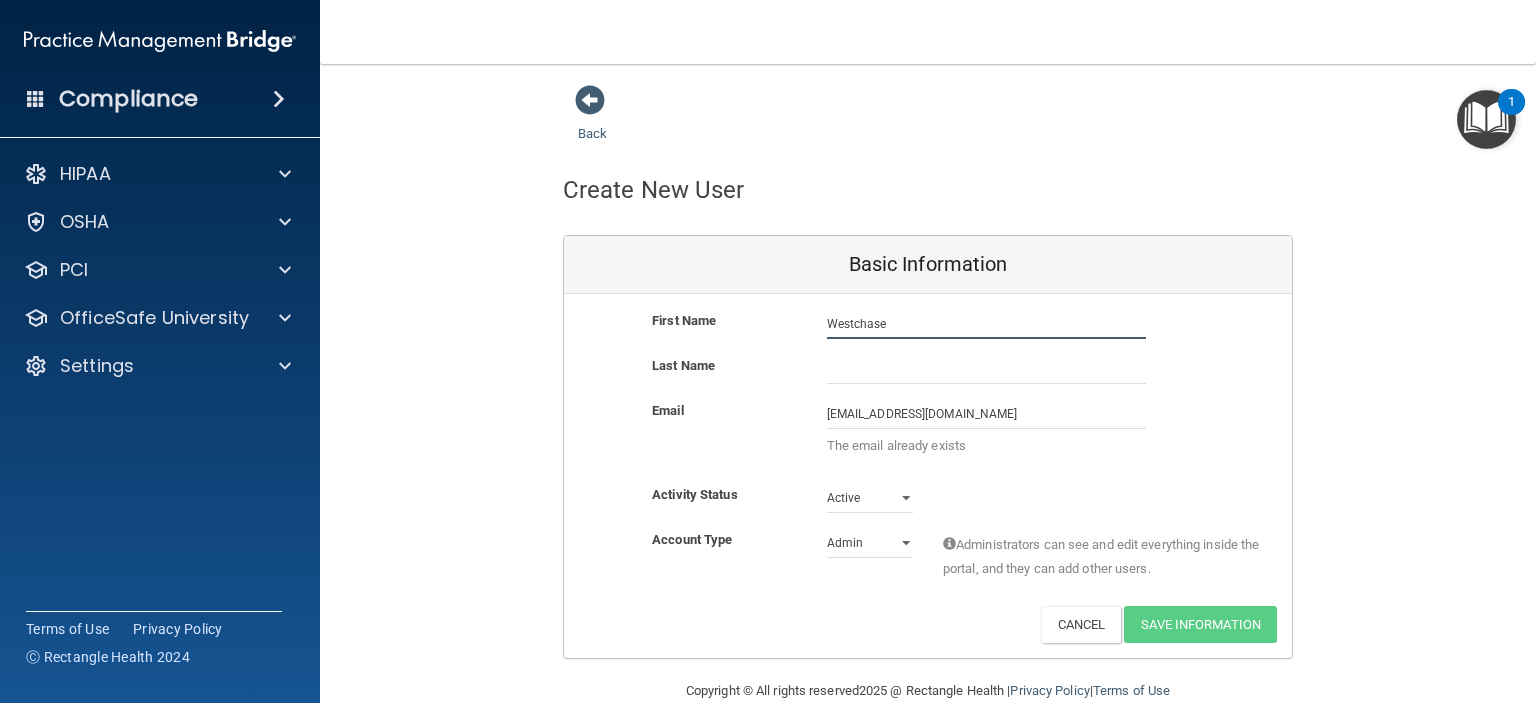 type on "Westchase" 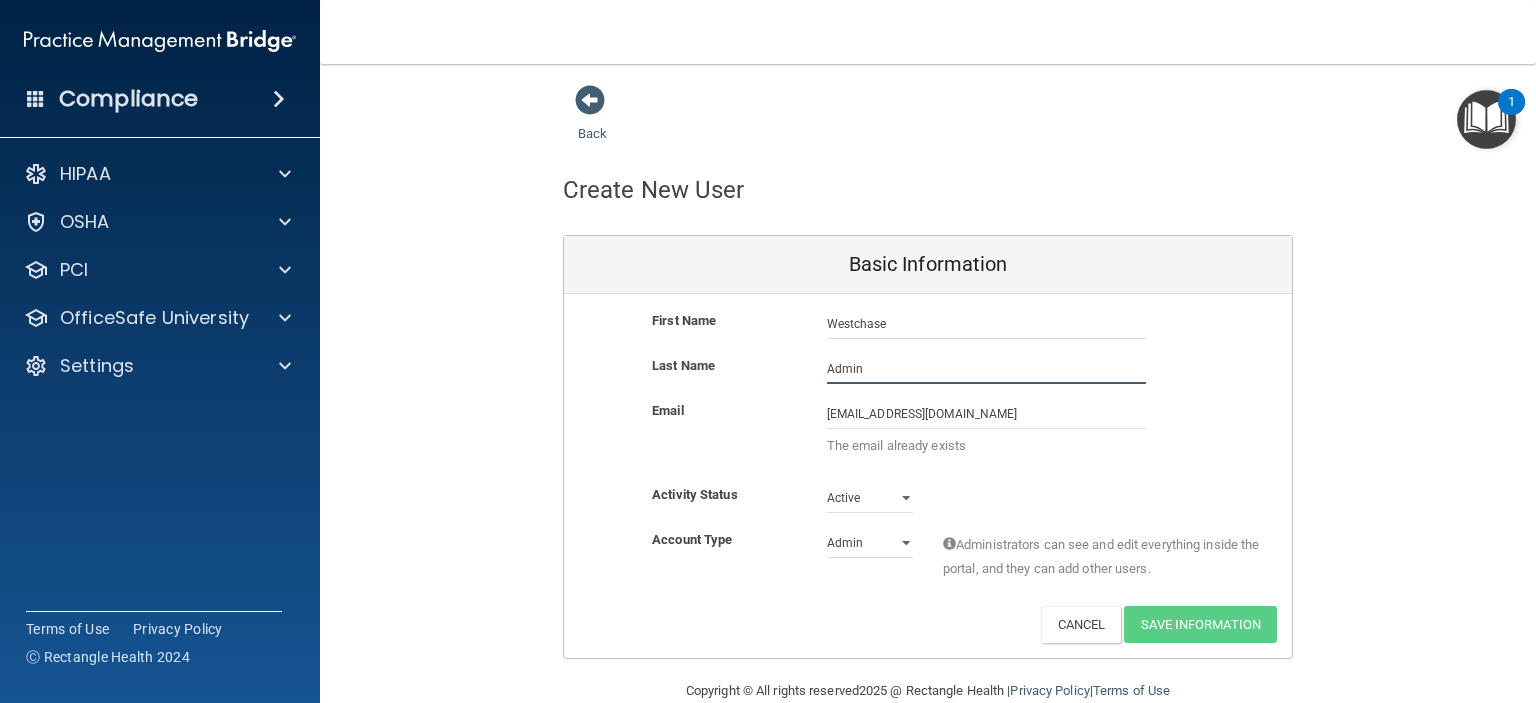 type on "Admin" 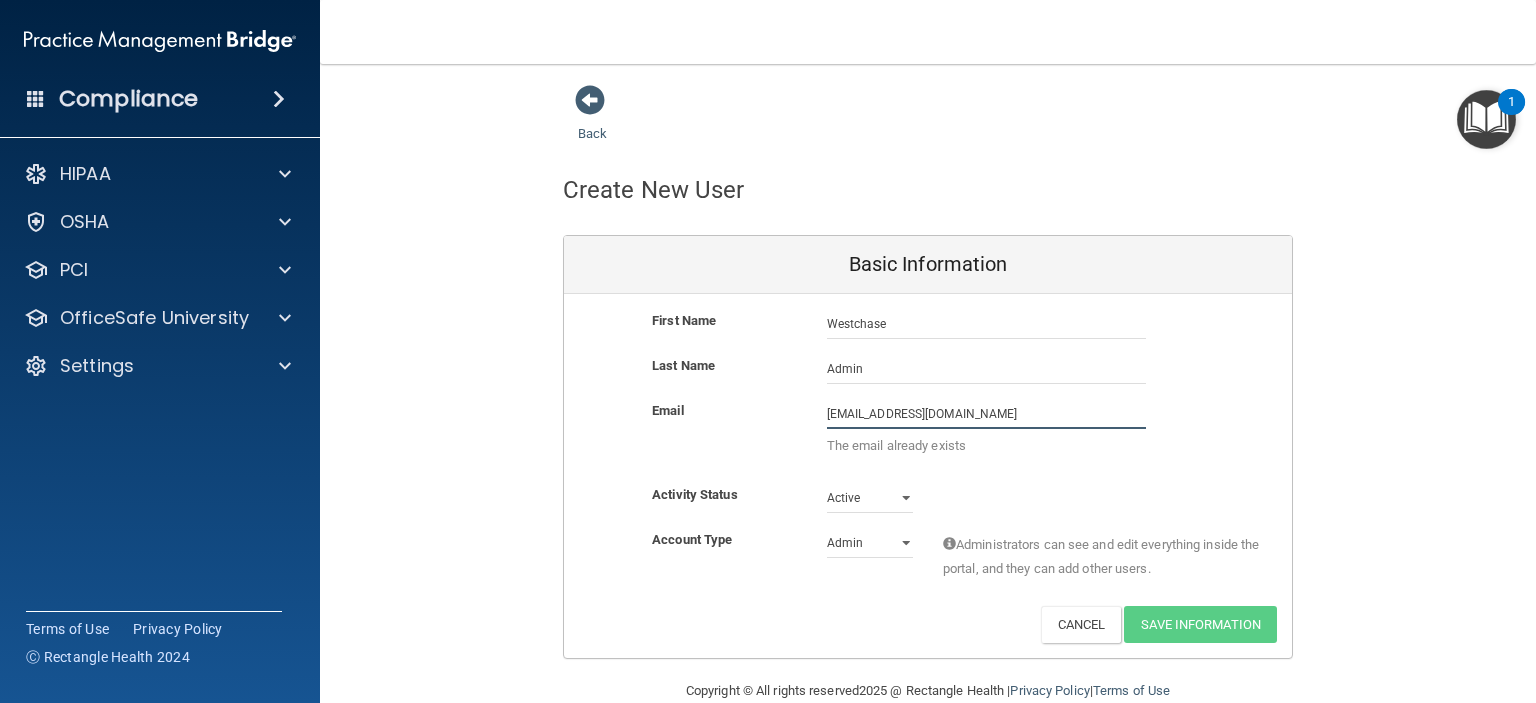 type on "Westchaseadmin@imagen.com" 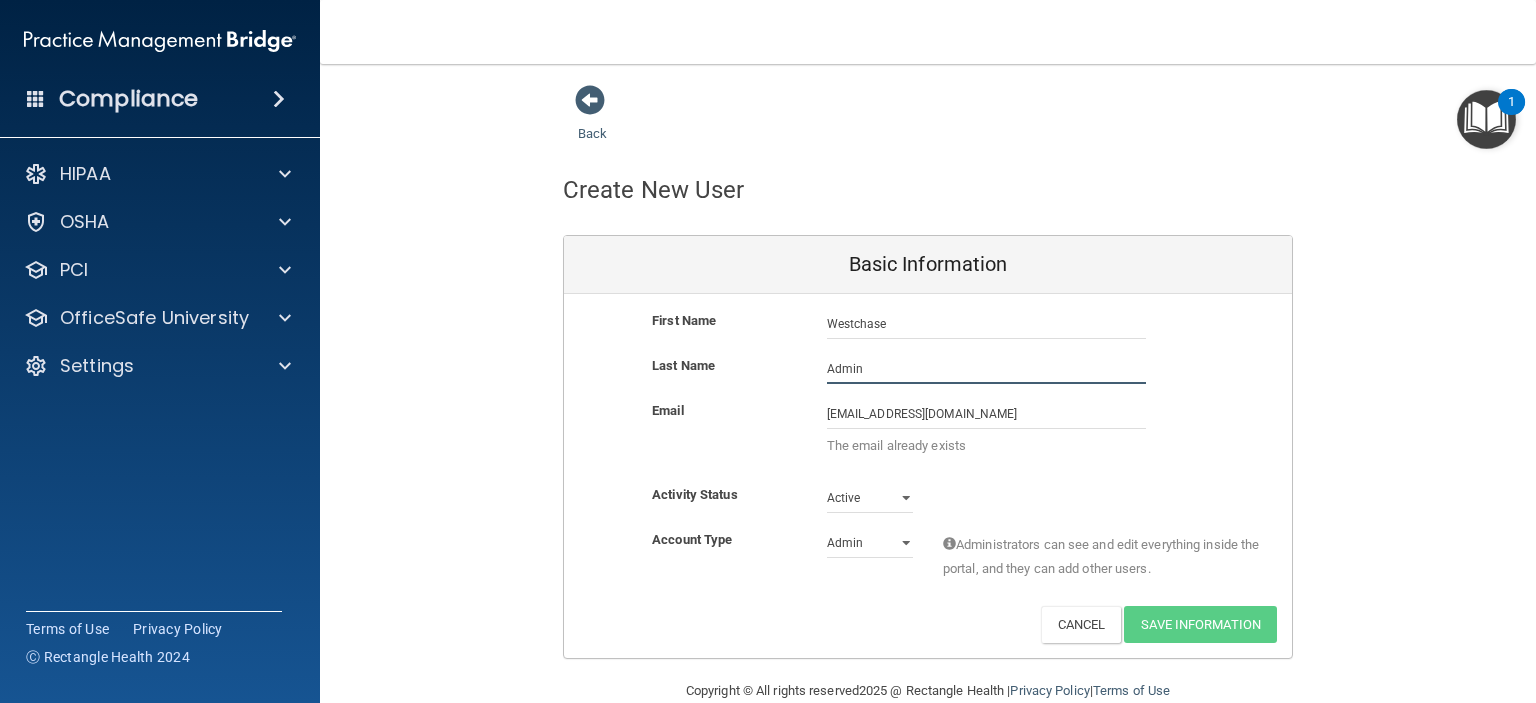 click on "Admin" at bounding box center (986, 369) 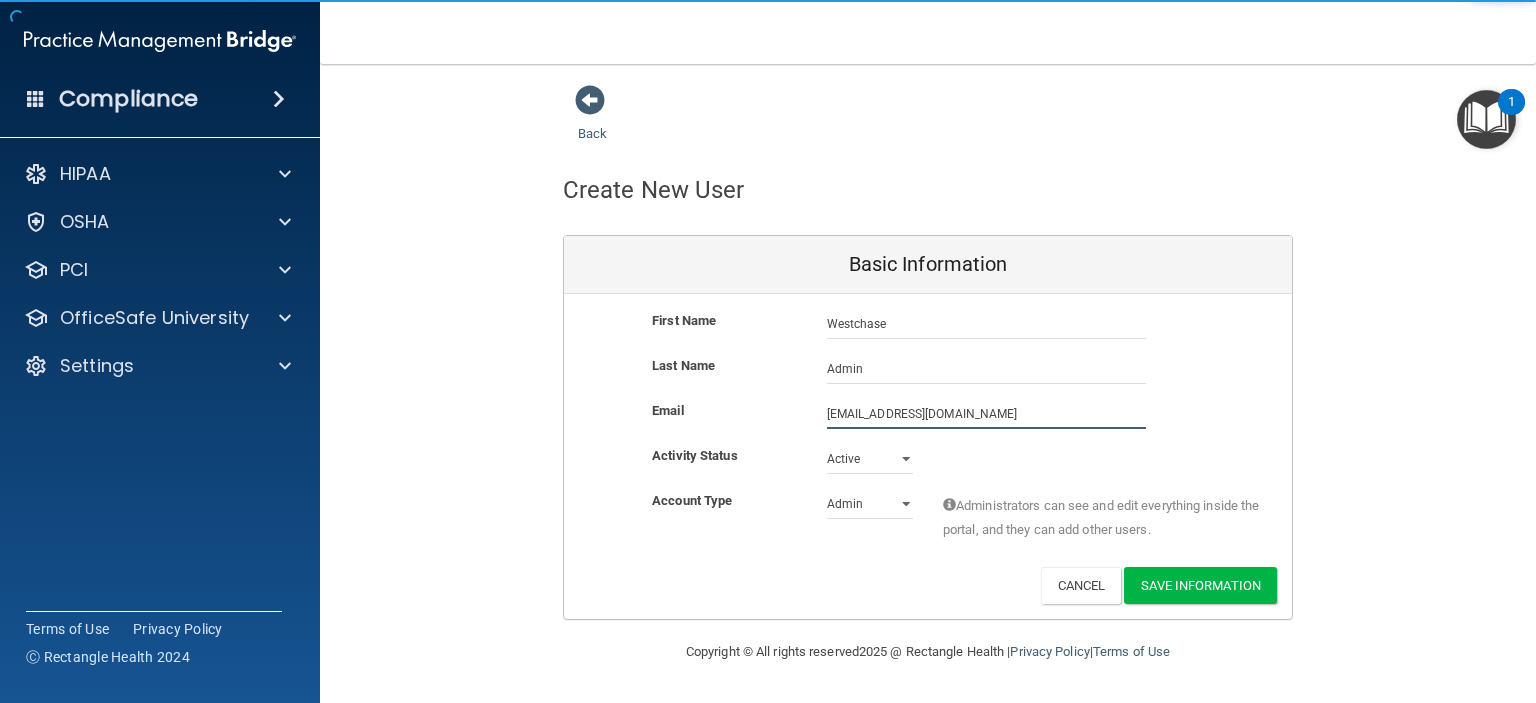 click on "Westchaseadmin@imagen.com" at bounding box center (986, 414) 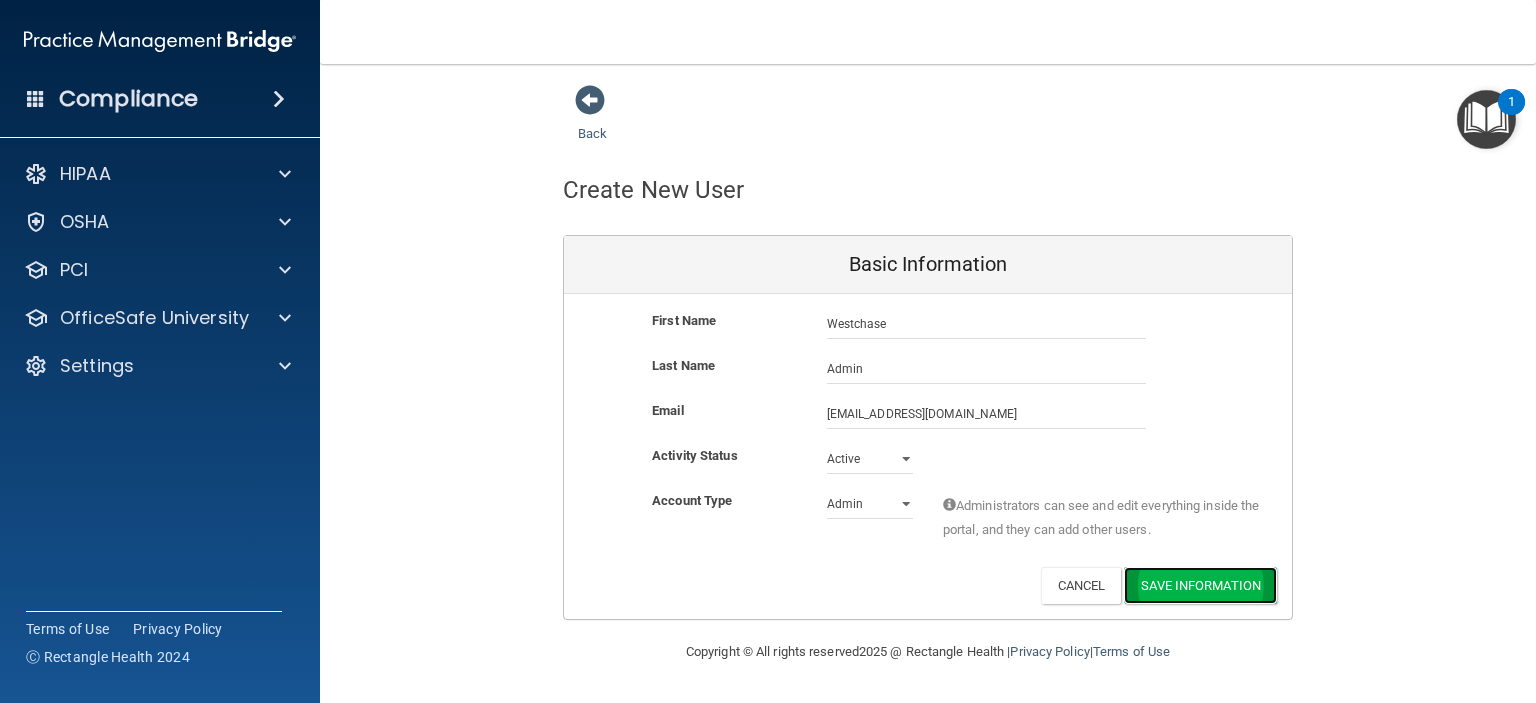 click on "Save Information" at bounding box center [1200, 585] 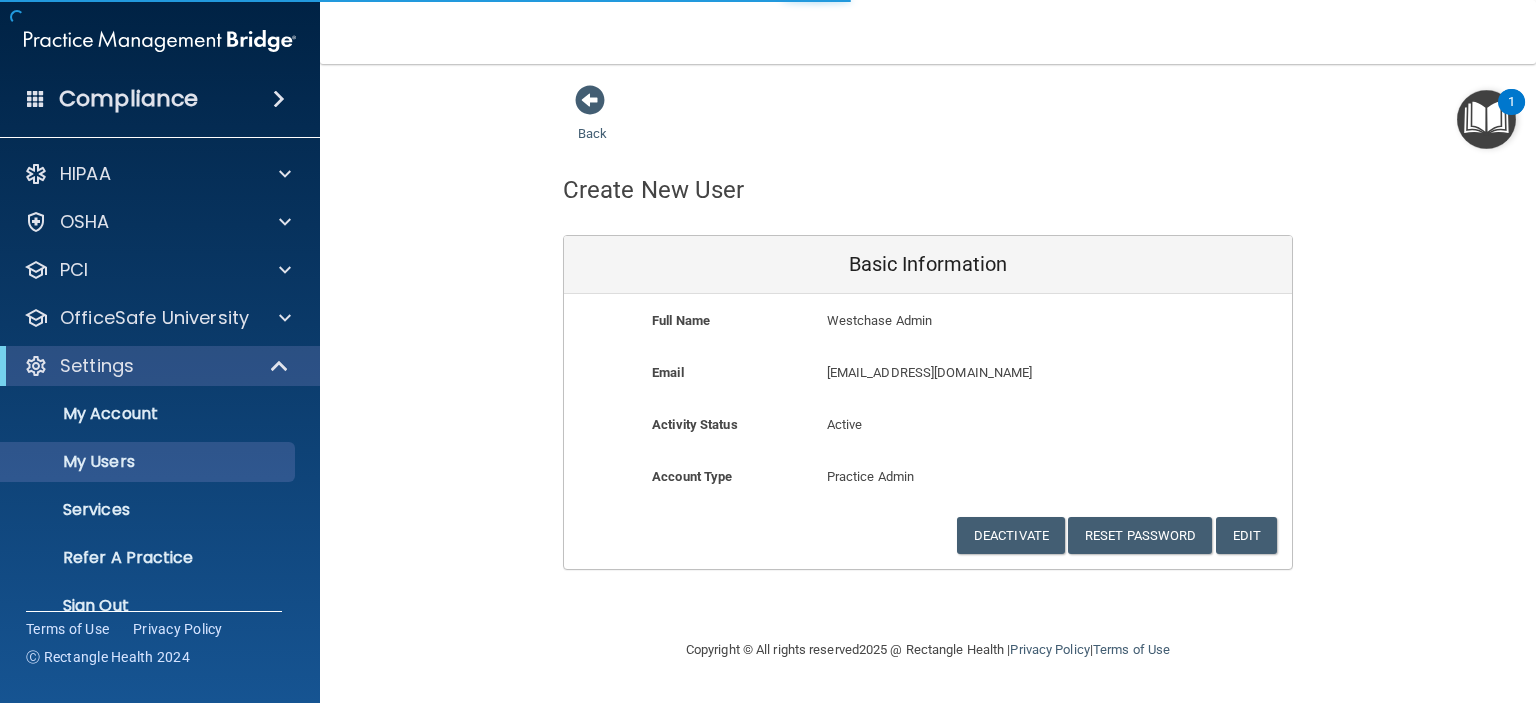 select on "20" 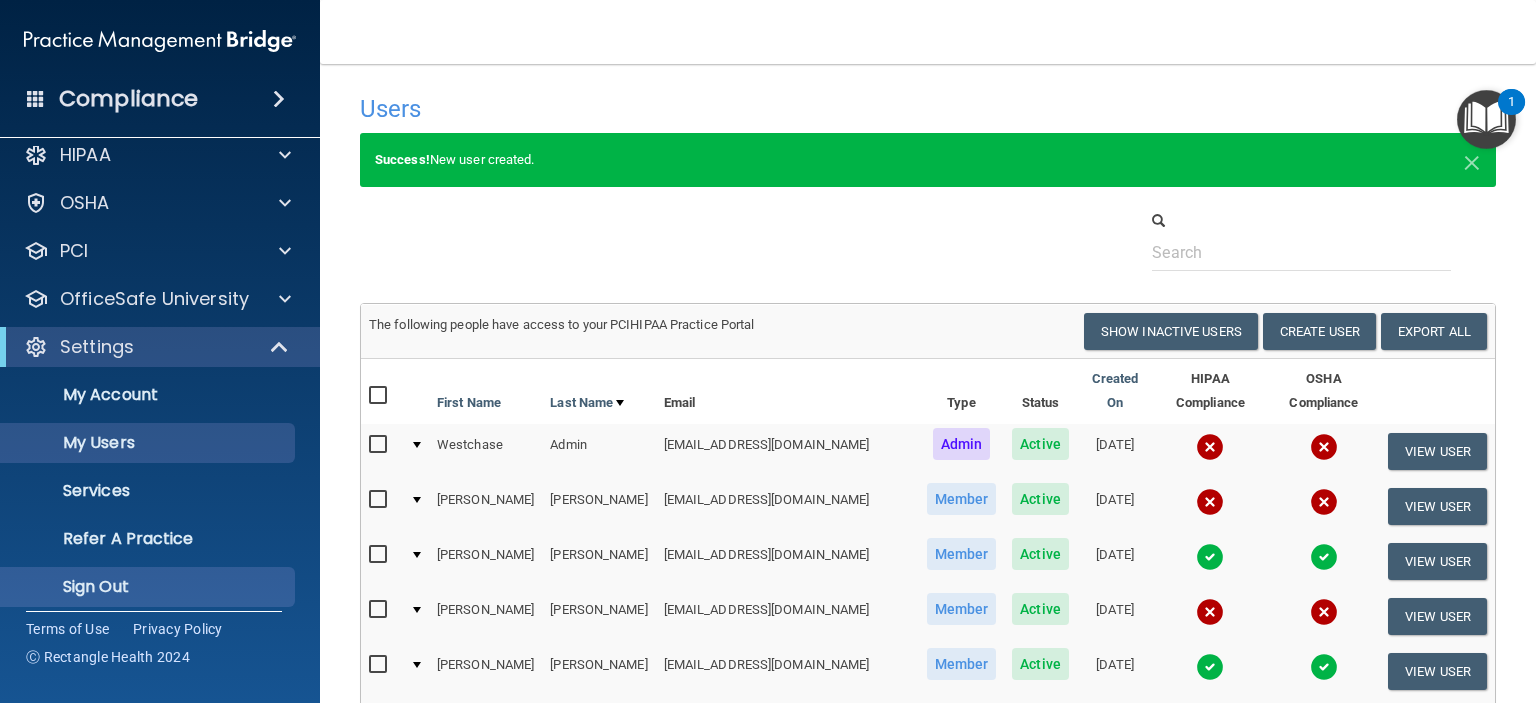 scroll, scrollTop: 30, scrollLeft: 0, axis: vertical 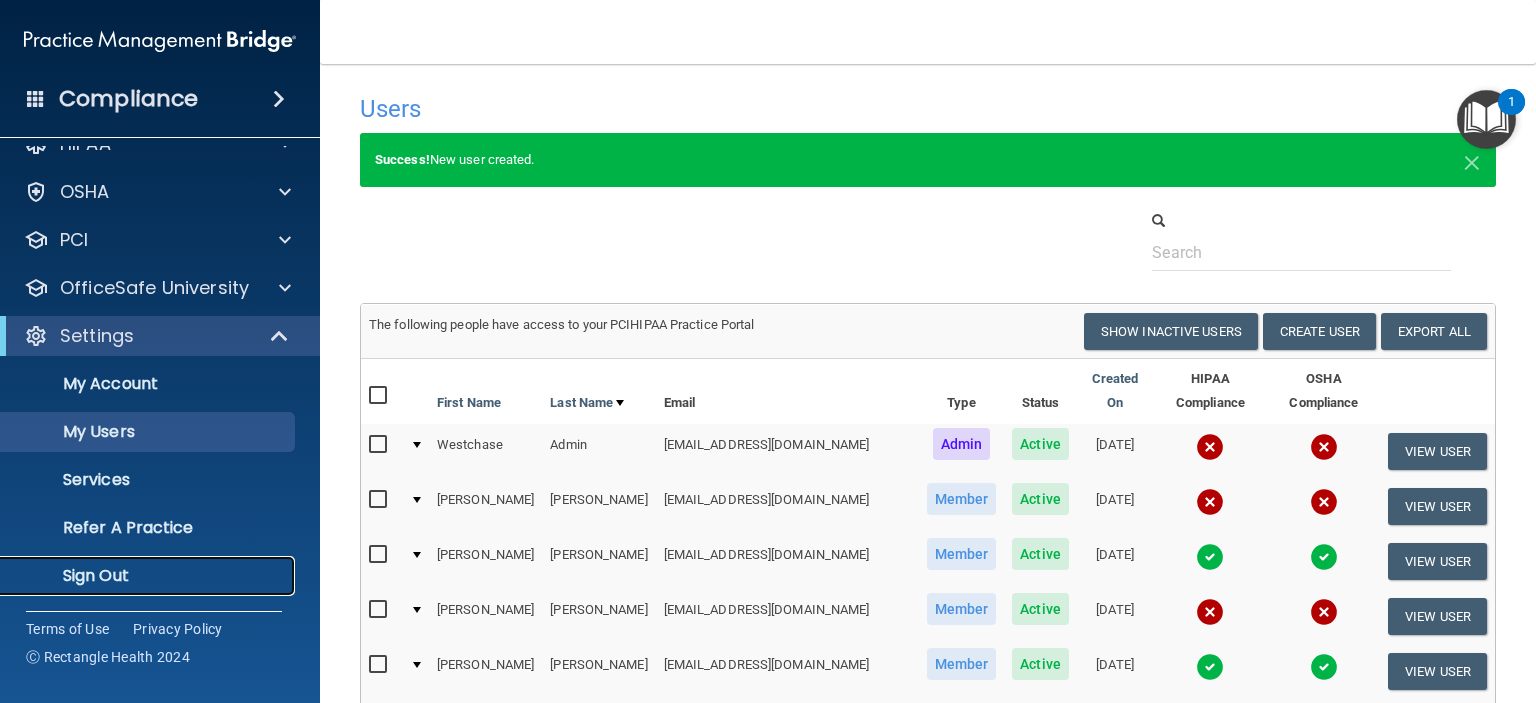 click on "Sign Out" at bounding box center (149, 576) 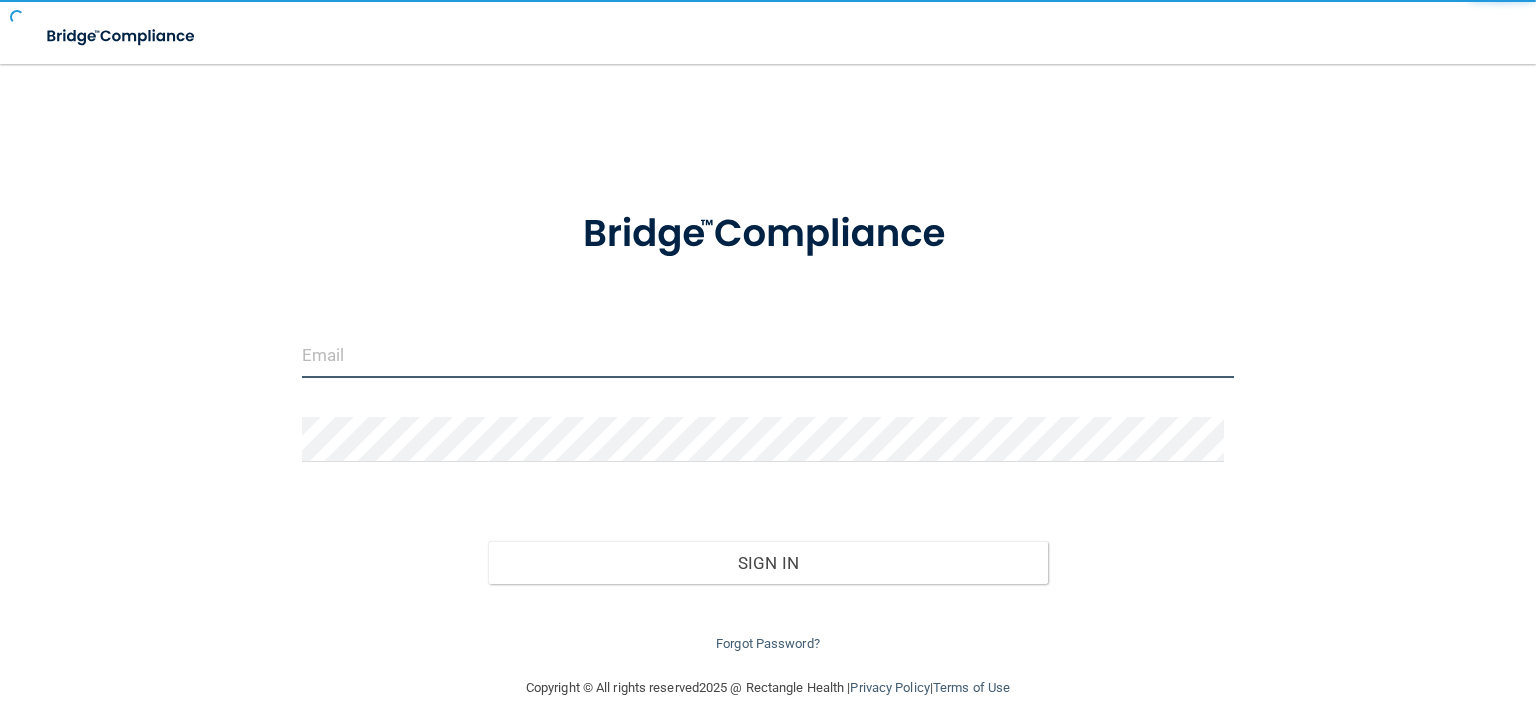 type on "[EMAIL_ADDRESS][DOMAIN_NAME]" 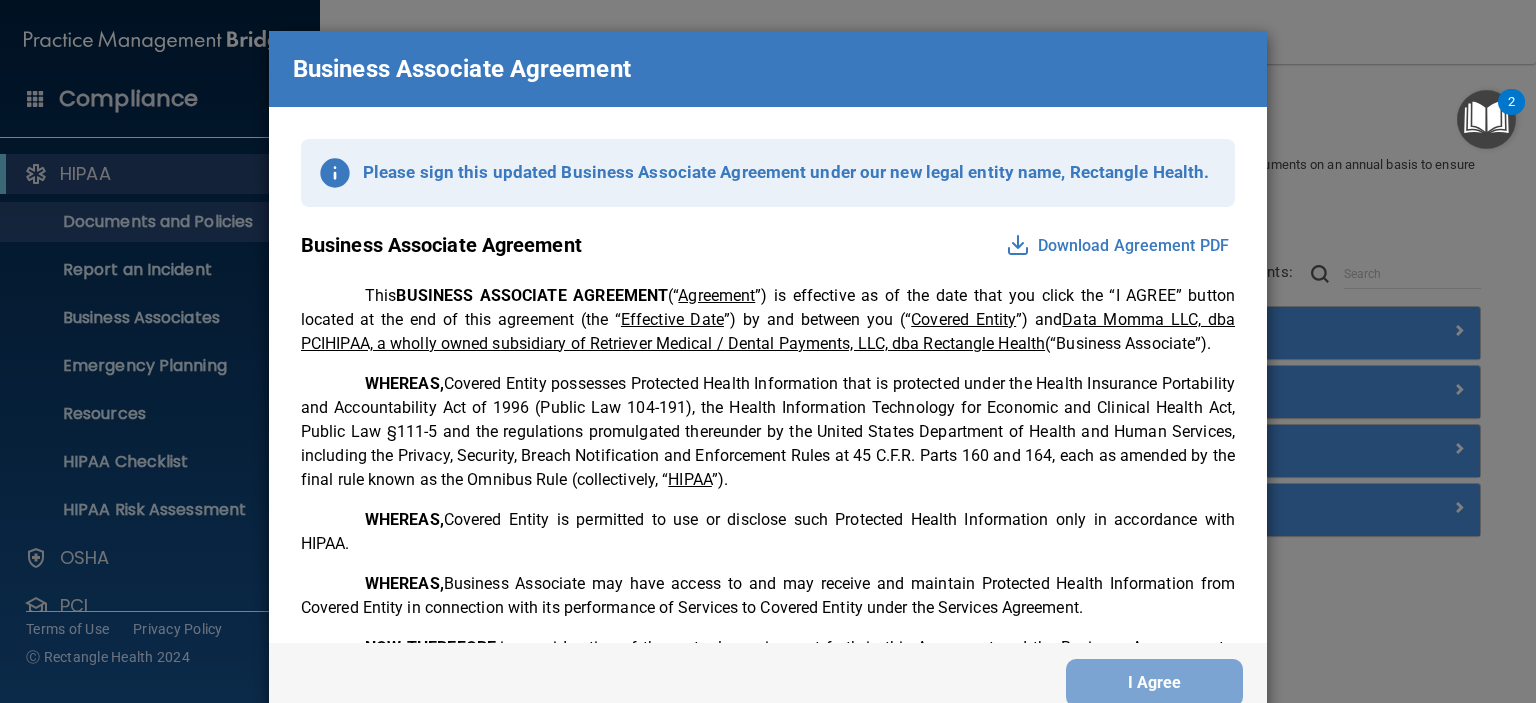 scroll, scrollTop: 0, scrollLeft: 0, axis: both 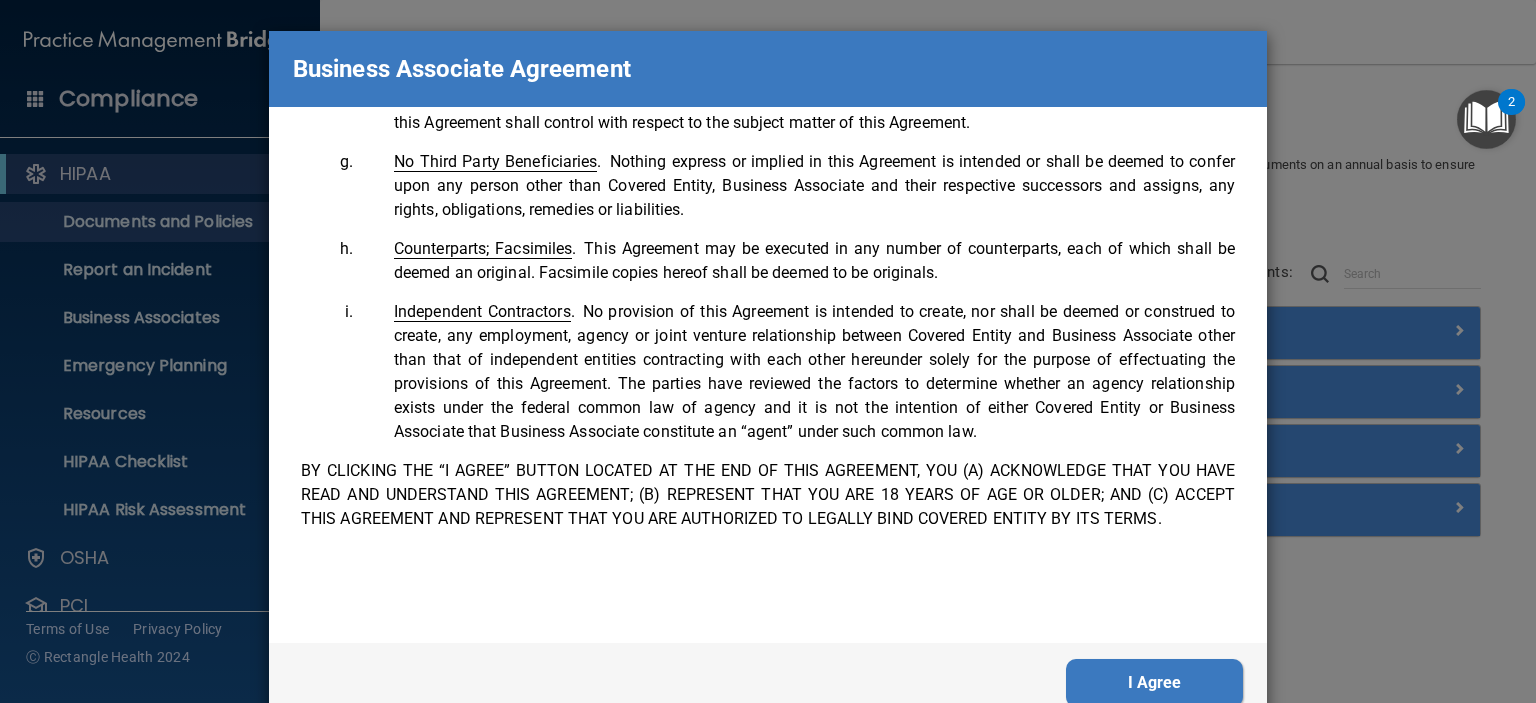 click on "I Agree" at bounding box center [1154, 683] 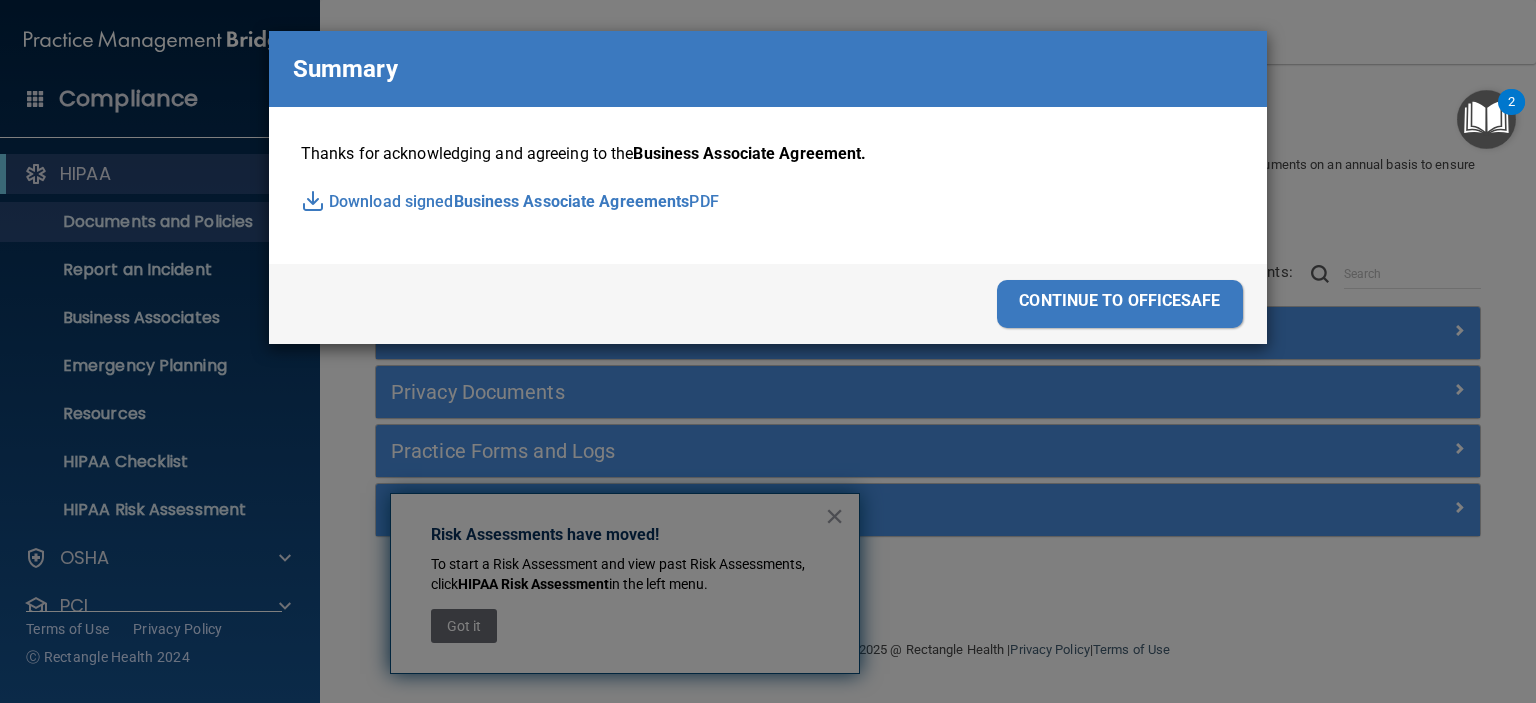 click on "continue to officesafe" at bounding box center [1120, 304] 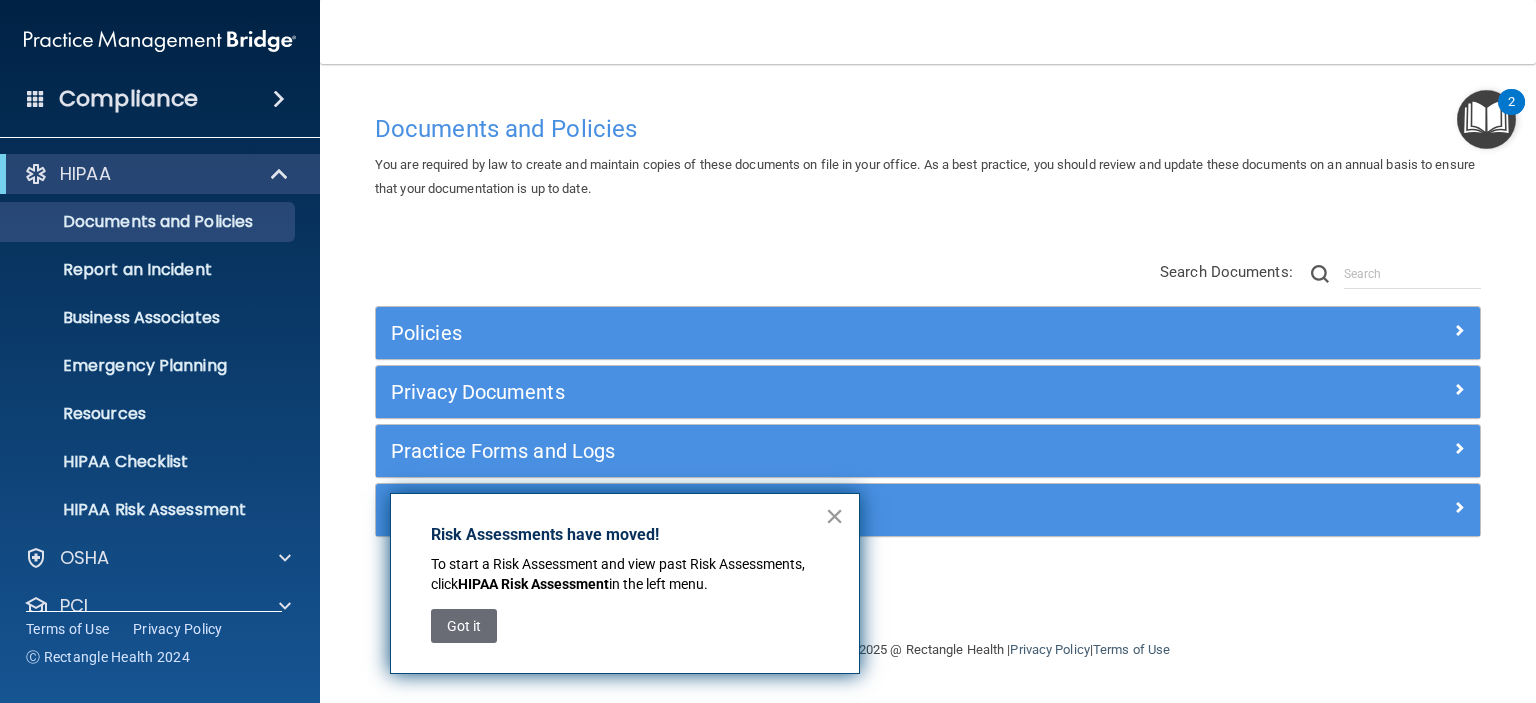 click on "×" at bounding box center (834, 516) 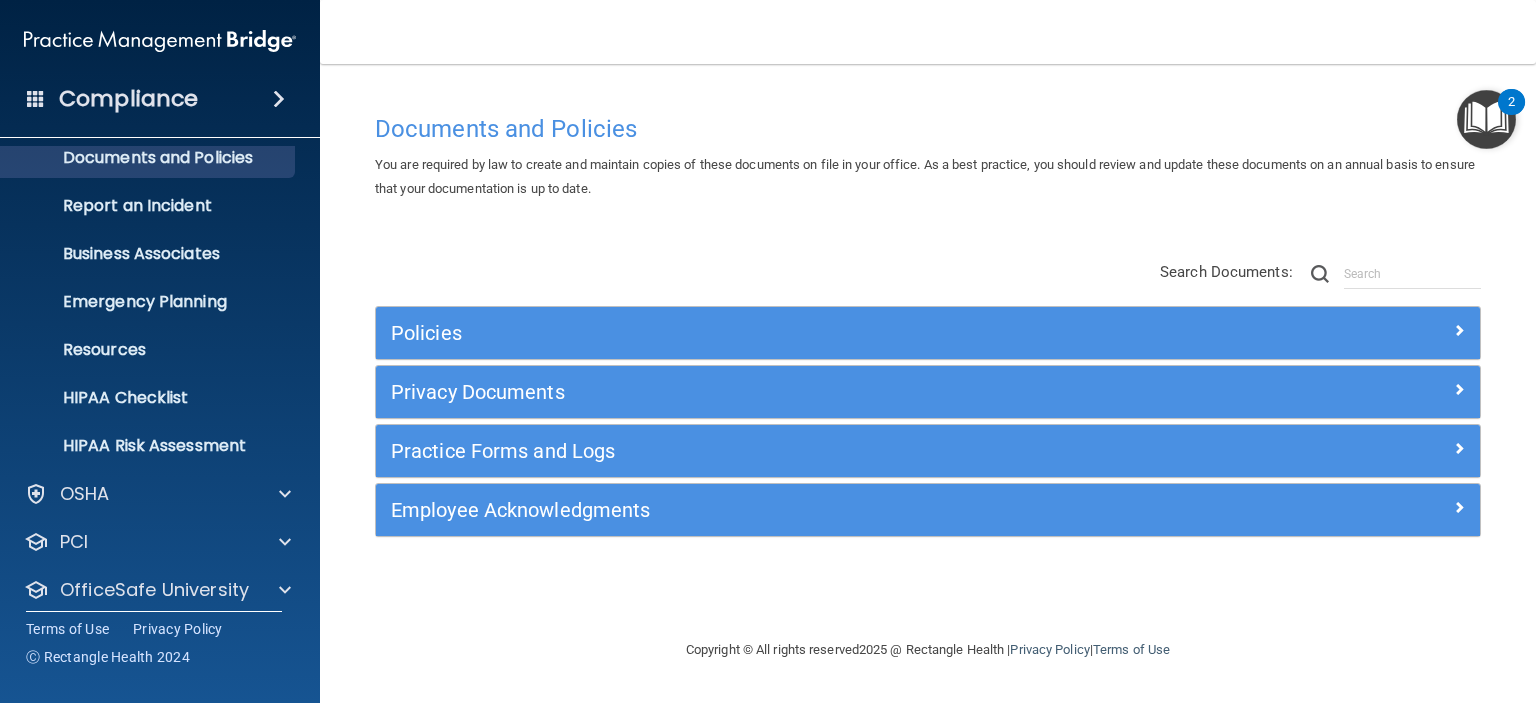 scroll, scrollTop: 126, scrollLeft: 0, axis: vertical 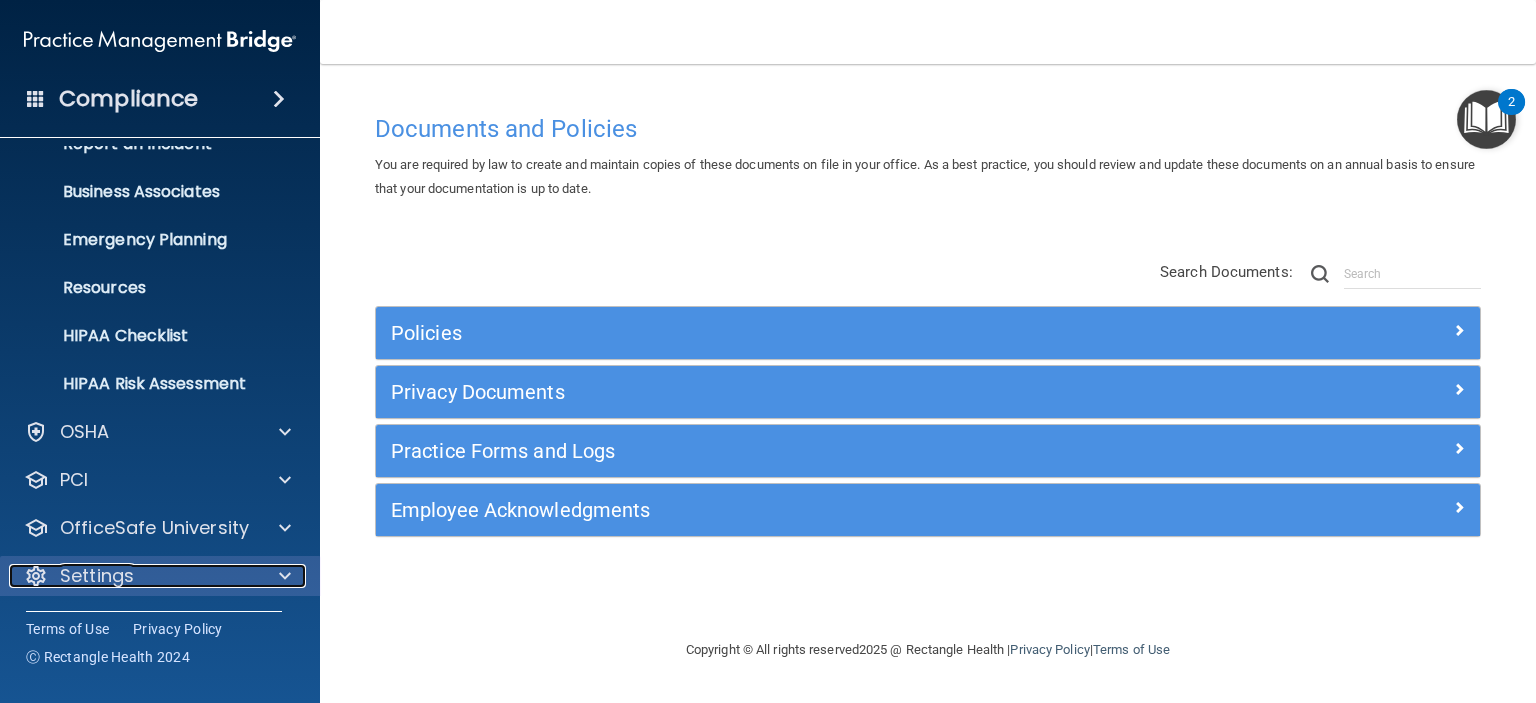 click on "Settings" at bounding box center [133, 576] 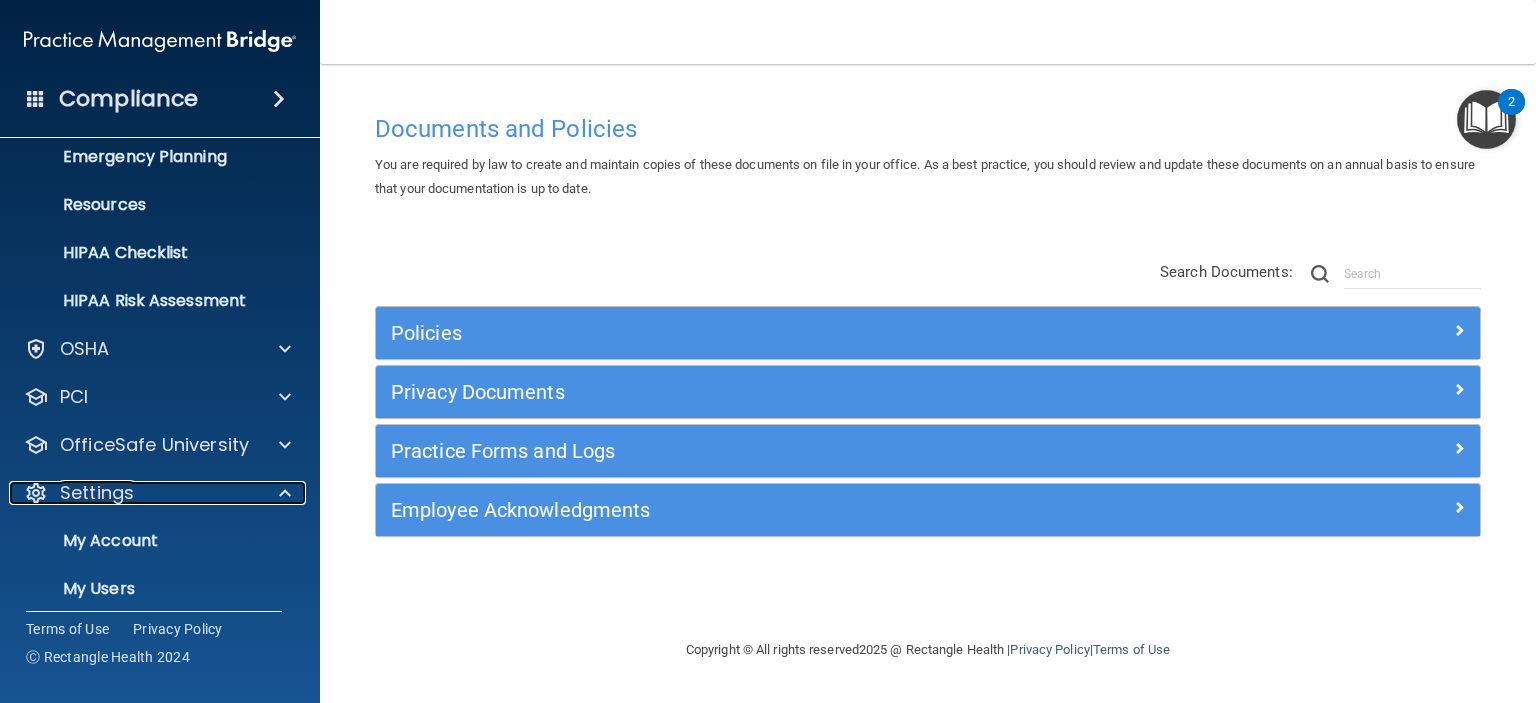 scroll, scrollTop: 366, scrollLeft: 0, axis: vertical 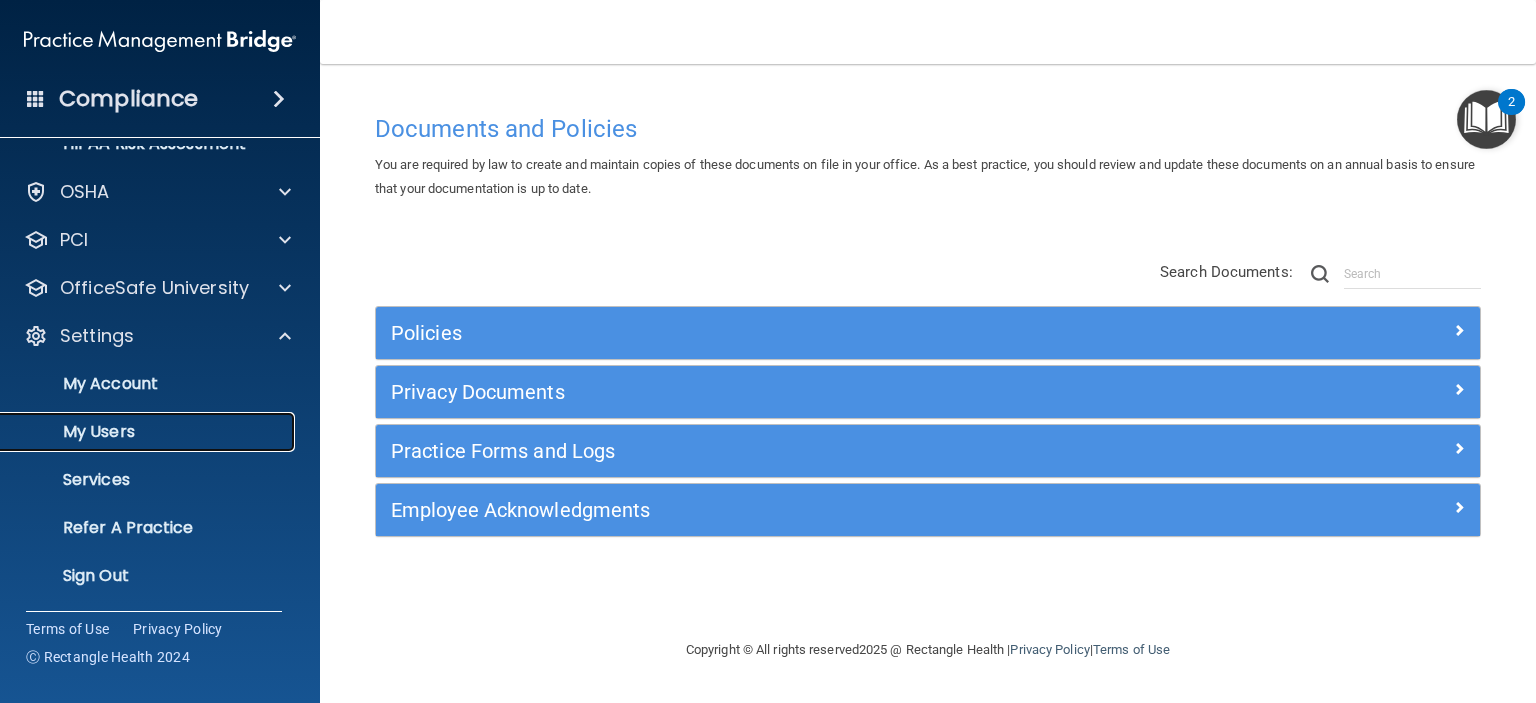 click on "My Users" at bounding box center [149, 432] 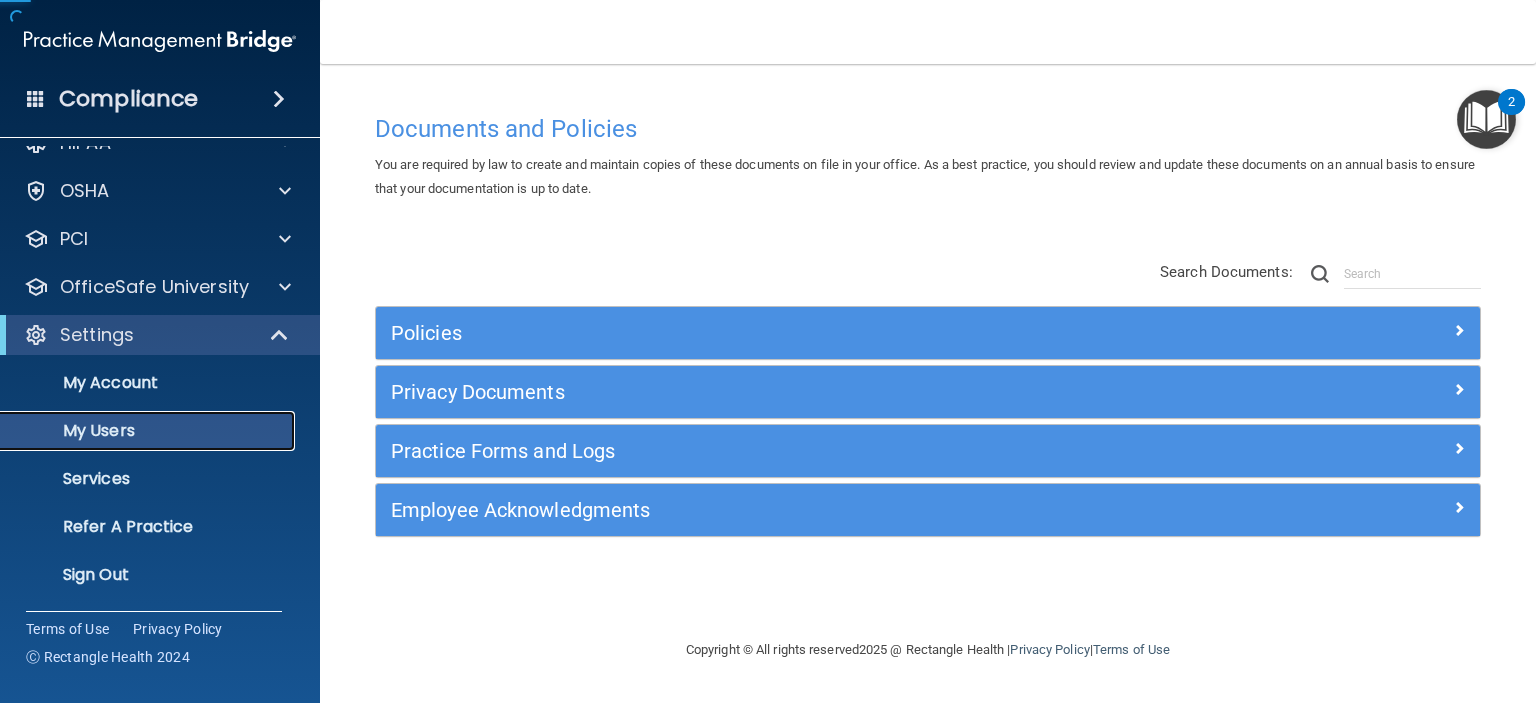 scroll, scrollTop: 30, scrollLeft: 0, axis: vertical 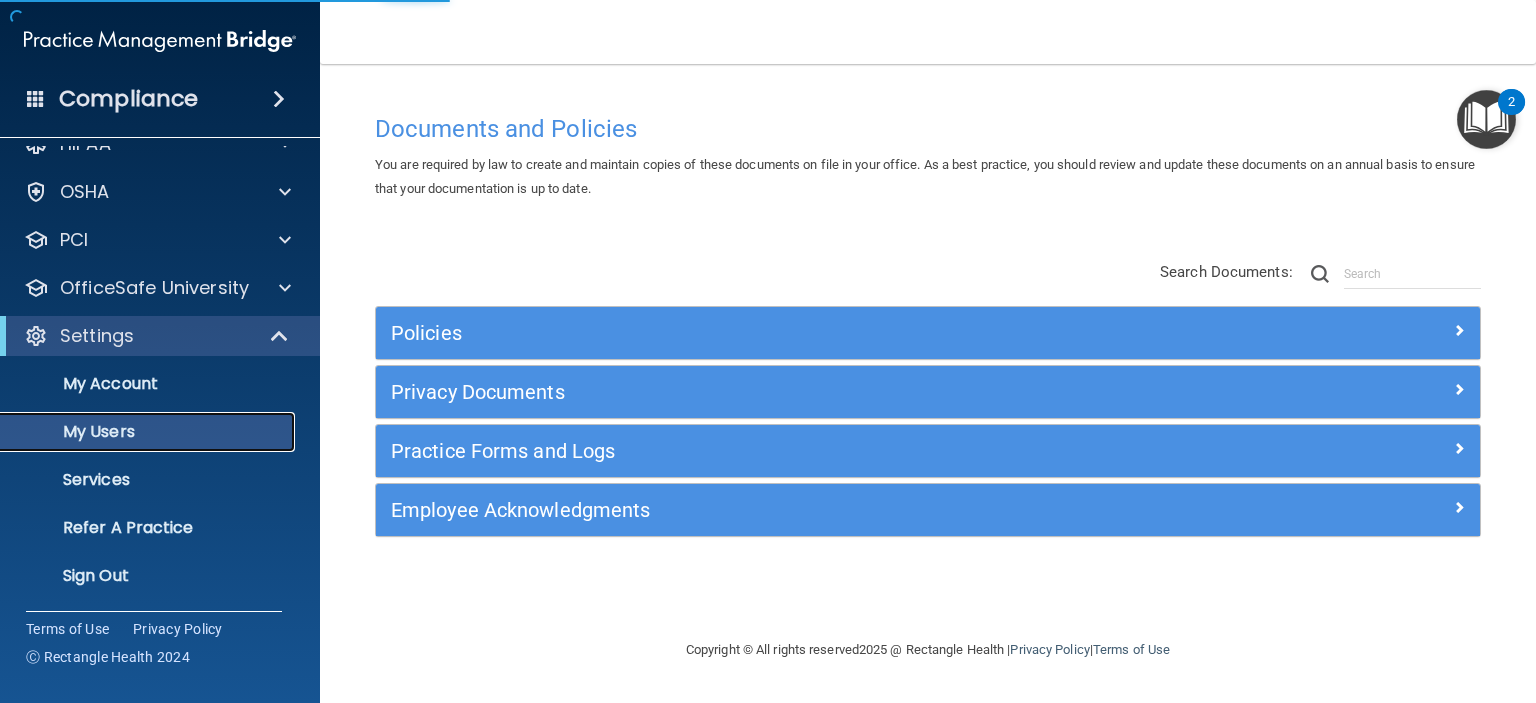 select on "20" 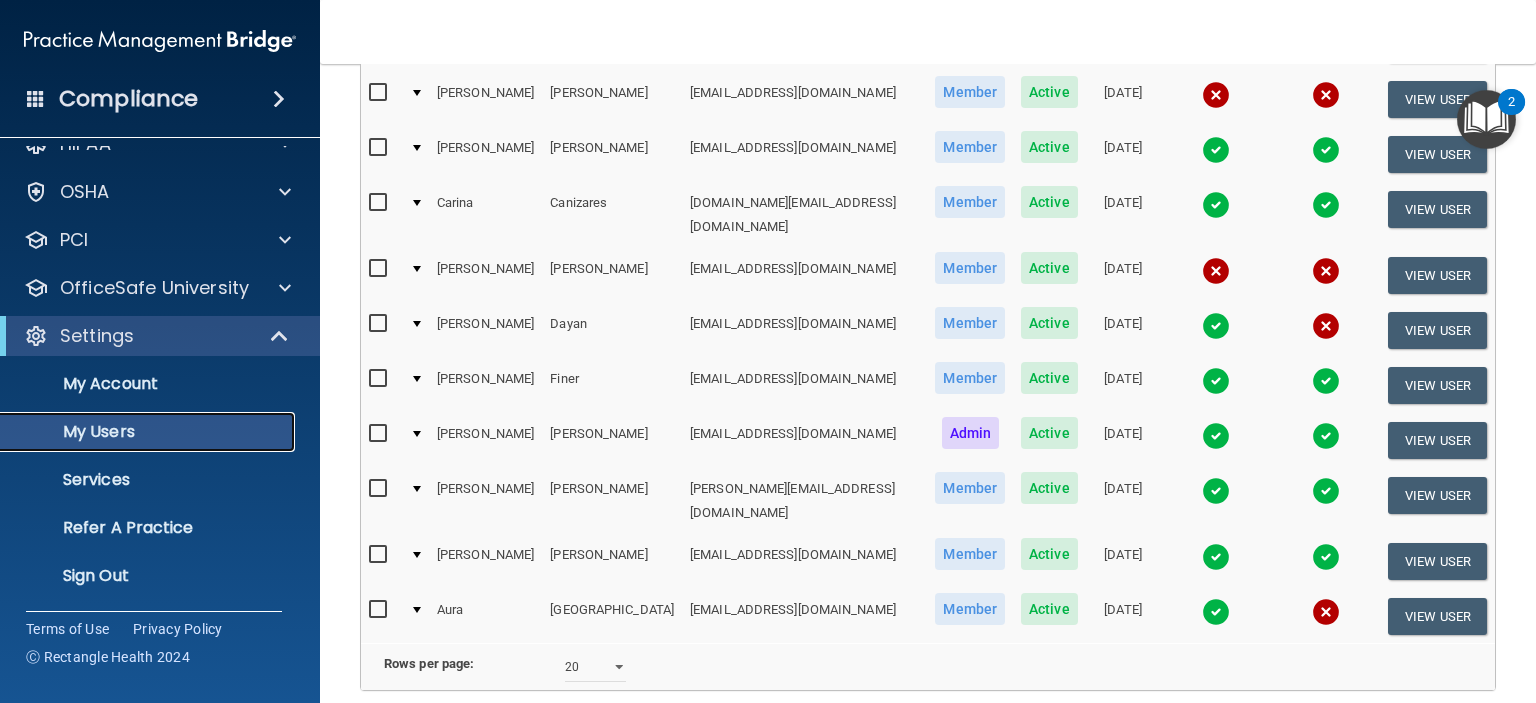 scroll, scrollTop: 500, scrollLeft: 0, axis: vertical 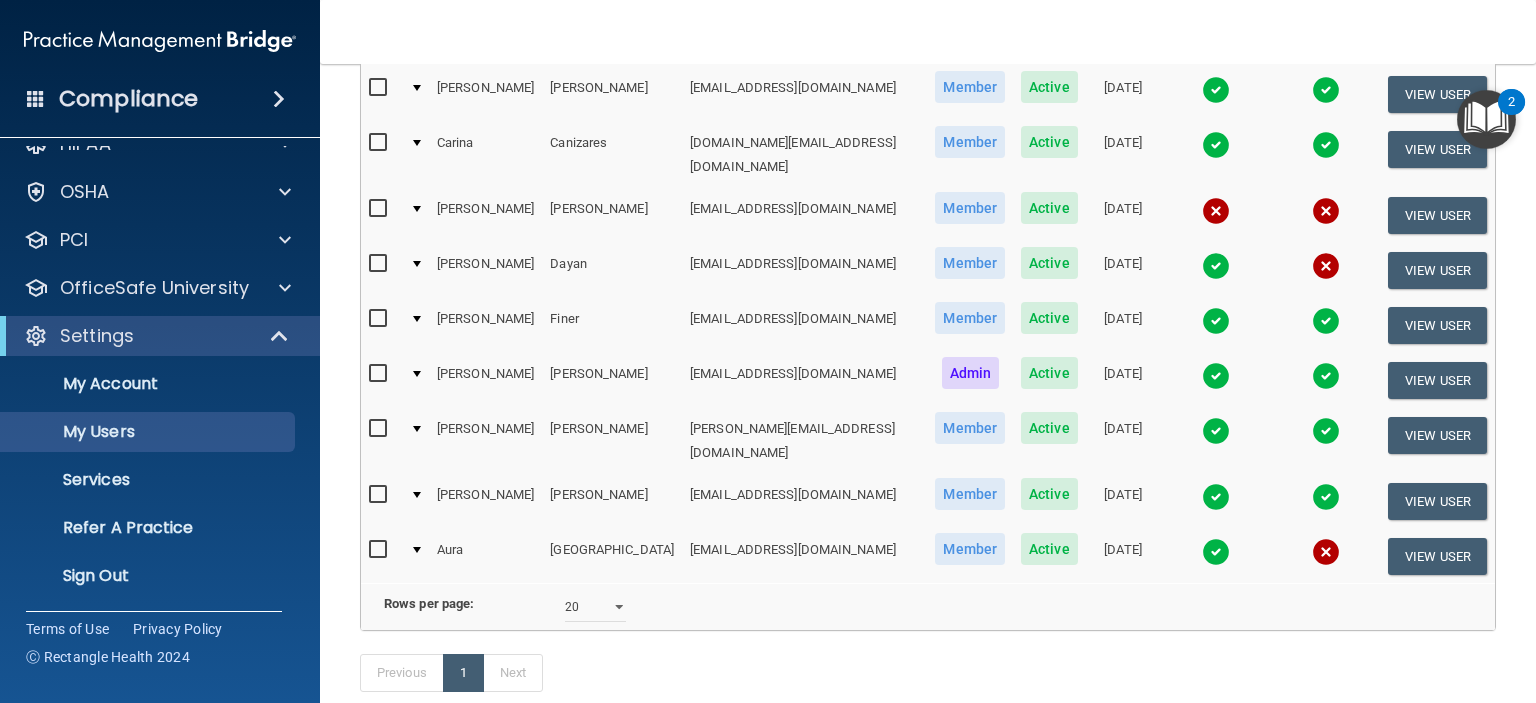 click at bounding box center [1216, 552] 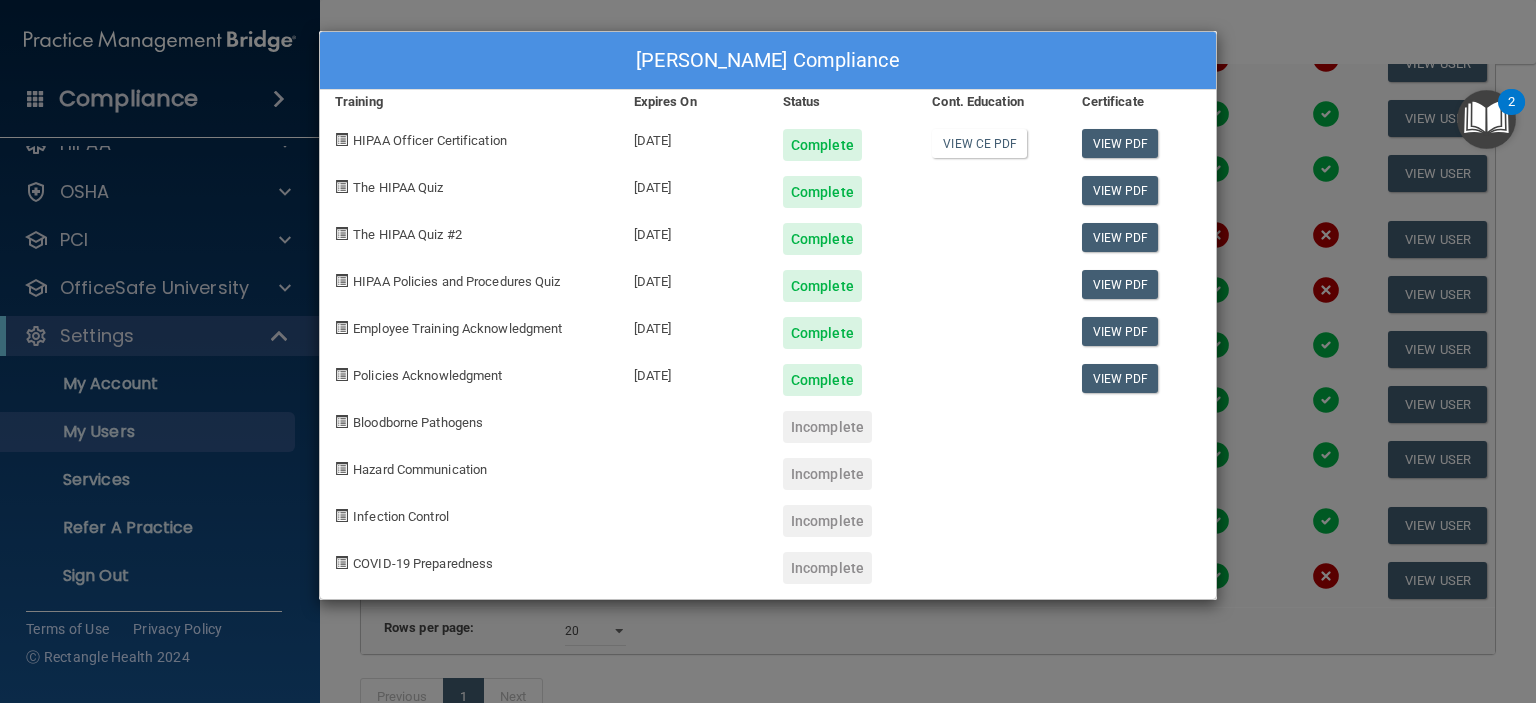 click on "[PERSON_NAME] Compliance      Training   Expires On   Status   Cont. Education   Certificate         HIPAA Officer Certification      [DATE]       Complete        View CE PDF       View PDF         The HIPAA Quiz      [DATE]       Complete              View PDF         The HIPAA Quiz #2      [DATE]       Complete              View PDF         HIPAA Policies and Procedures Quiz      [DATE]       Complete              View PDF         Employee Training Acknowledgment      [DATE]       Complete              View PDF         Policies Acknowledgment      [DATE]       Complete              View PDF         Bloodborne Pathogens             Incomplete                      Hazard Communication             Incomplete                      Infection Control             Incomplete                      COVID-19 Preparedness             Incomplete" at bounding box center [768, 351] 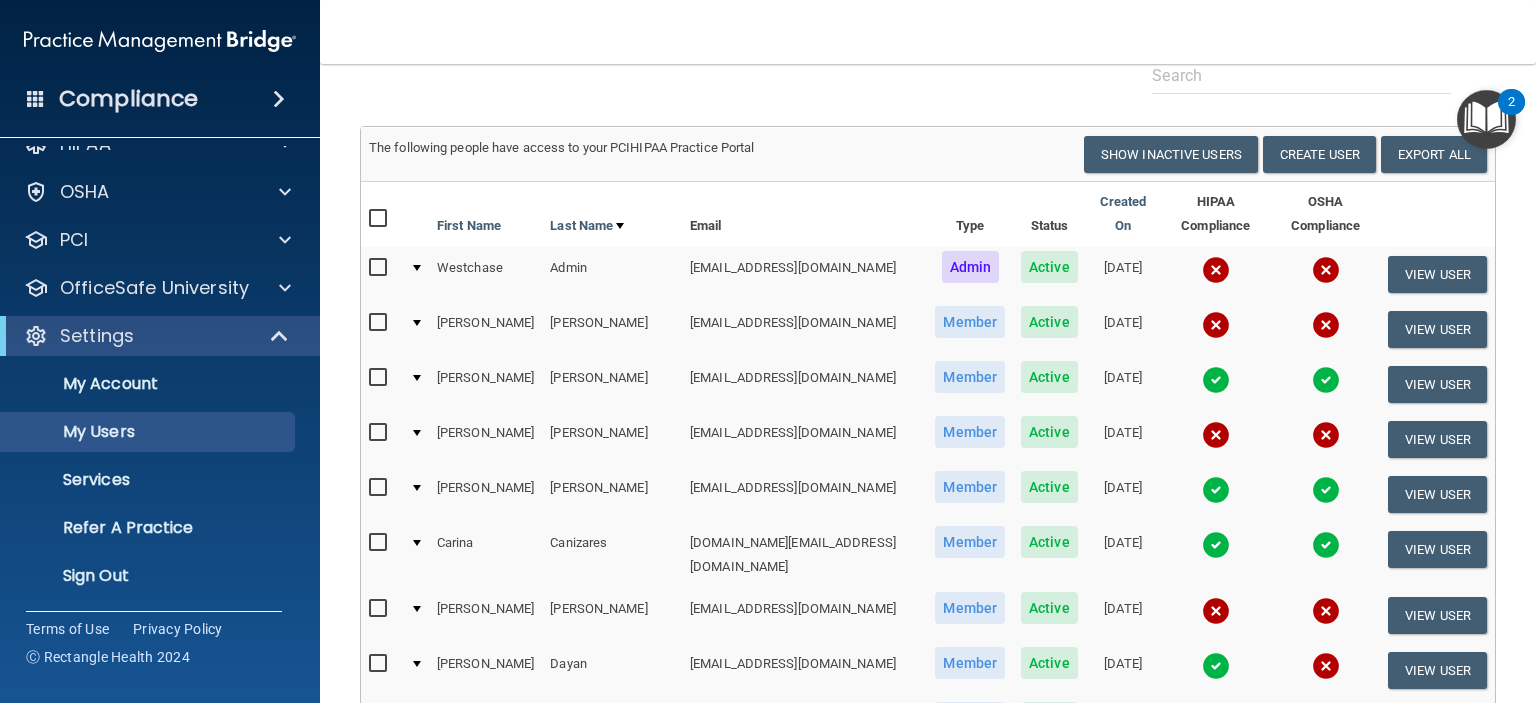 scroll, scrollTop: 100, scrollLeft: 0, axis: vertical 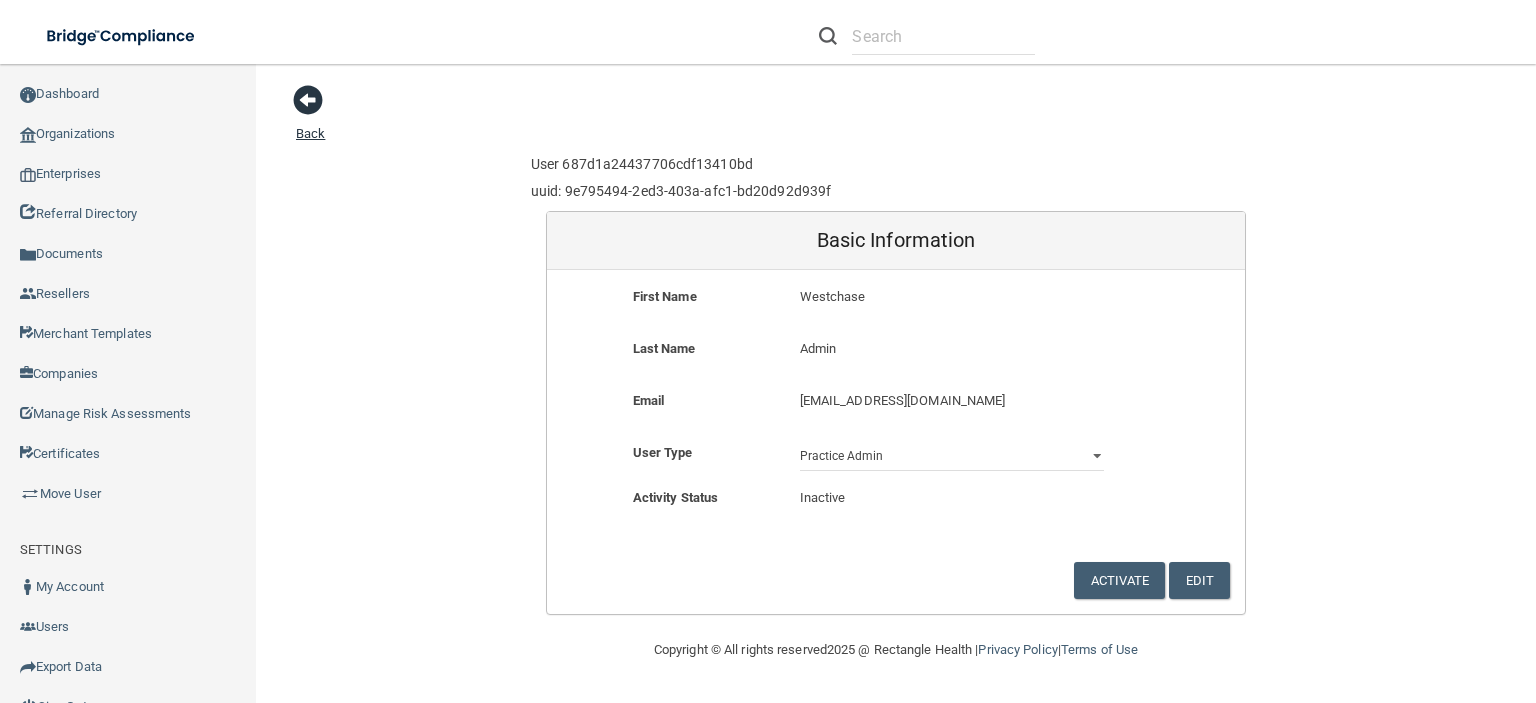 click at bounding box center [308, 100] 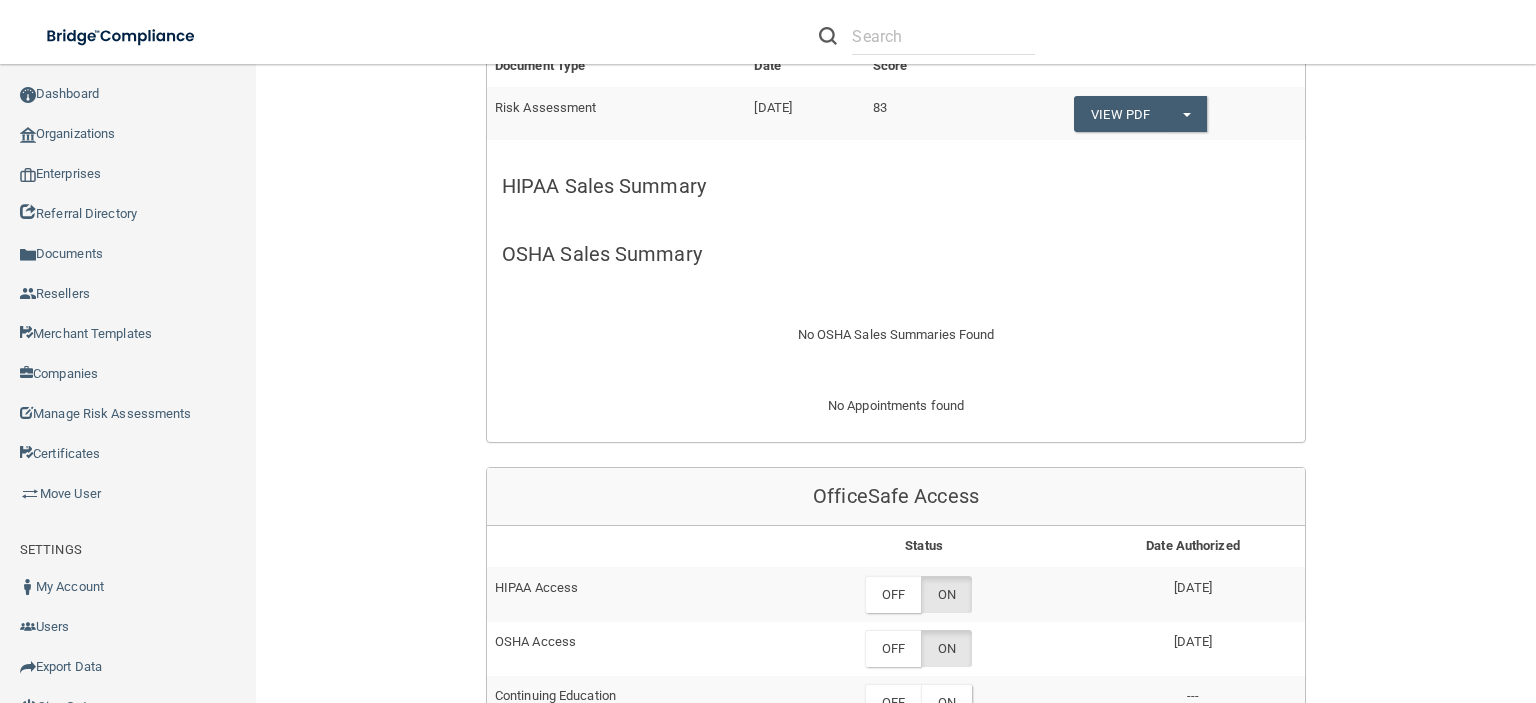 scroll, scrollTop: 100, scrollLeft: 0, axis: vertical 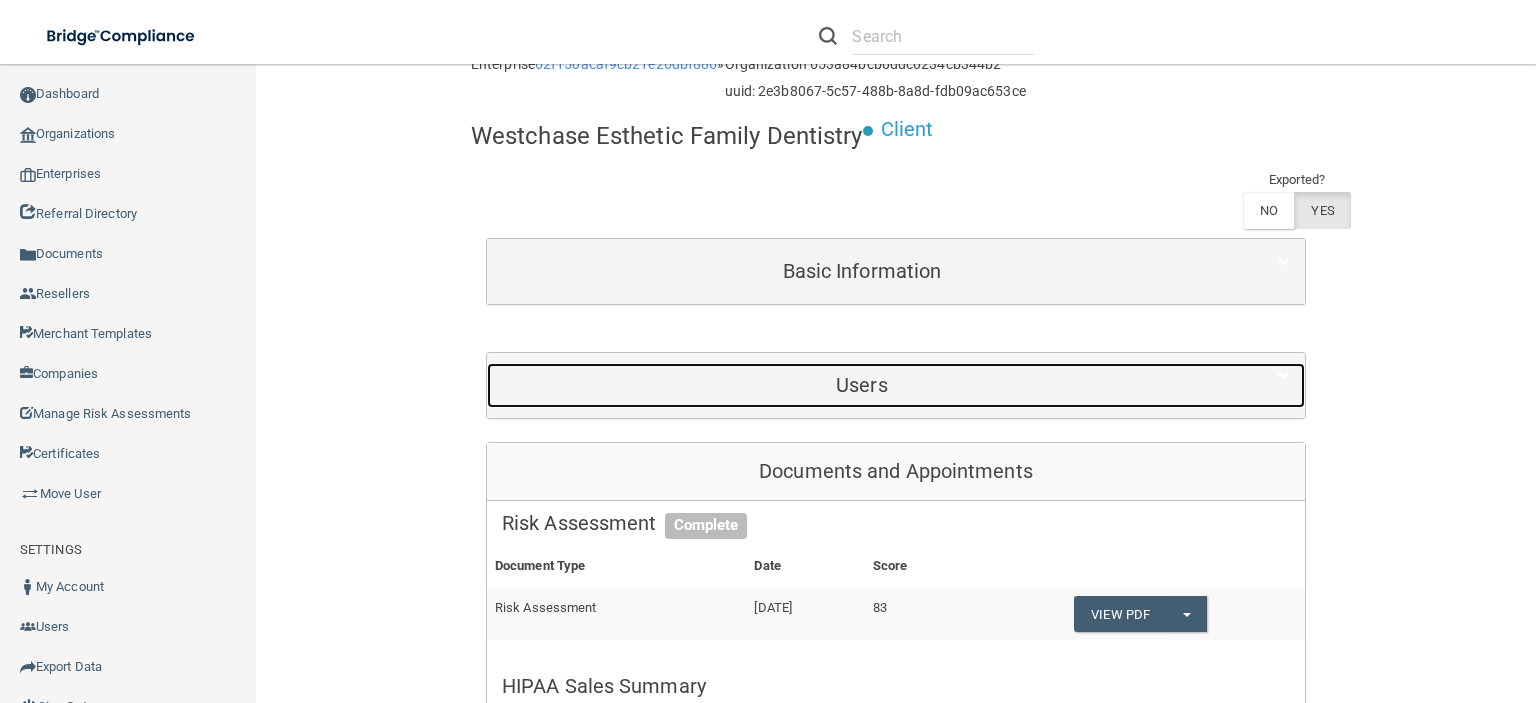 click on "Users" at bounding box center (862, 385) 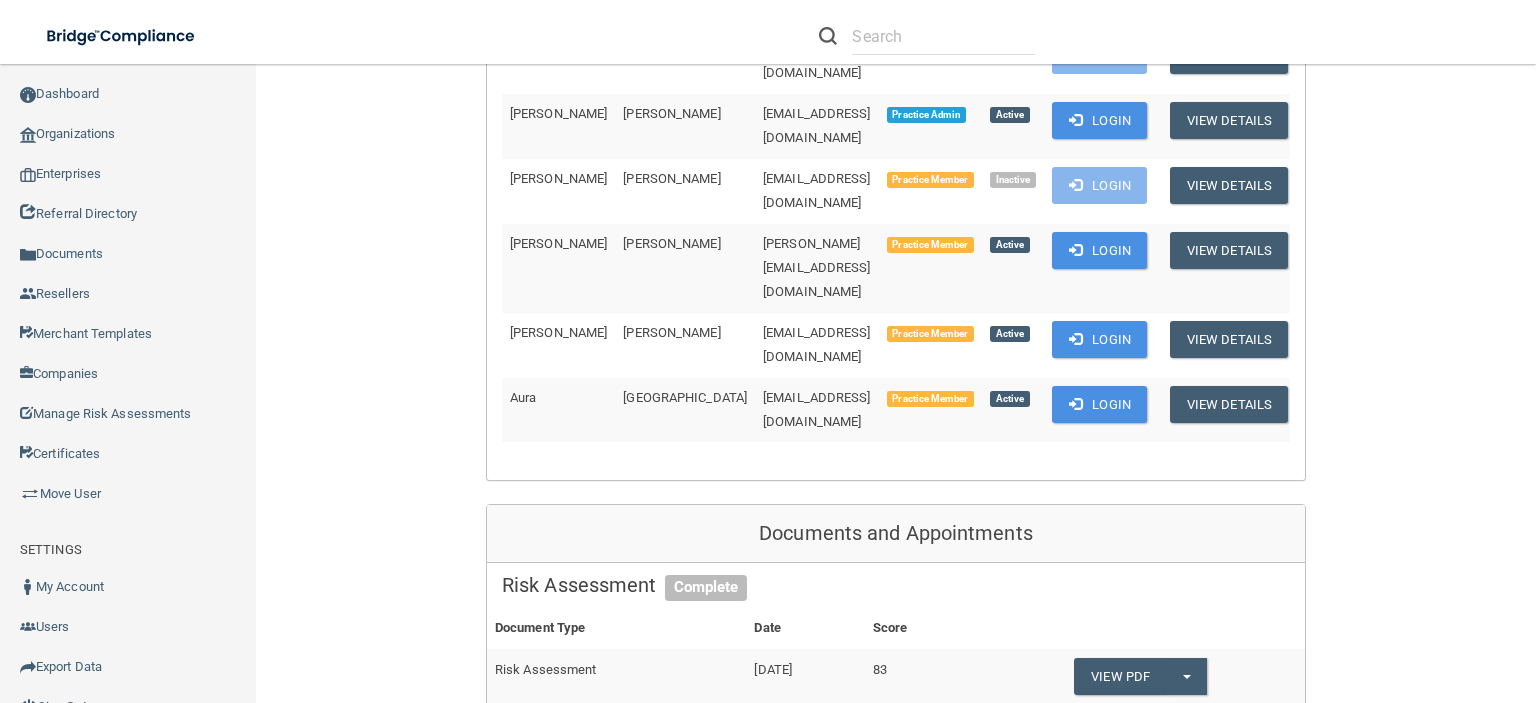 scroll, scrollTop: 1200, scrollLeft: 0, axis: vertical 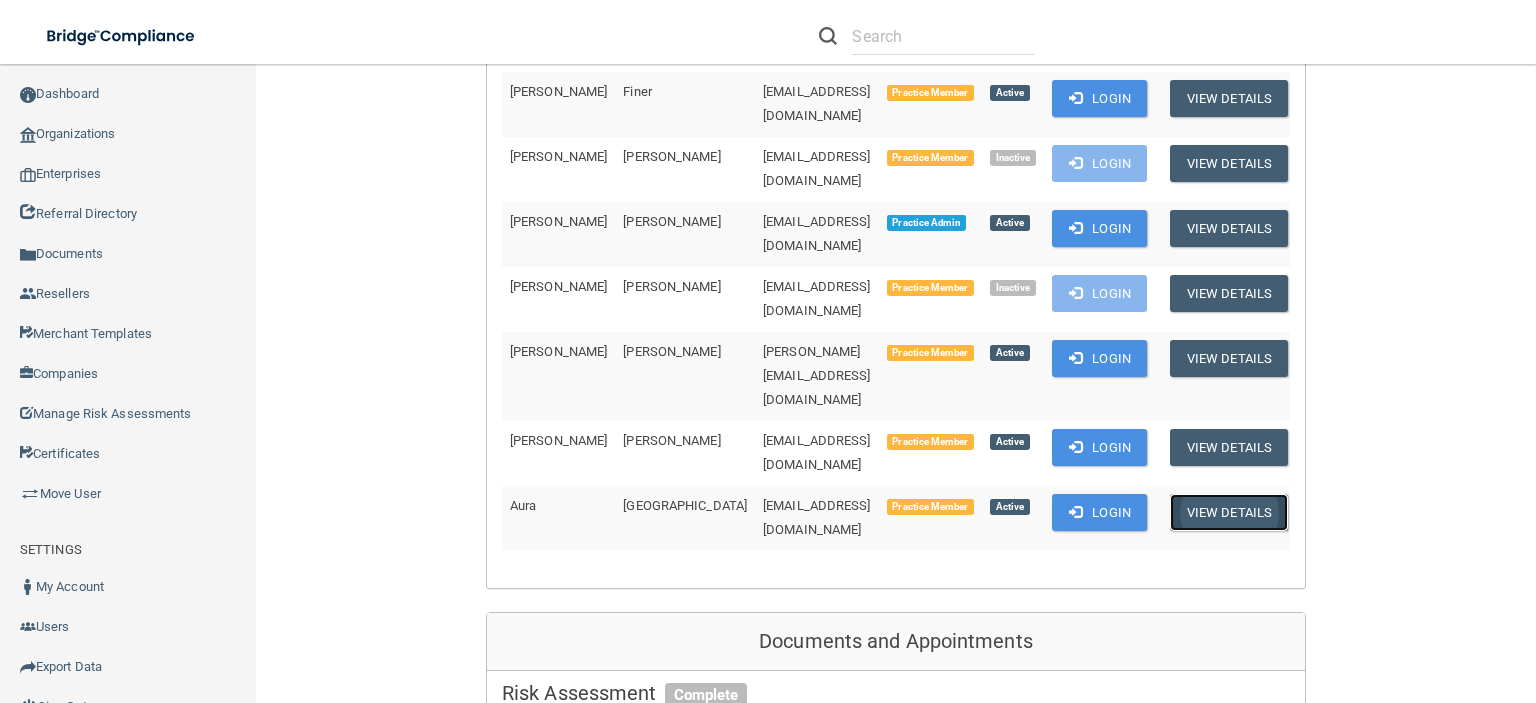 click on "View Details" at bounding box center (1229, 512) 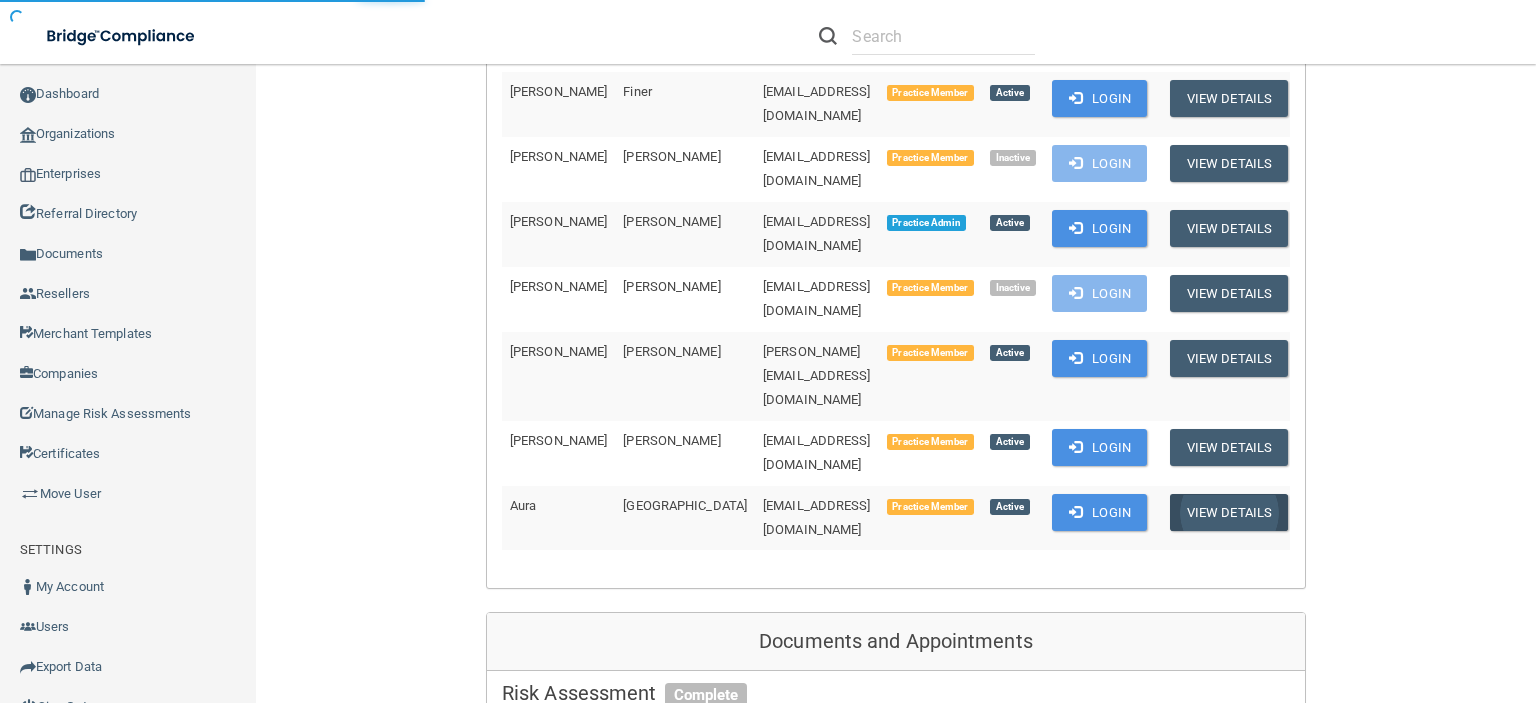 scroll, scrollTop: 0, scrollLeft: 0, axis: both 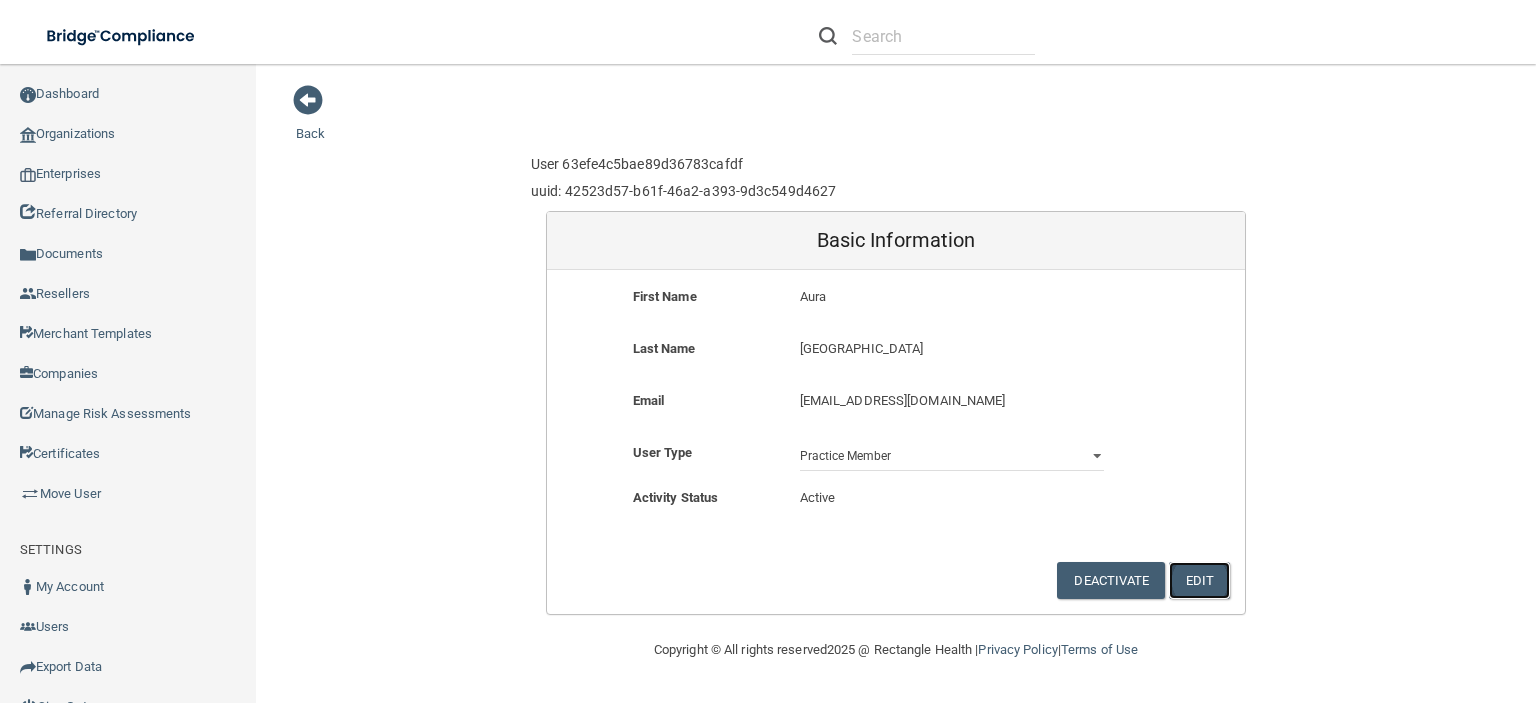 click on "Edit" at bounding box center [1199, 580] 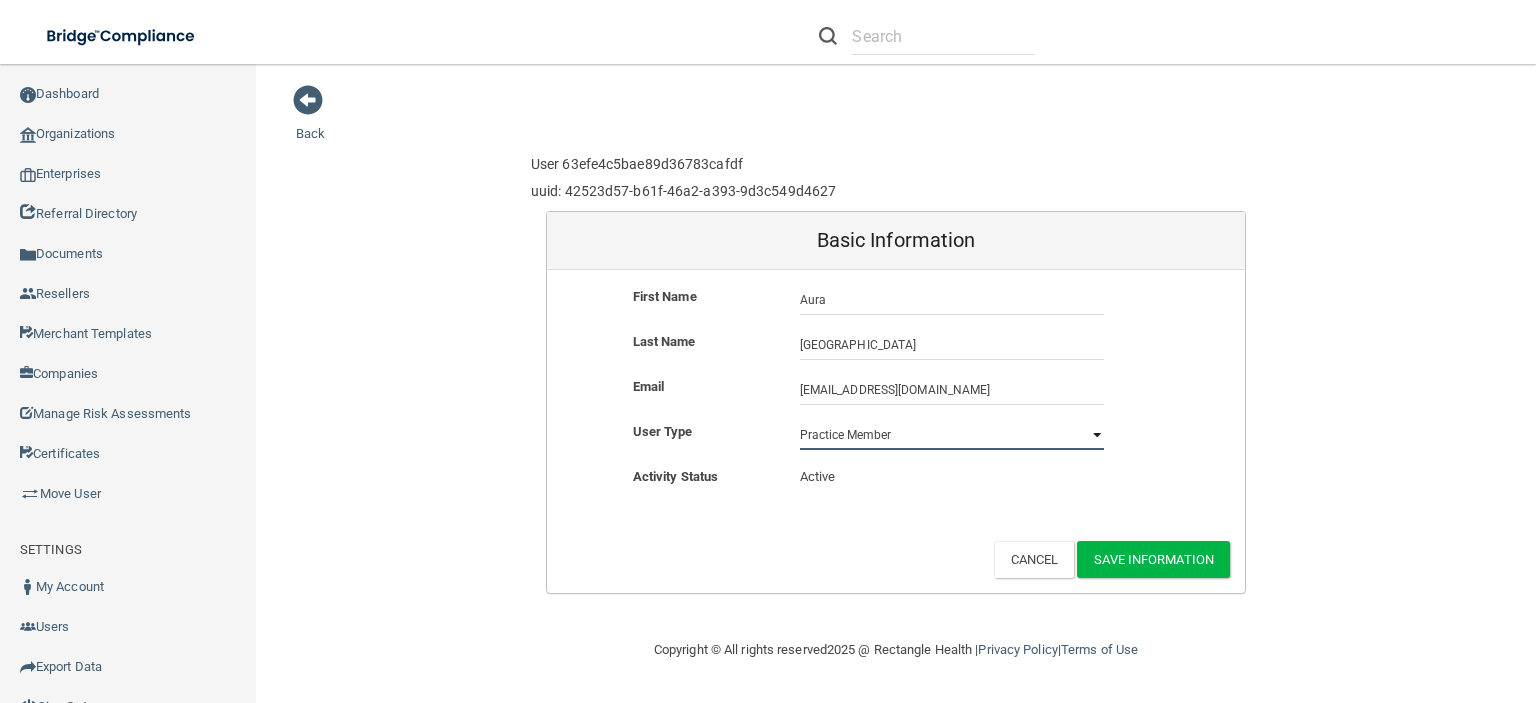 click on "Practice Admin  Practice Member  Financial Institution Admin  Business Associate Admin  Business Associate Member" at bounding box center [952, 435] 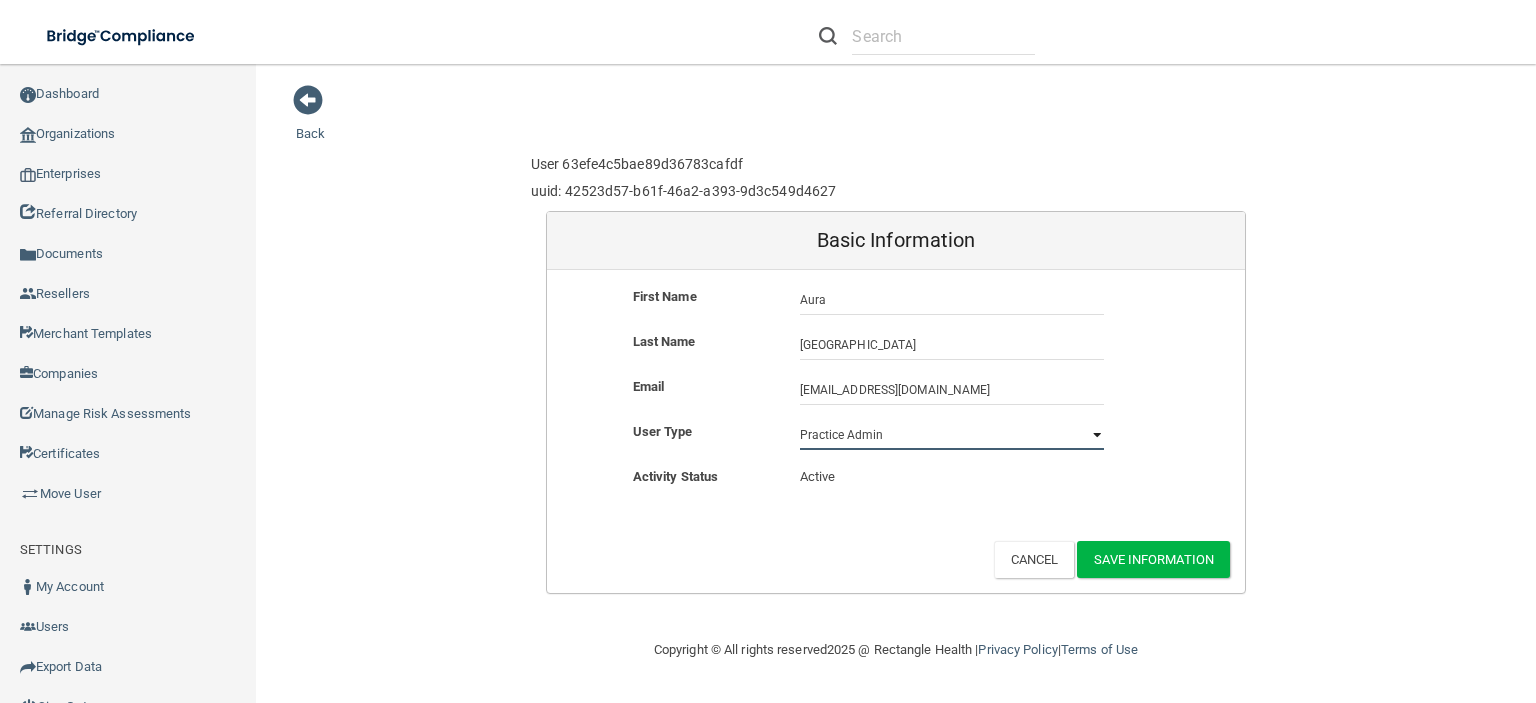 click on "Practice Admin  Practice Member  Financial Institution Admin  Business Associate Admin  Business Associate Member" at bounding box center [952, 435] 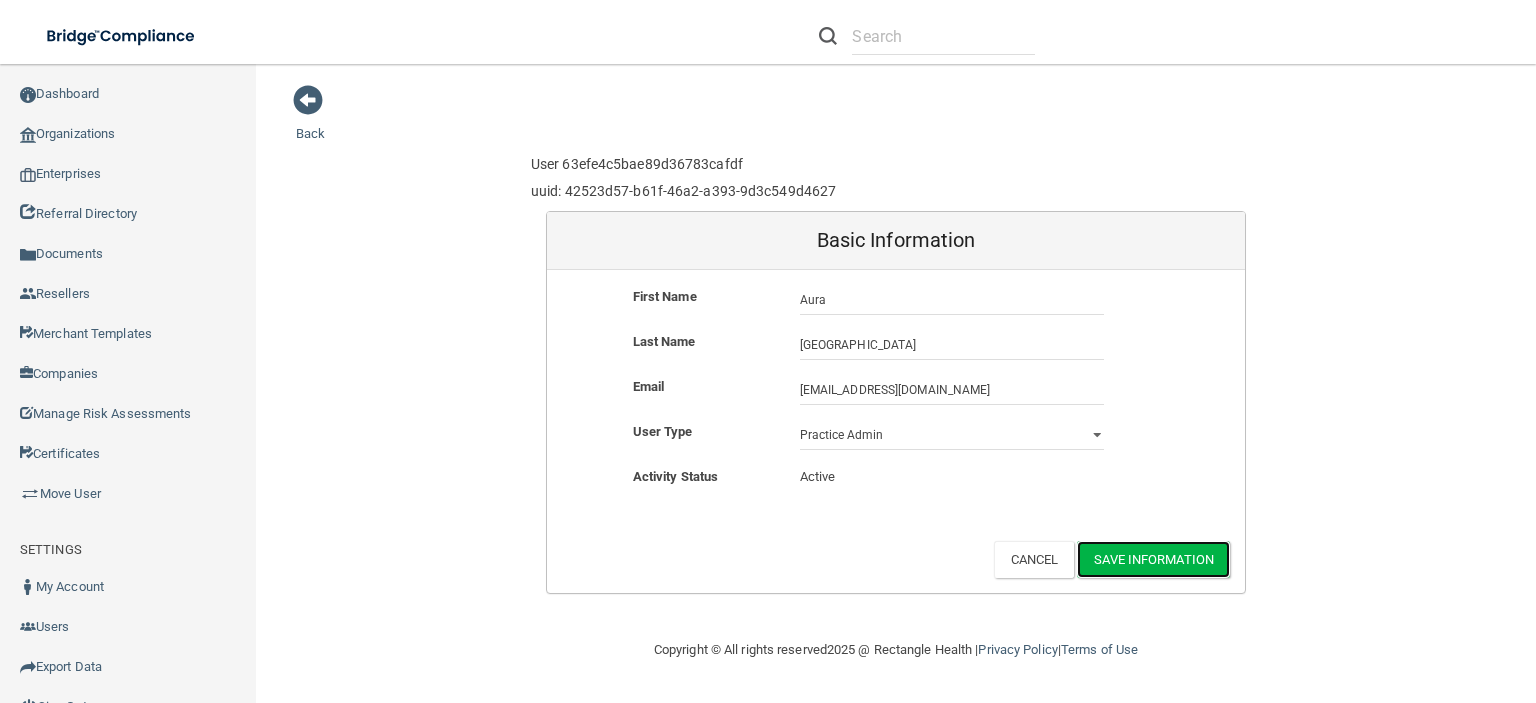 click on "Save Information" at bounding box center (1153, 559) 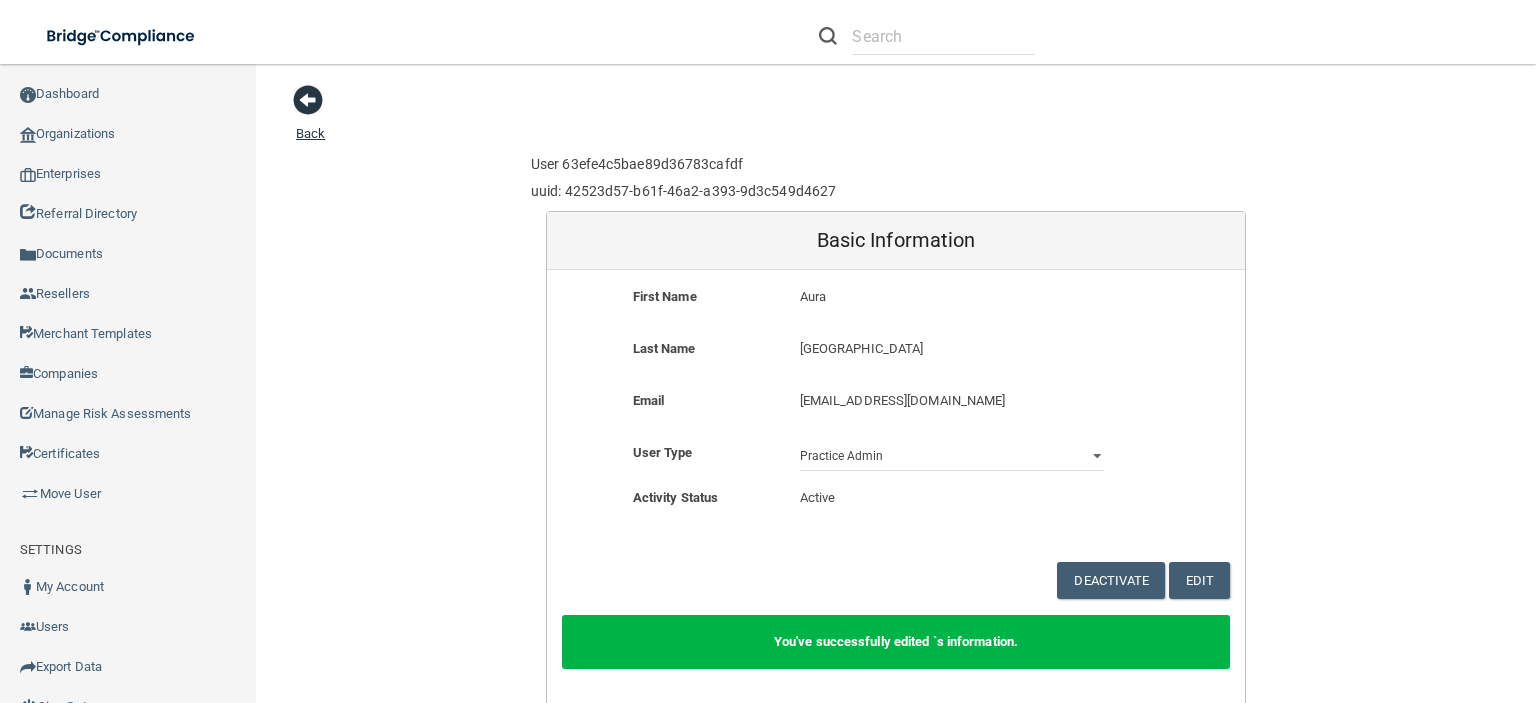 click at bounding box center (308, 100) 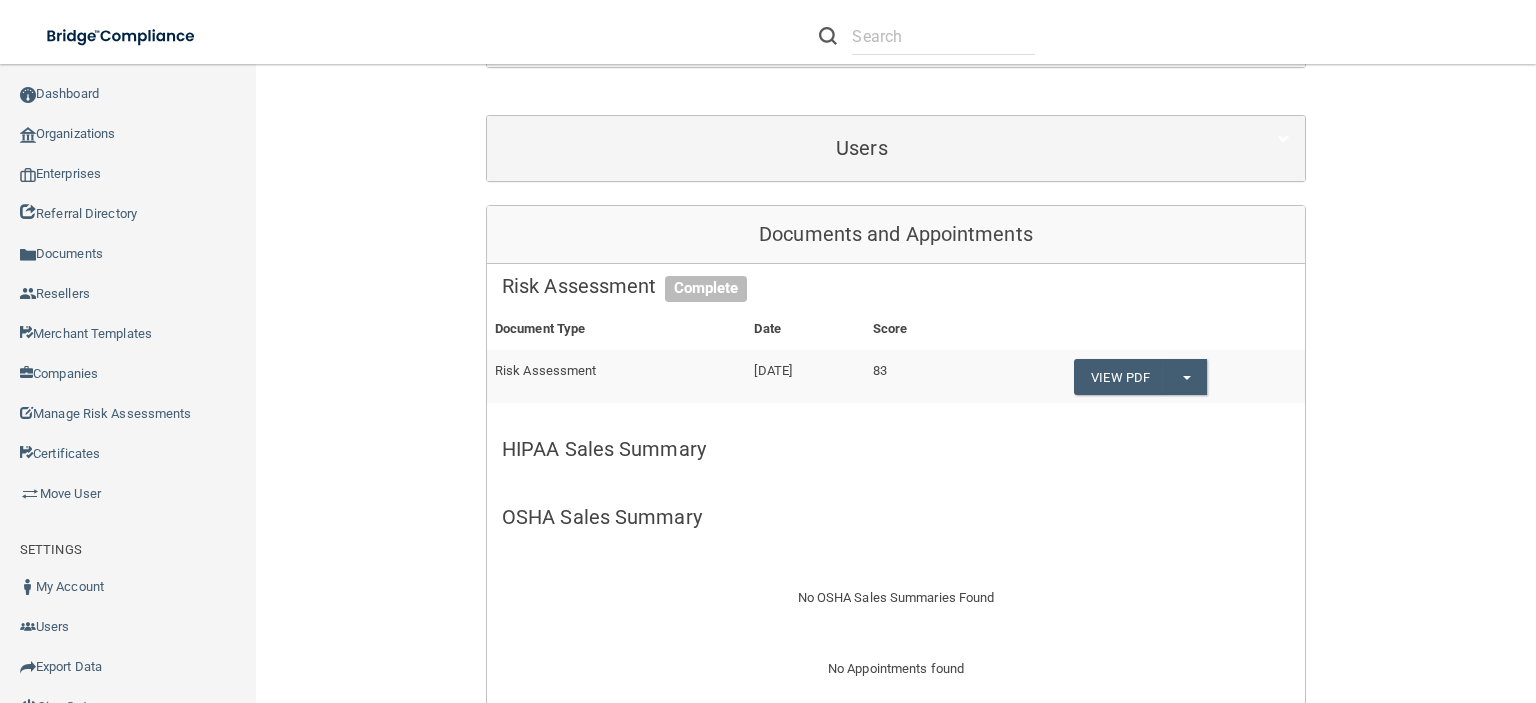 scroll, scrollTop: 100, scrollLeft: 0, axis: vertical 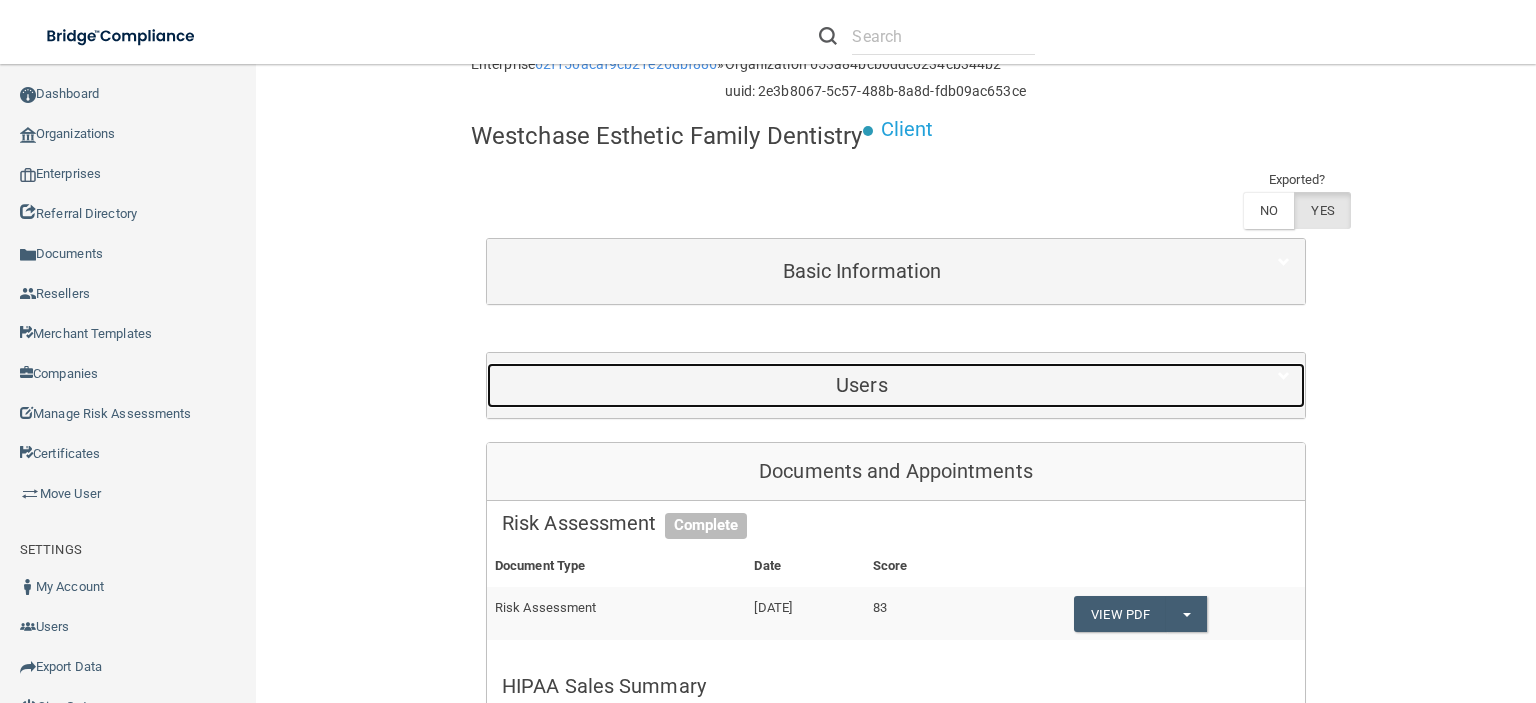 click on "Users" at bounding box center [862, 385] 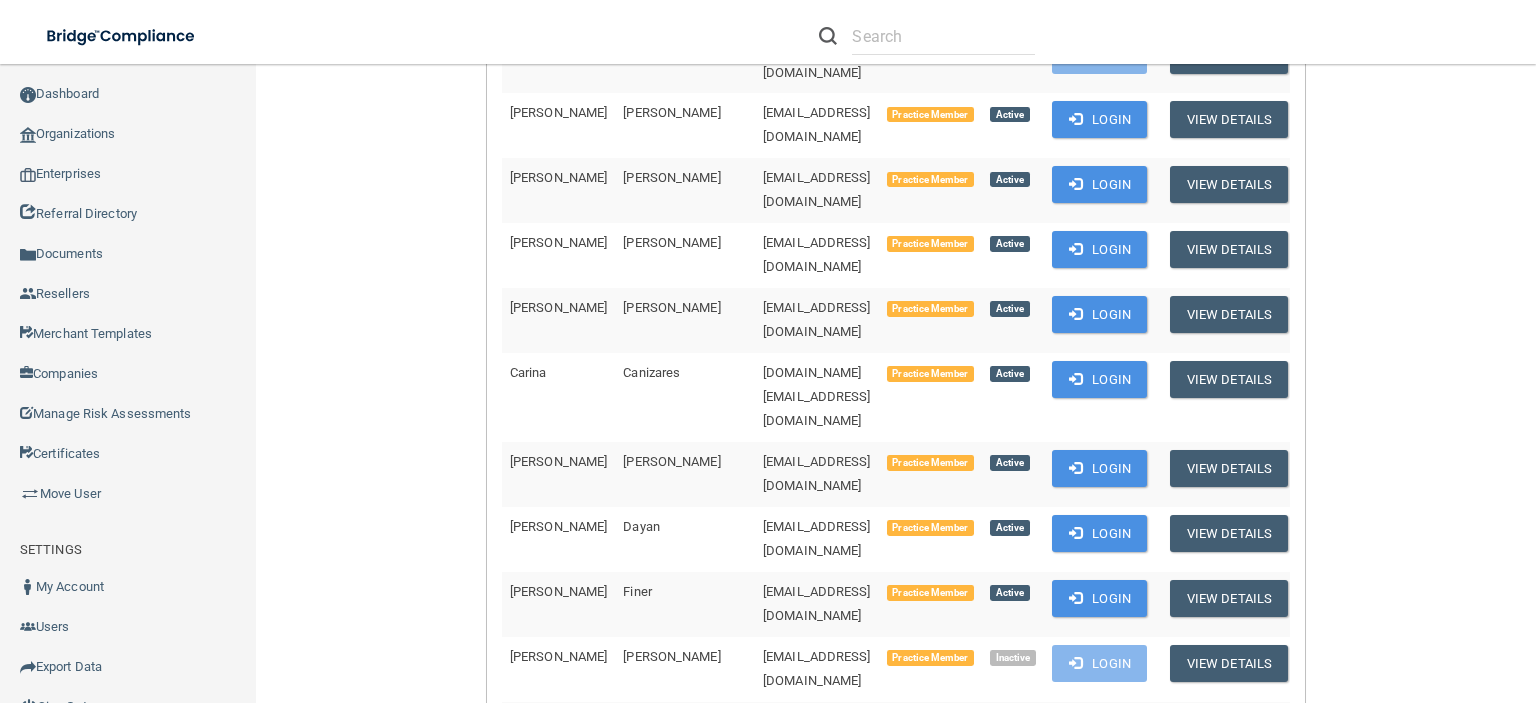 scroll, scrollTop: 1200, scrollLeft: 0, axis: vertical 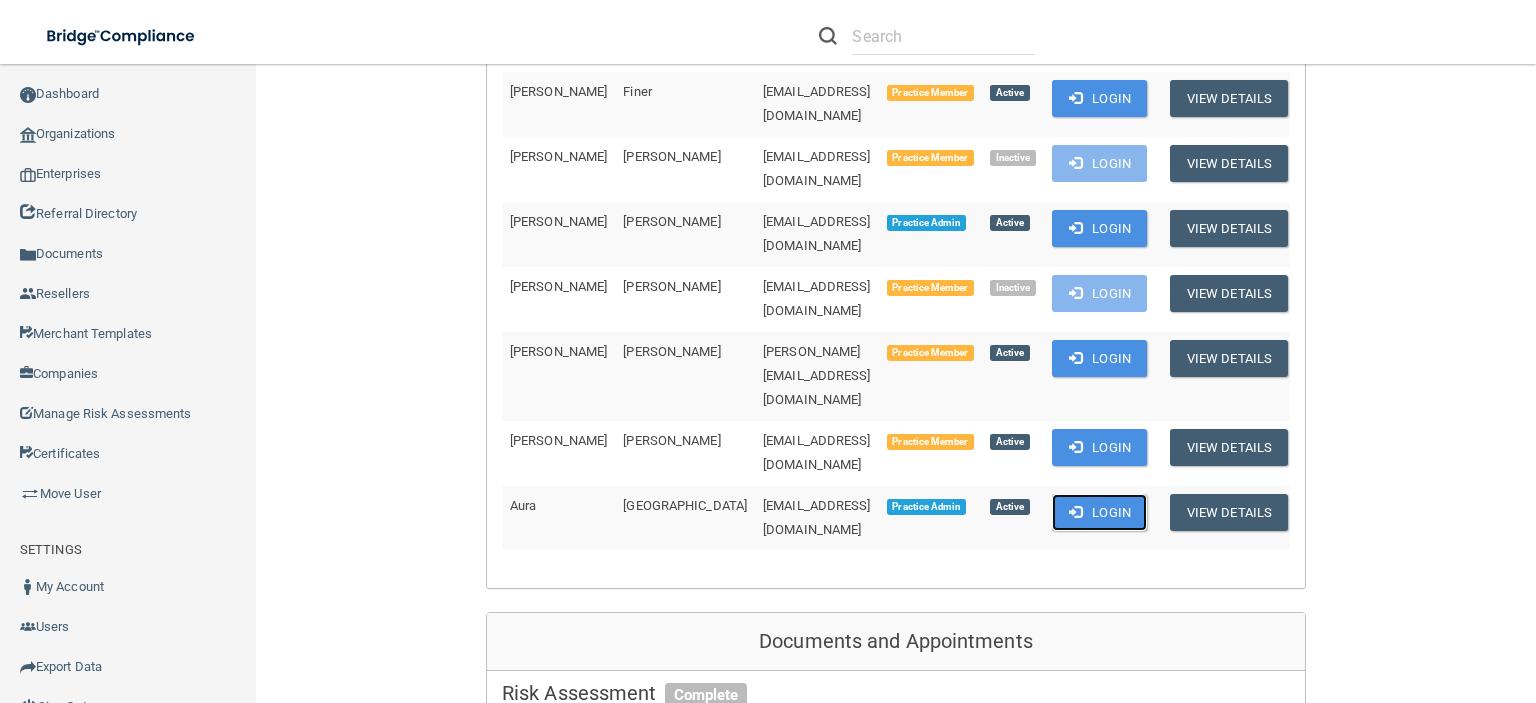 click on "Login" at bounding box center [1099, 512] 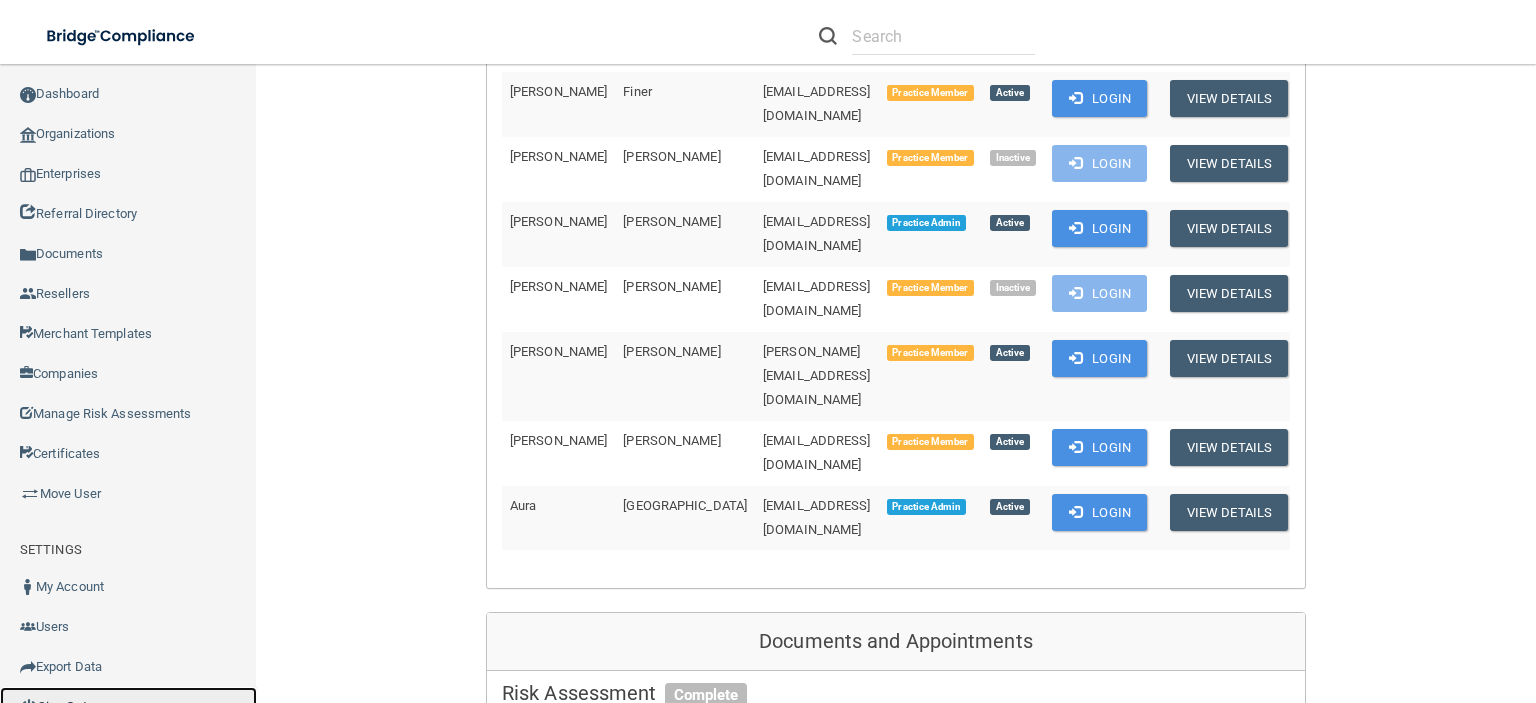 click on "Sign Out" at bounding box center [128, 707] 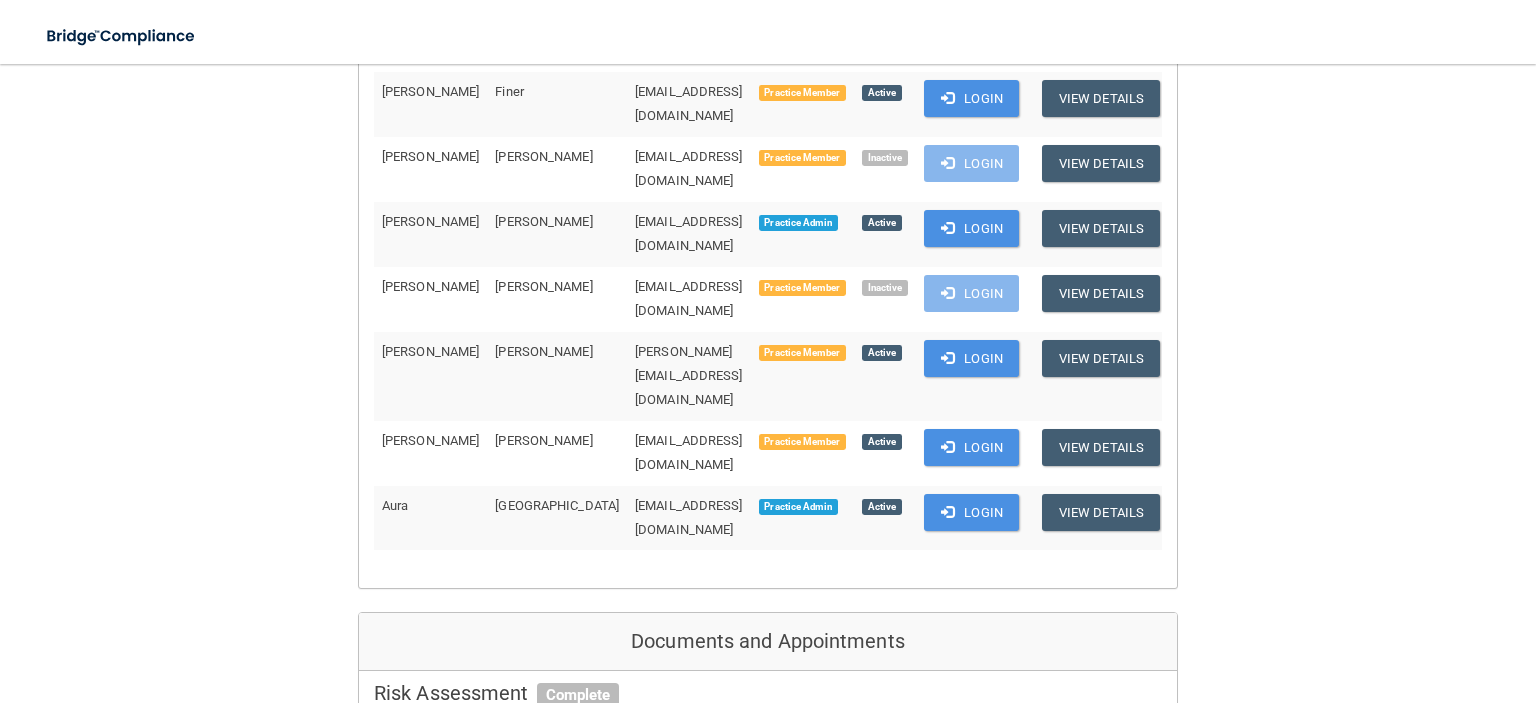 scroll, scrollTop: 32, scrollLeft: 0, axis: vertical 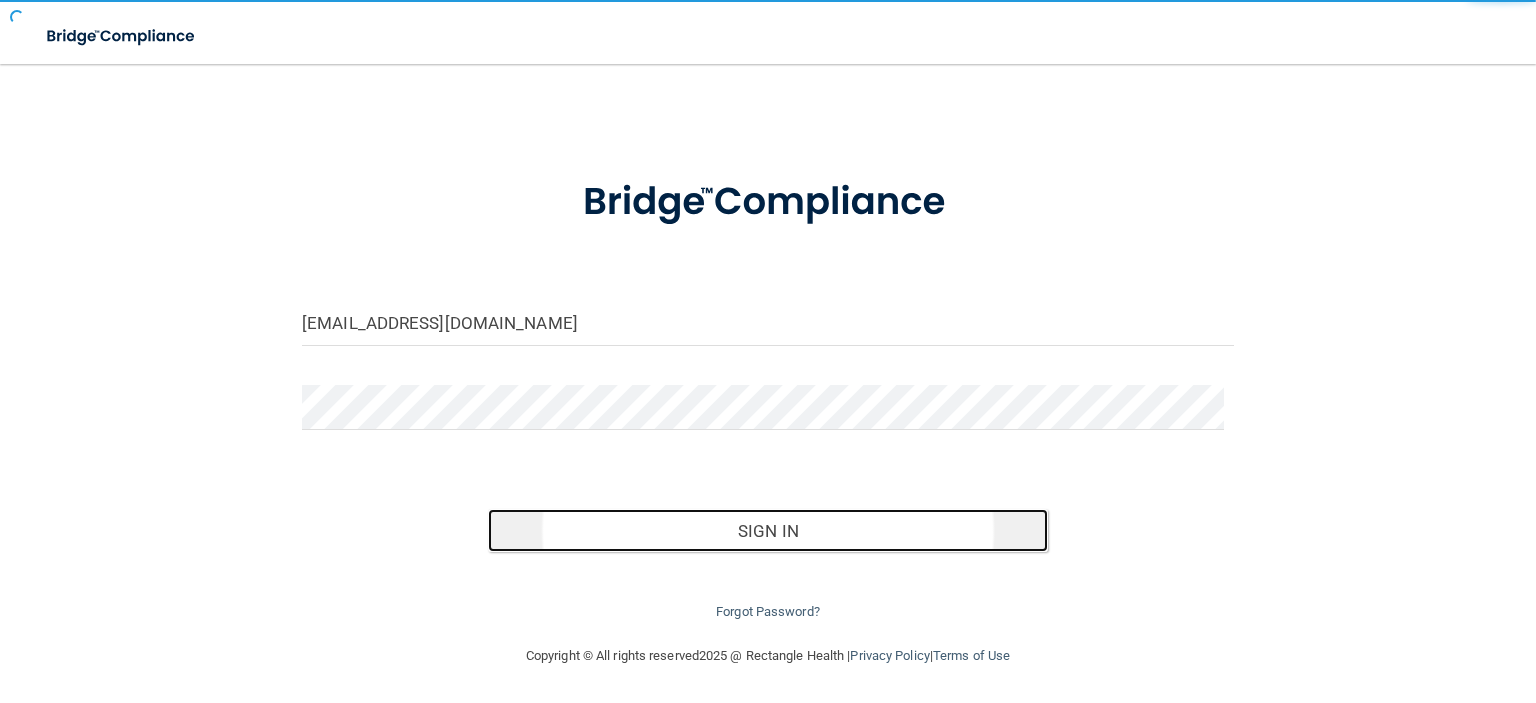 click on "Sign In" at bounding box center (767, 531) 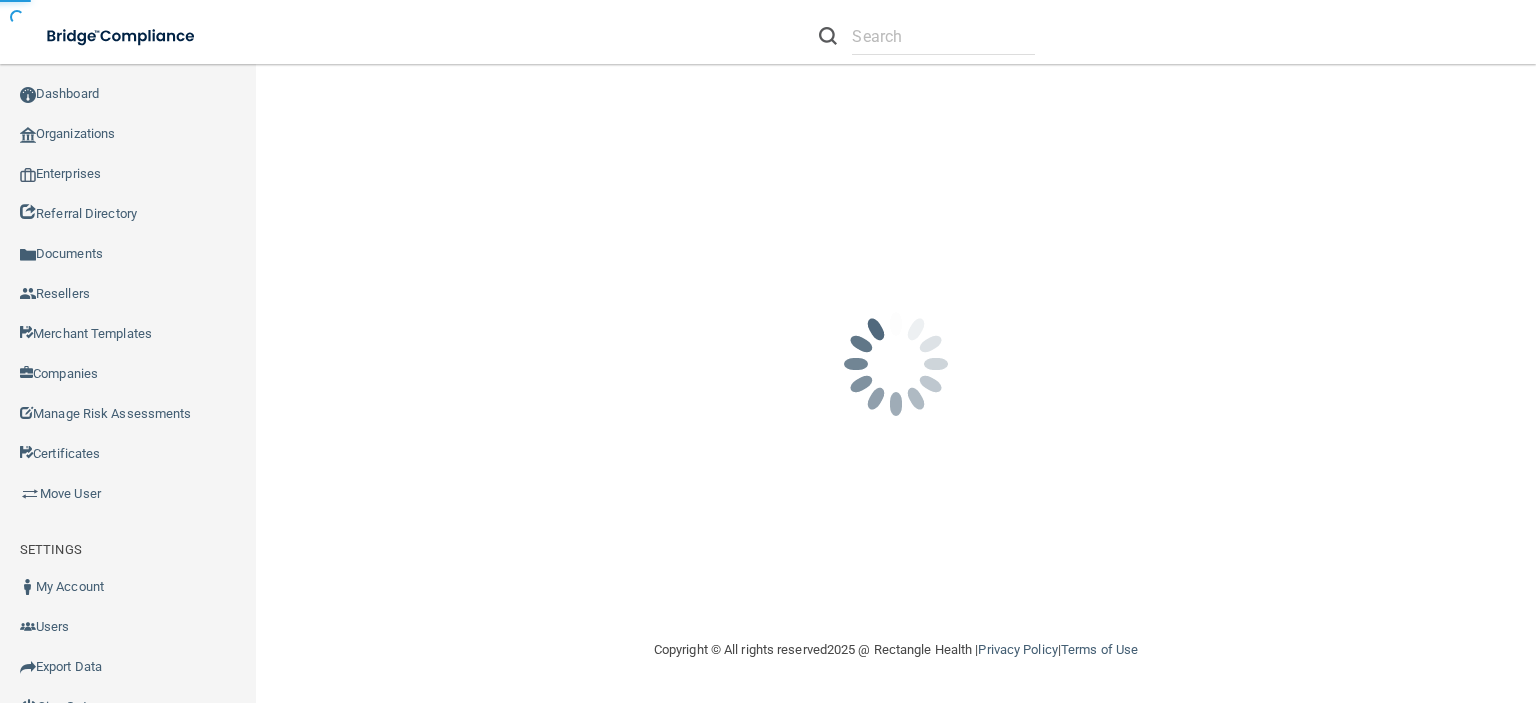scroll, scrollTop: 0, scrollLeft: 0, axis: both 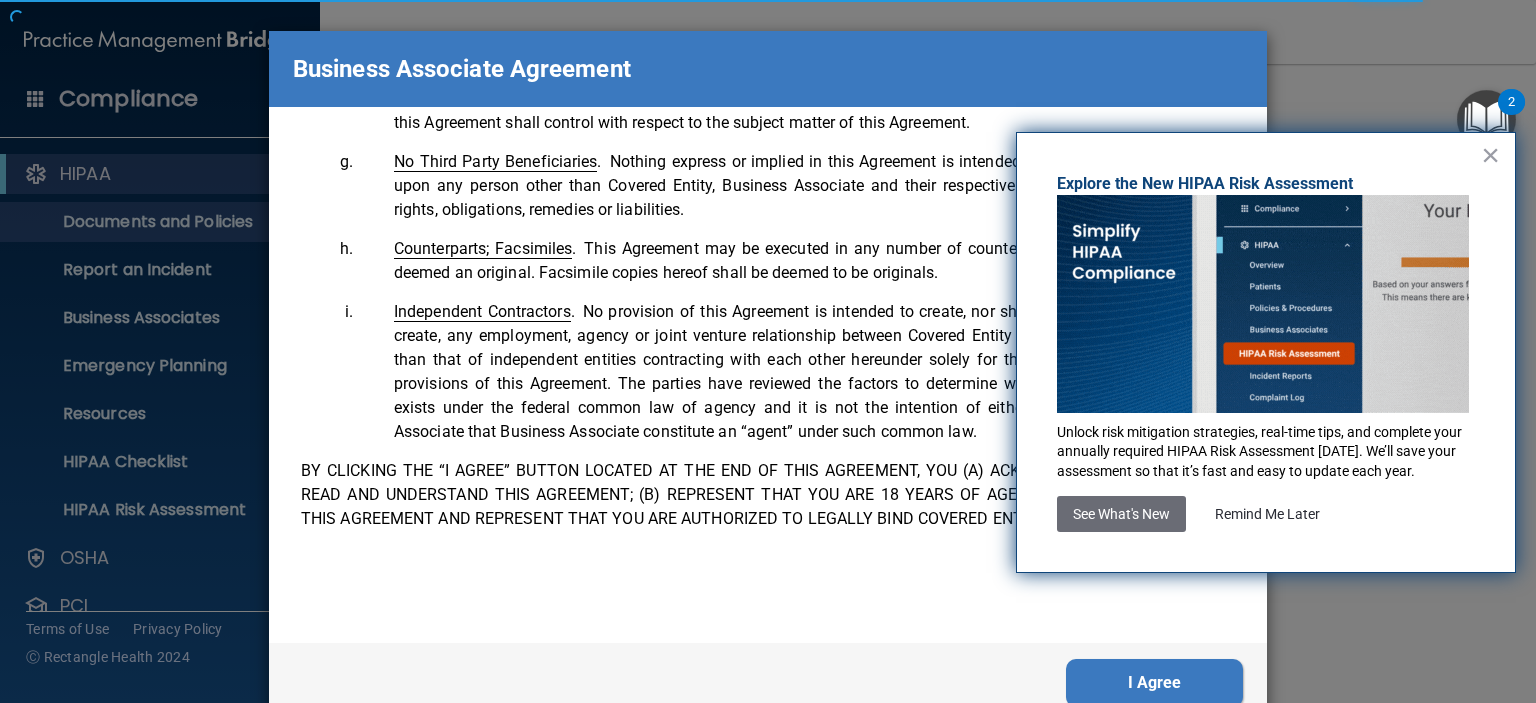 click on "I Agree" at bounding box center [1154, 683] 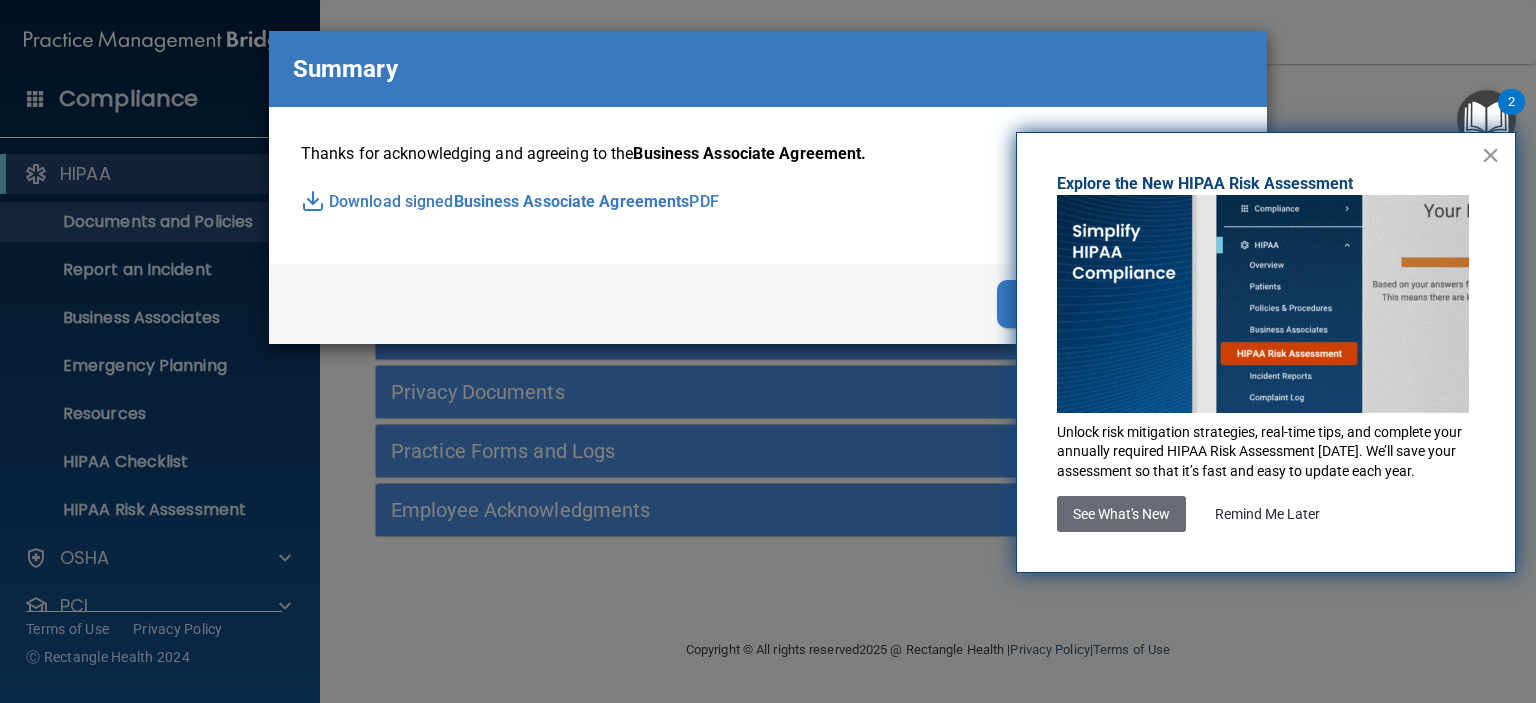 click on "×" at bounding box center (1490, 155) 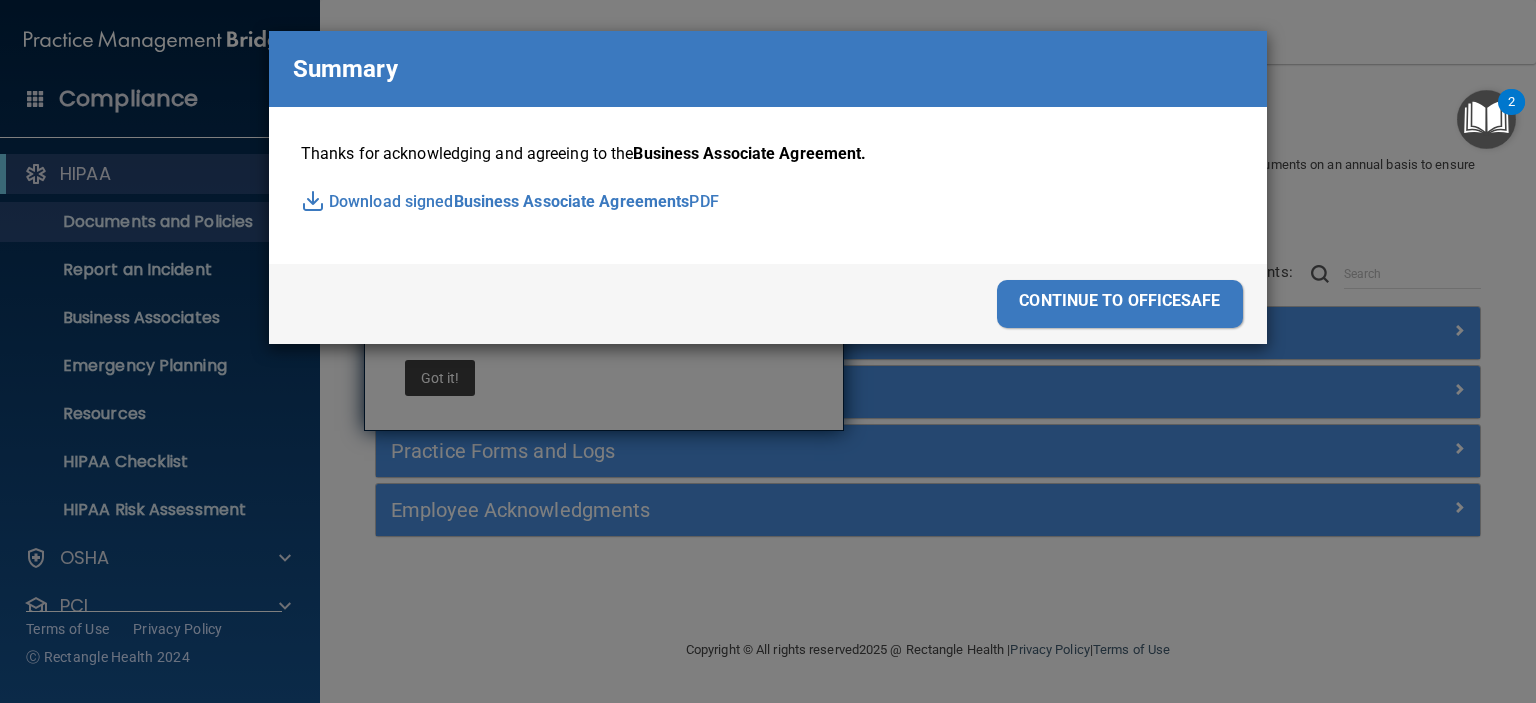 drag, startPoint x: 1120, startPoint y: 303, endPoint x: 1112, endPoint y: 313, distance: 12.806249 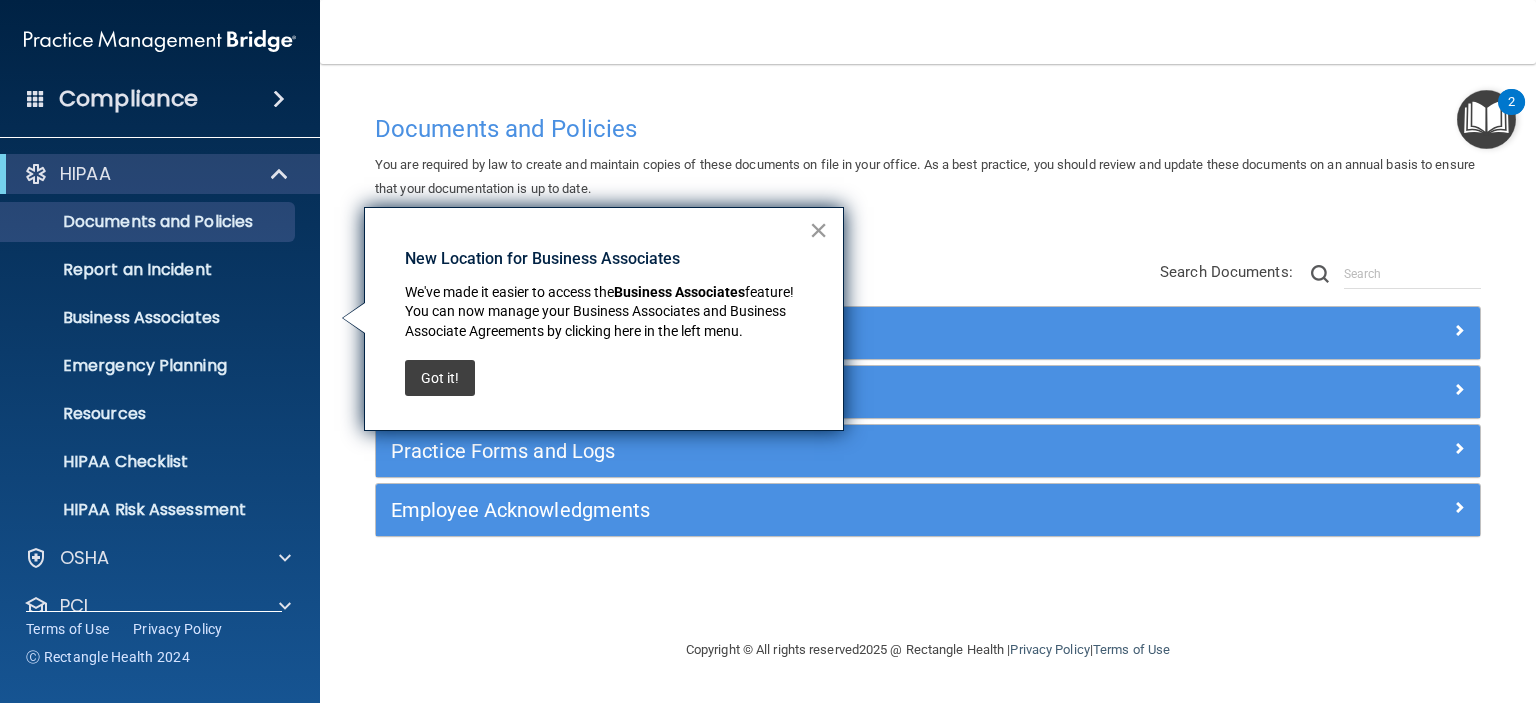 click on "×" at bounding box center (818, 230) 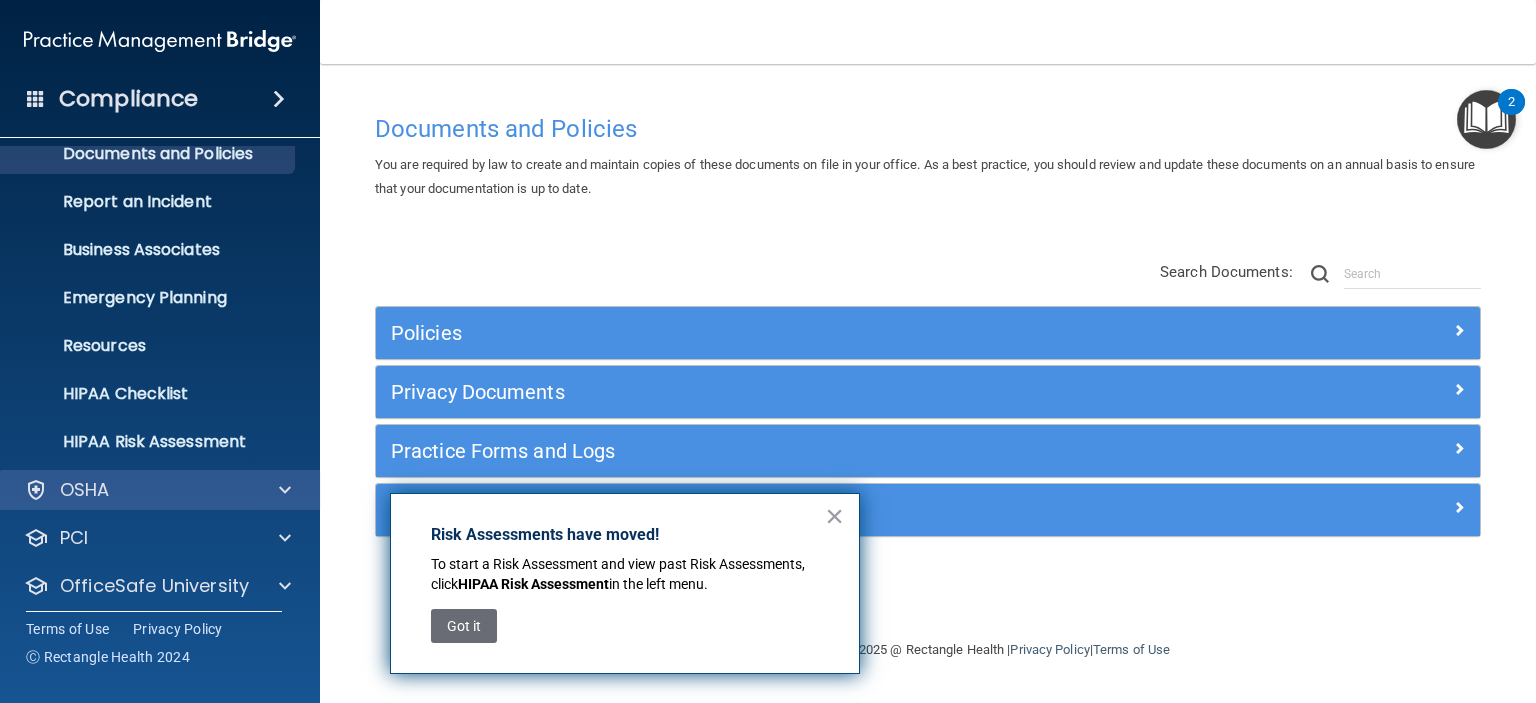 scroll, scrollTop: 126, scrollLeft: 0, axis: vertical 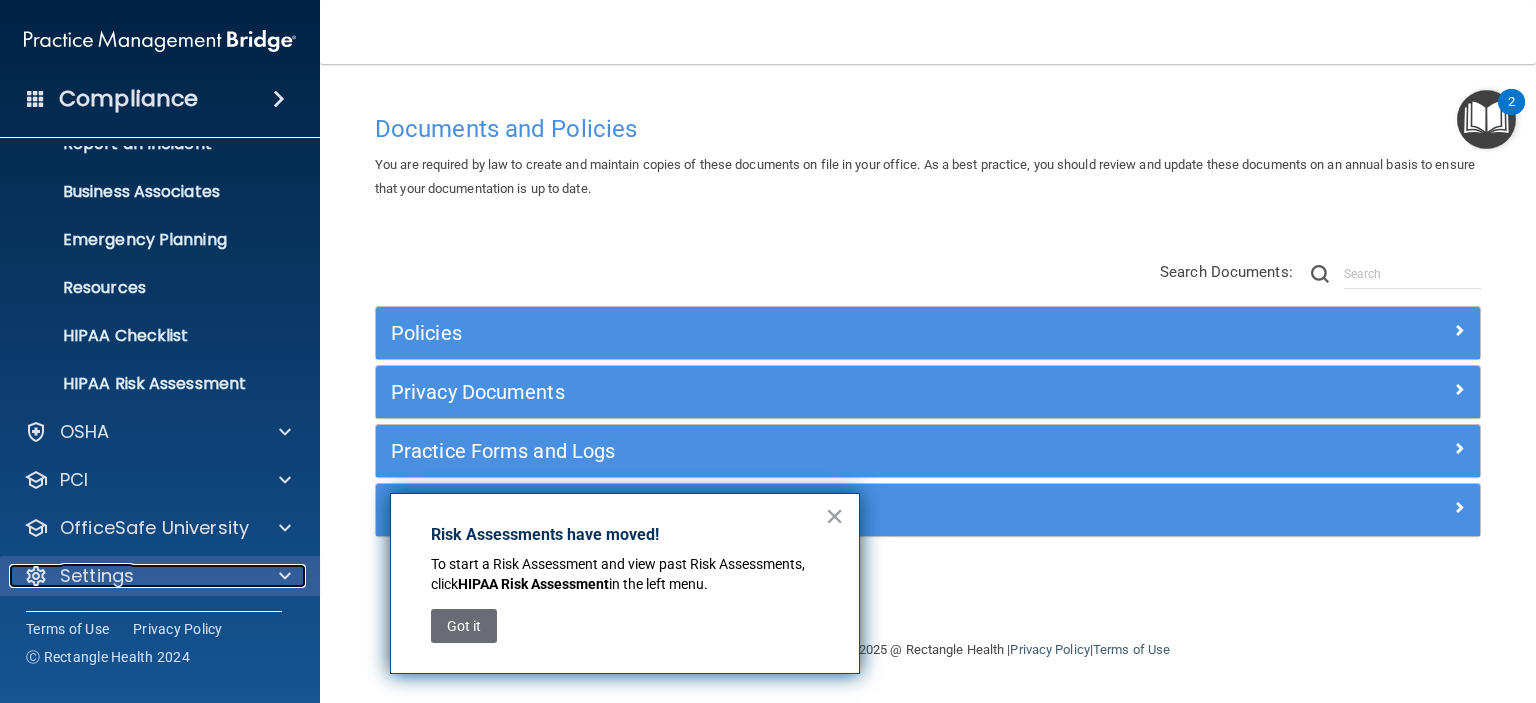 click on "Settings" at bounding box center (133, 576) 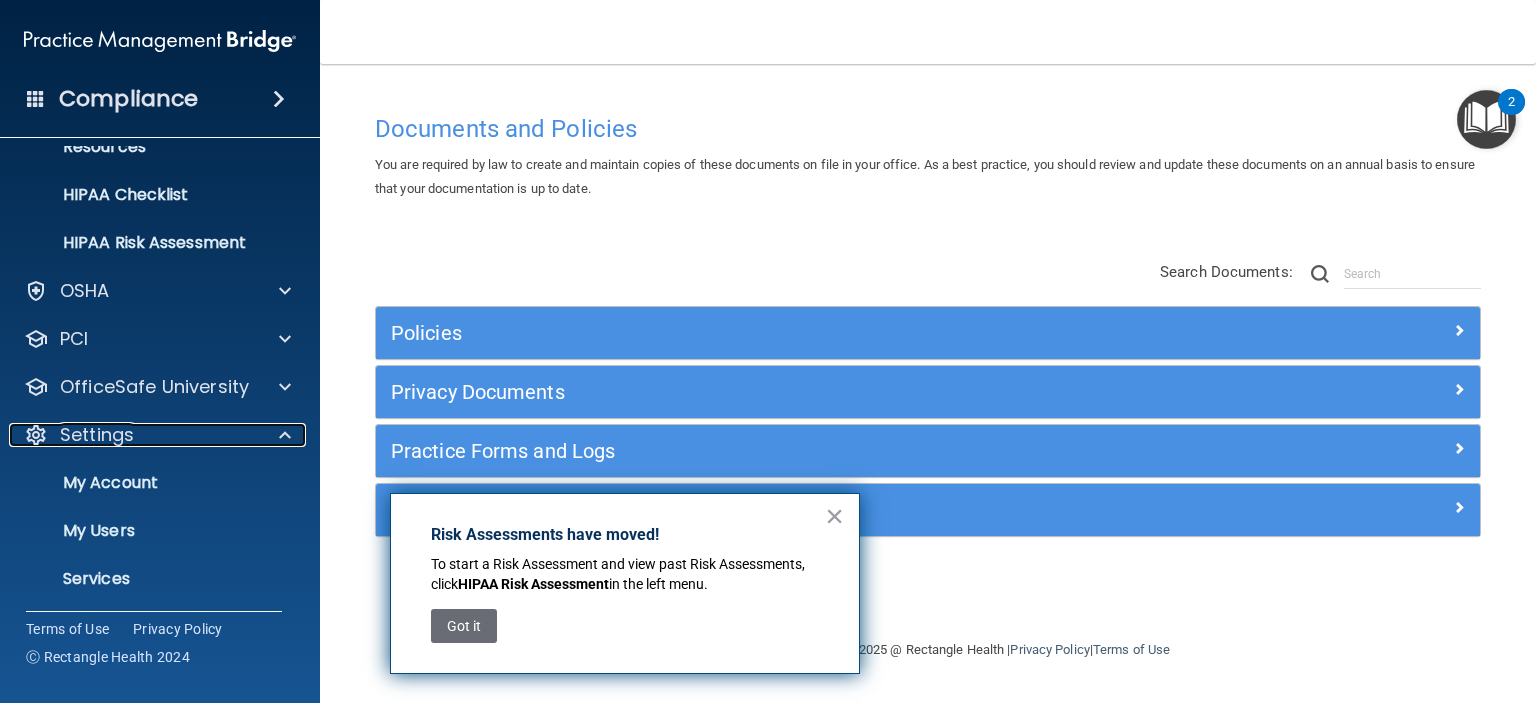 scroll, scrollTop: 360, scrollLeft: 0, axis: vertical 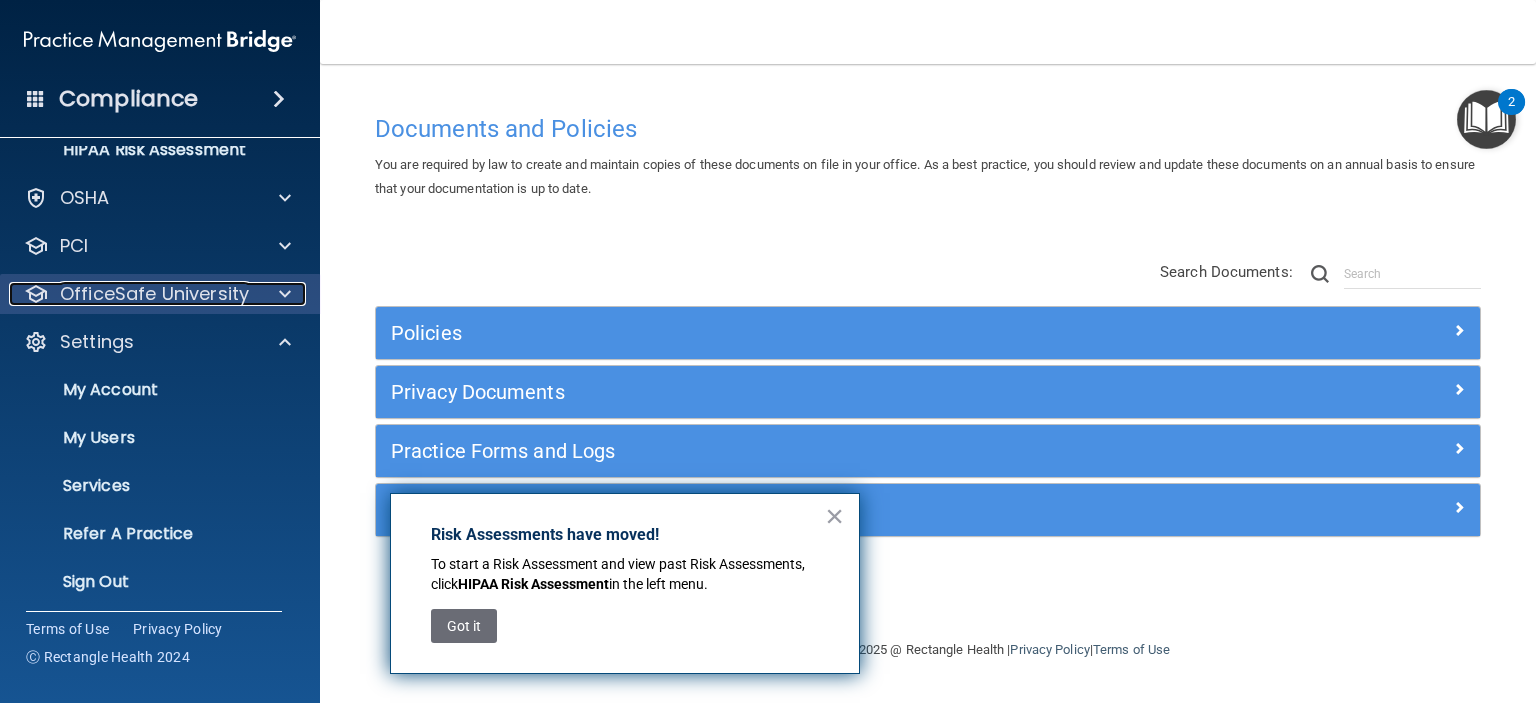 click on "OfficeSafe University" at bounding box center [154, 294] 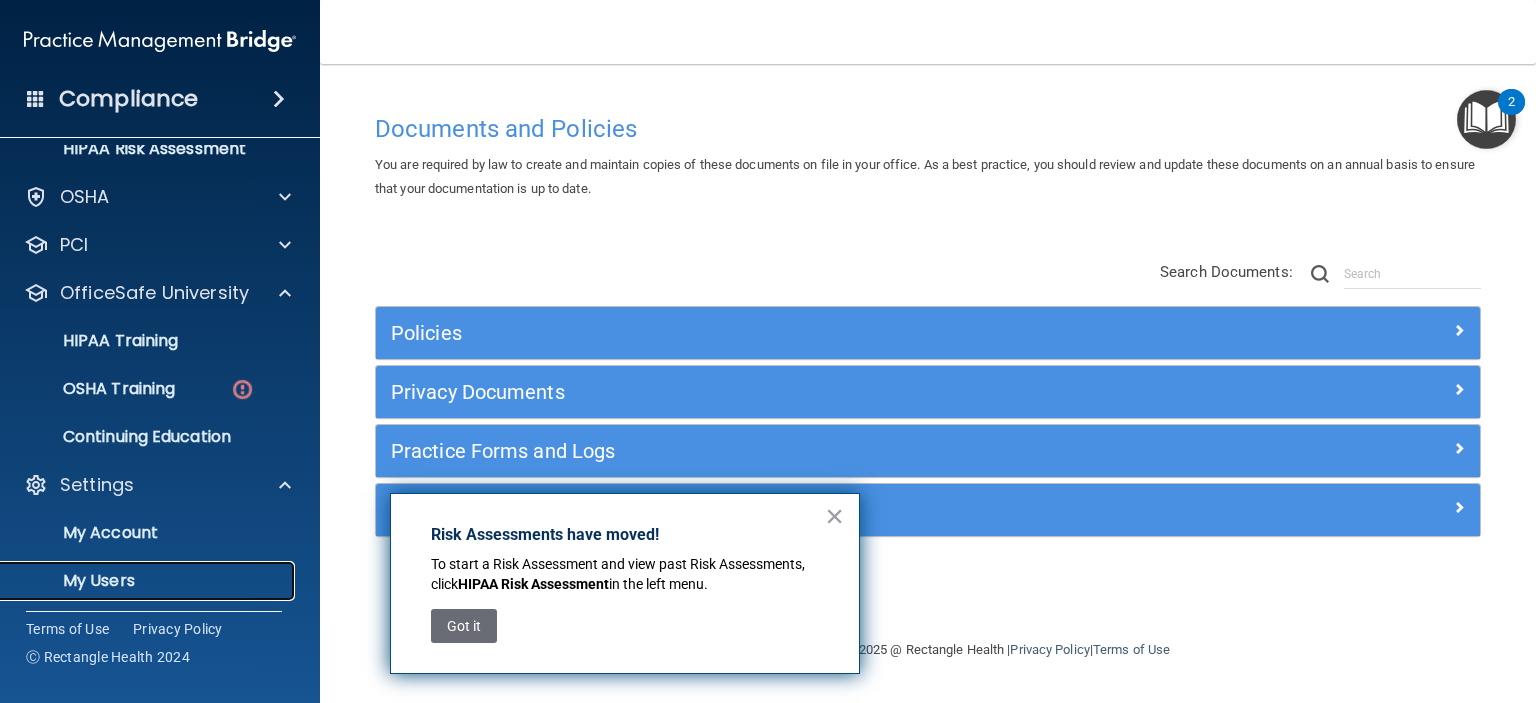 click on "My Users" at bounding box center (149, 581) 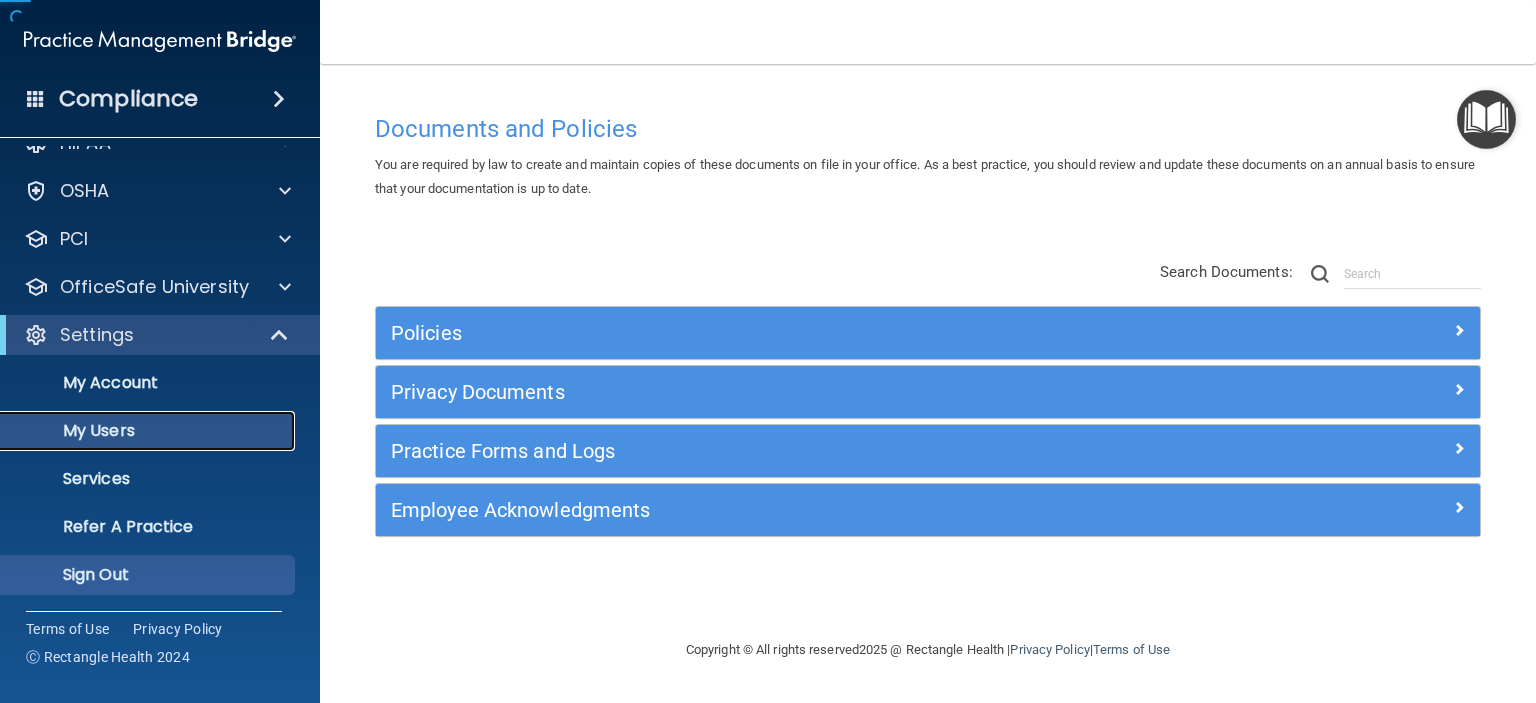 scroll, scrollTop: 30, scrollLeft: 0, axis: vertical 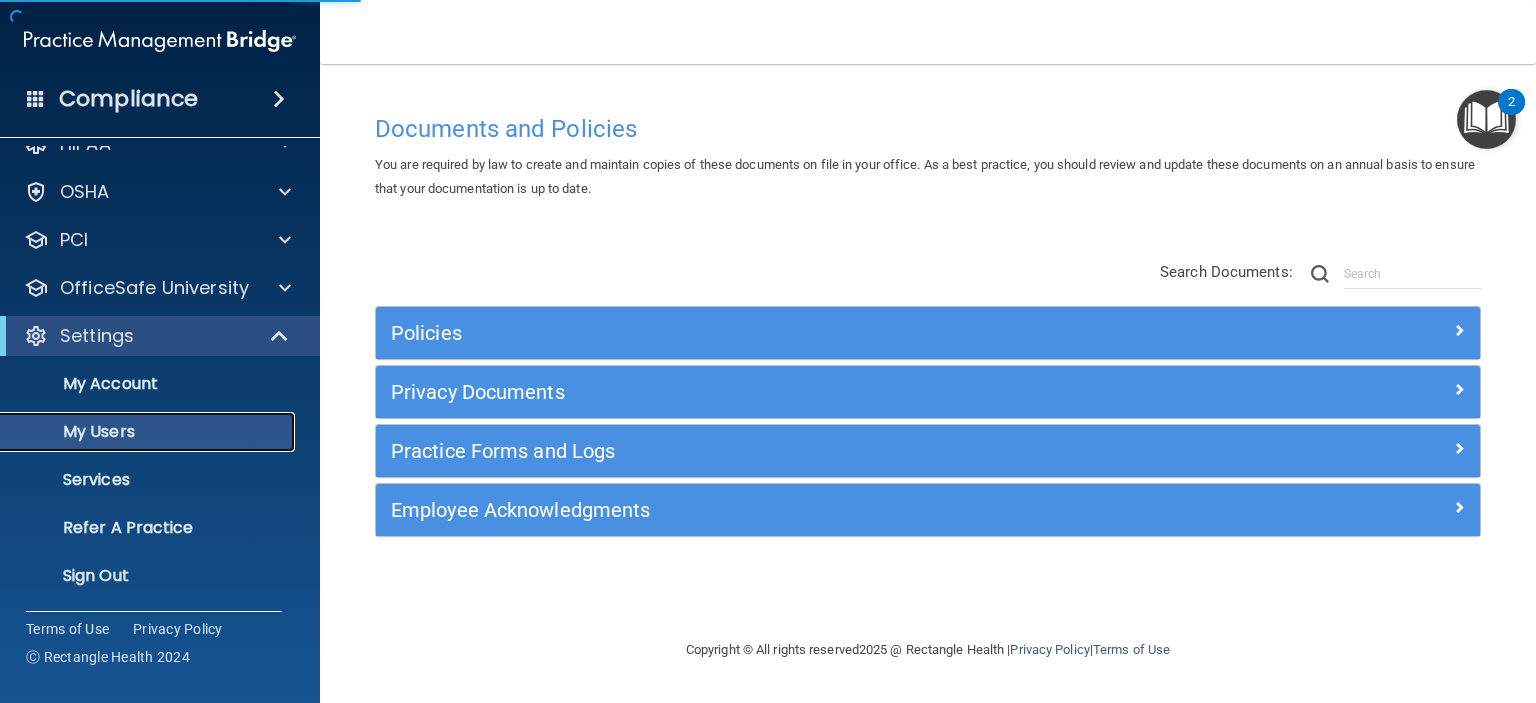 select on "20" 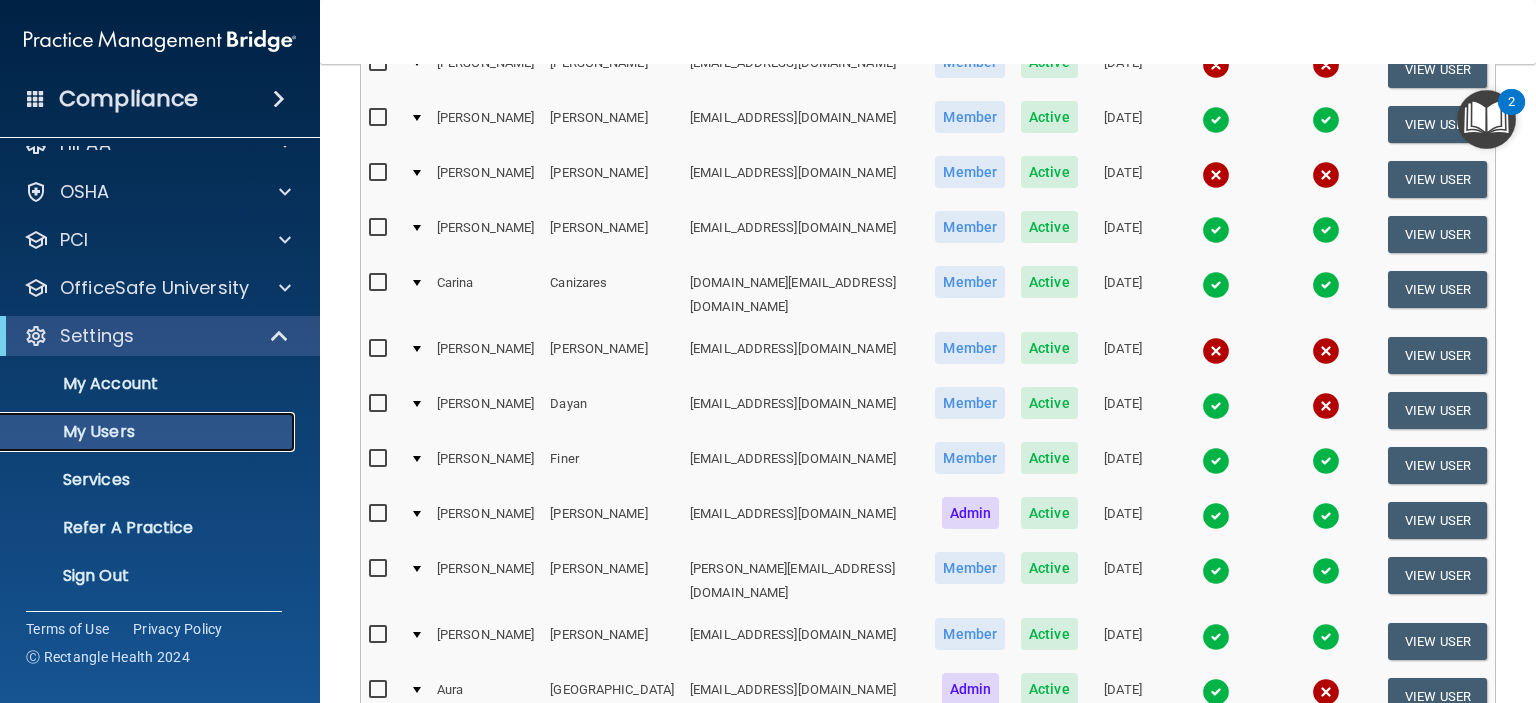 scroll, scrollTop: 400, scrollLeft: 0, axis: vertical 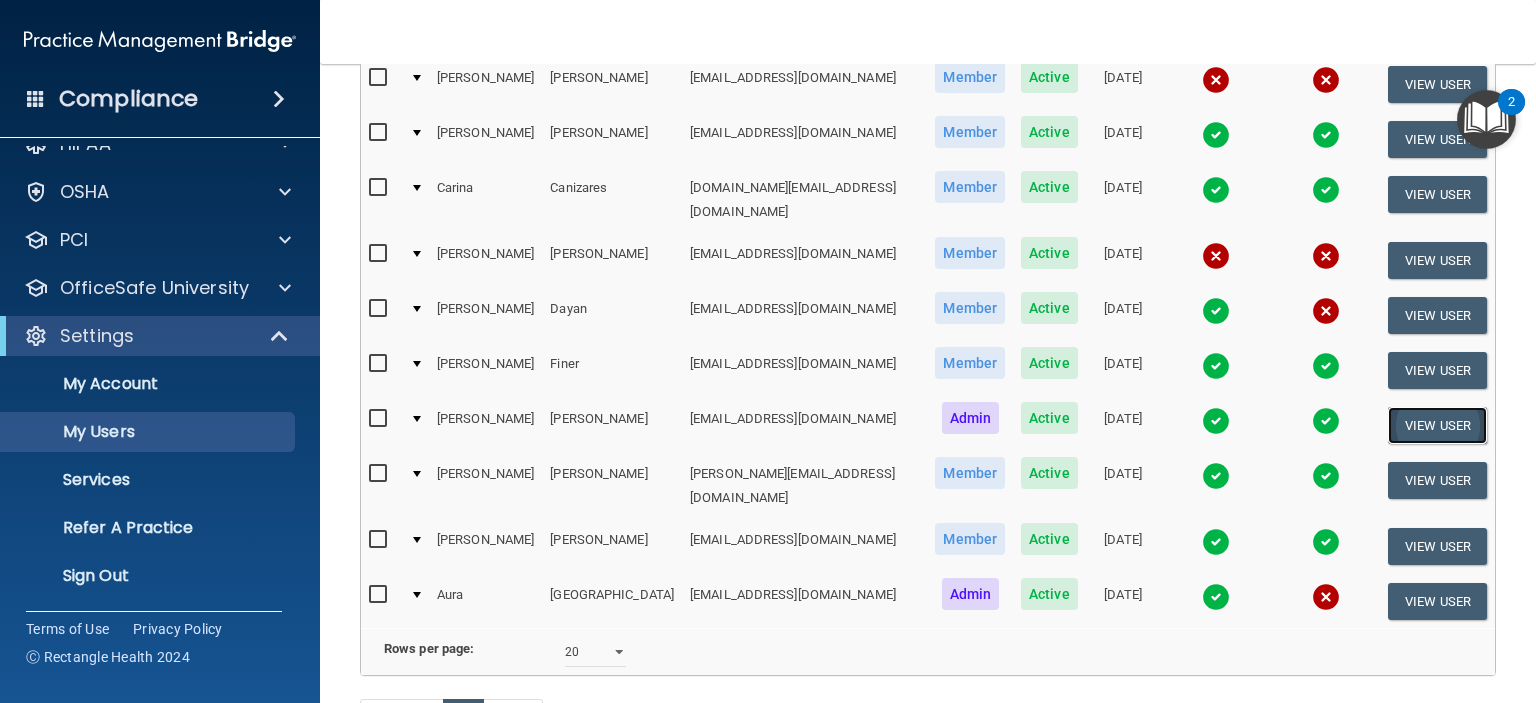 click on "View User" at bounding box center (1437, 425) 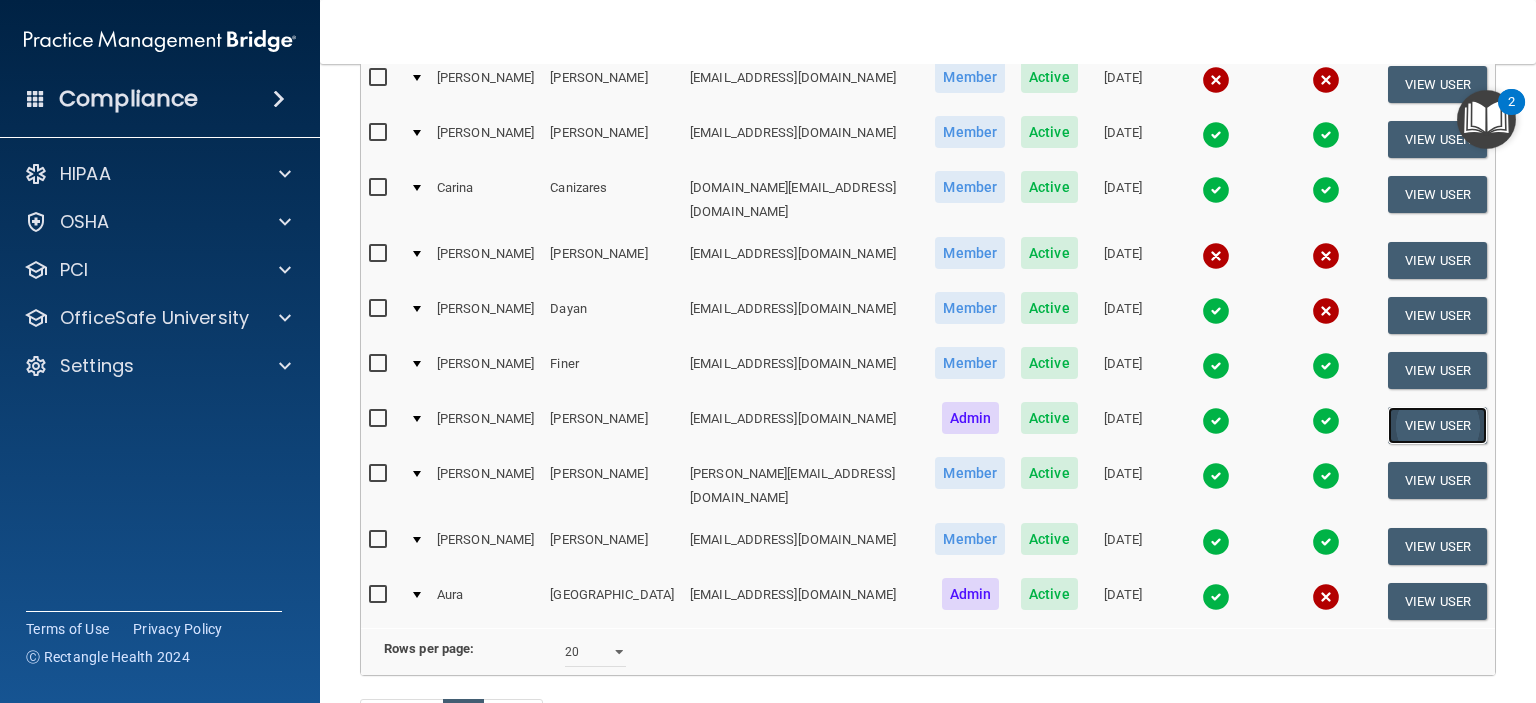 scroll, scrollTop: 0, scrollLeft: 0, axis: both 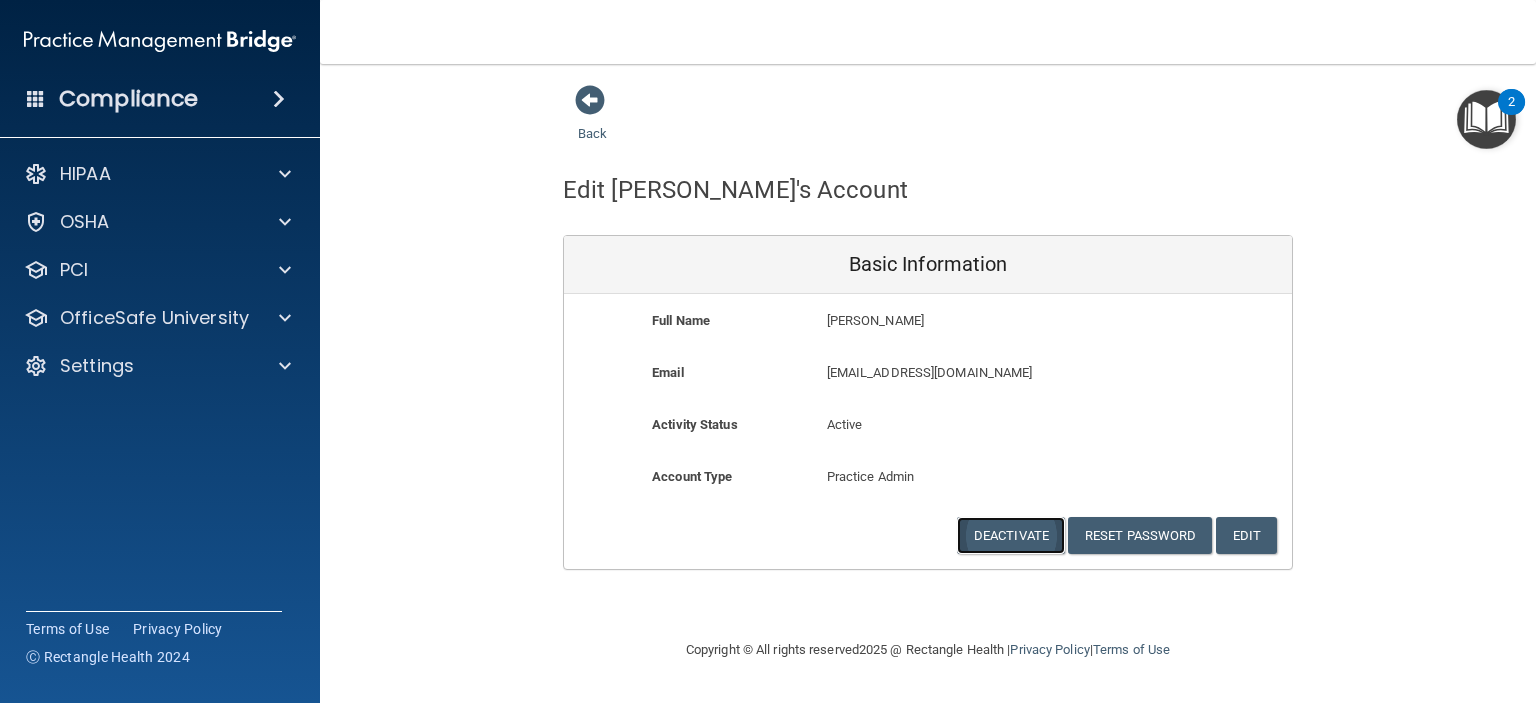 click on "Deactivate" at bounding box center [1011, 535] 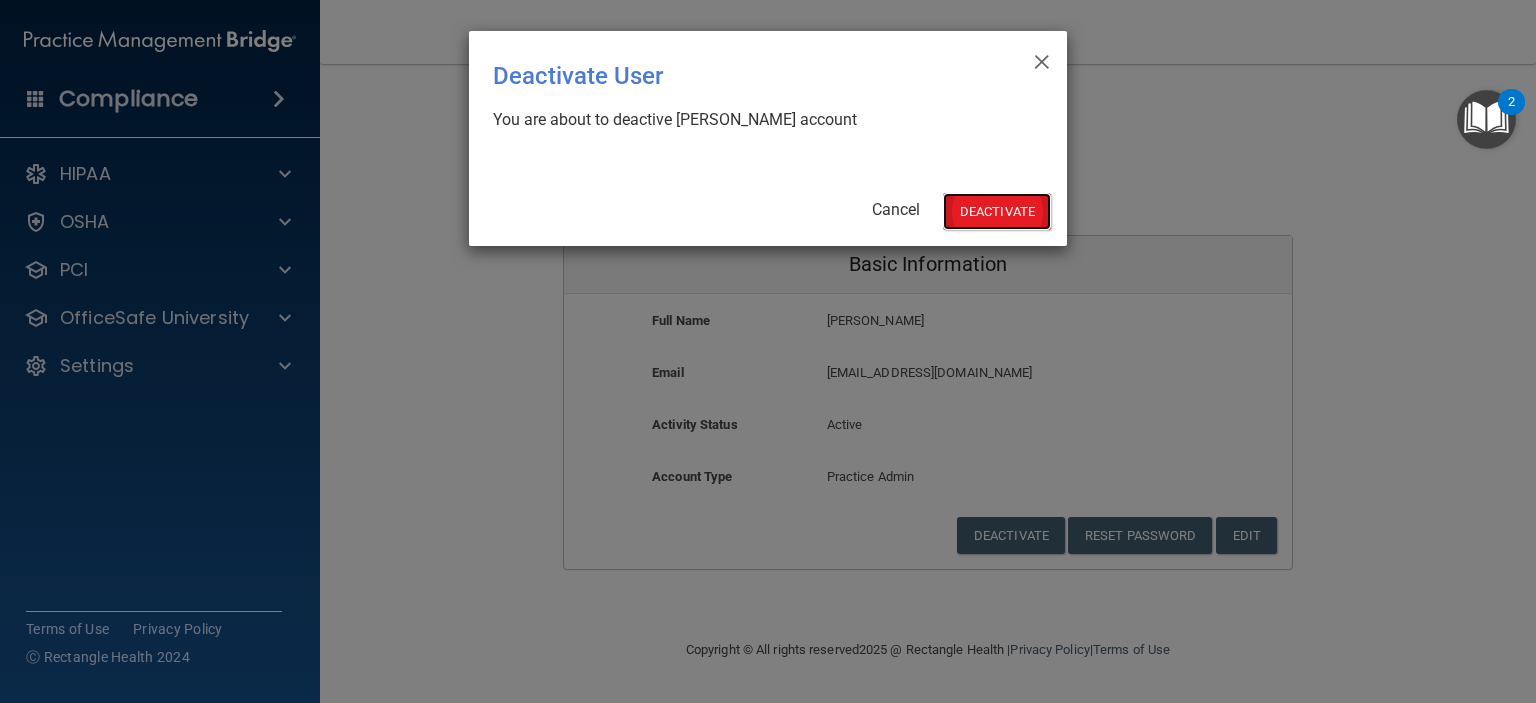 click on "Deactivate" at bounding box center [997, 211] 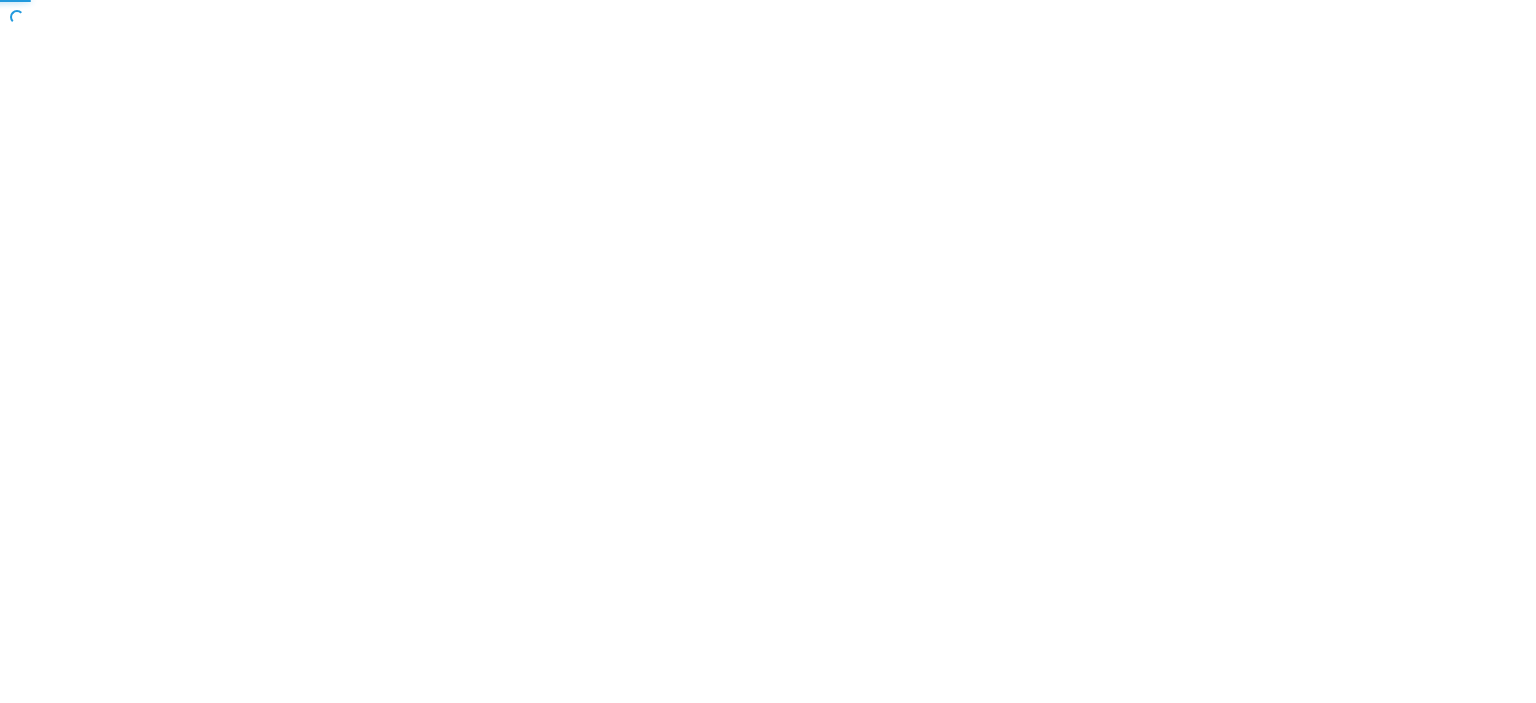 scroll, scrollTop: 0, scrollLeft: 0, axis: both 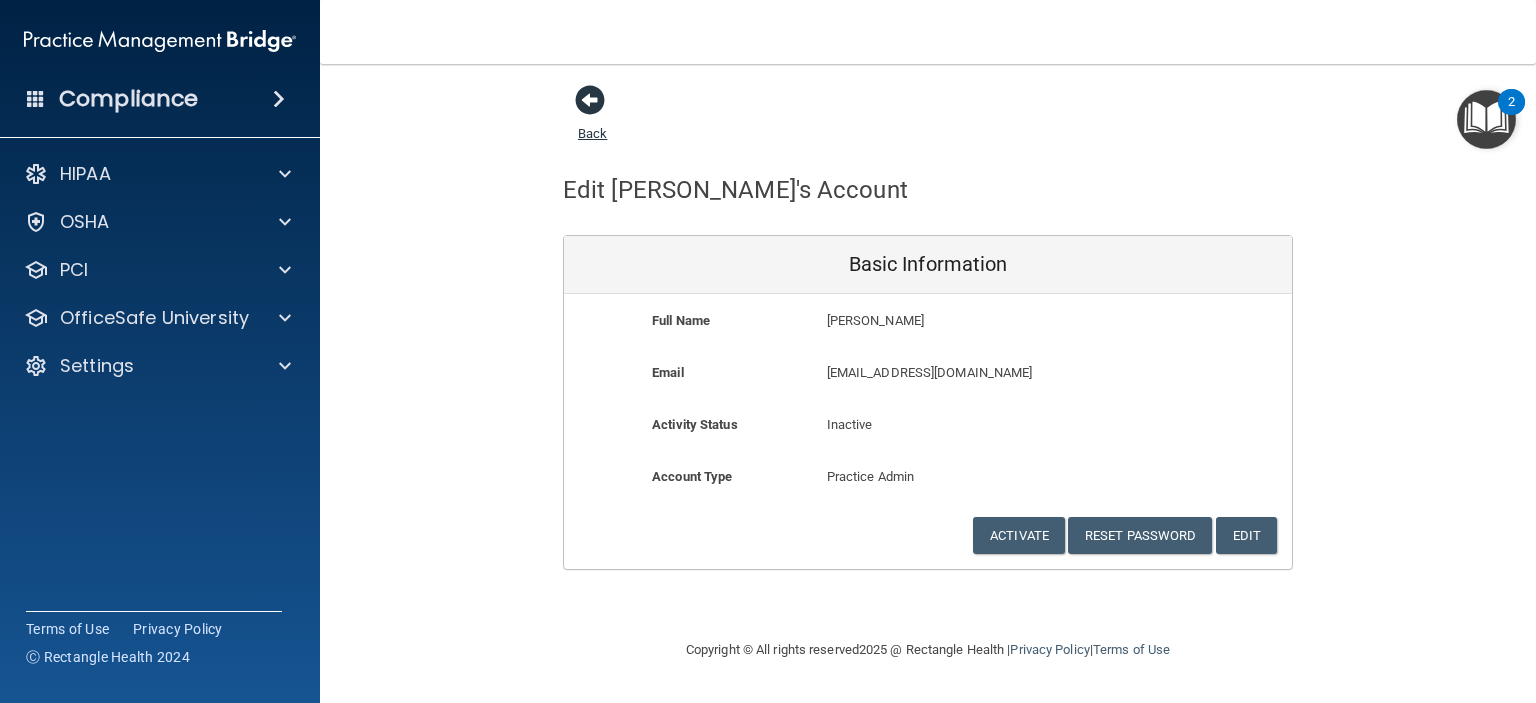click at bounding box center (590, 100) 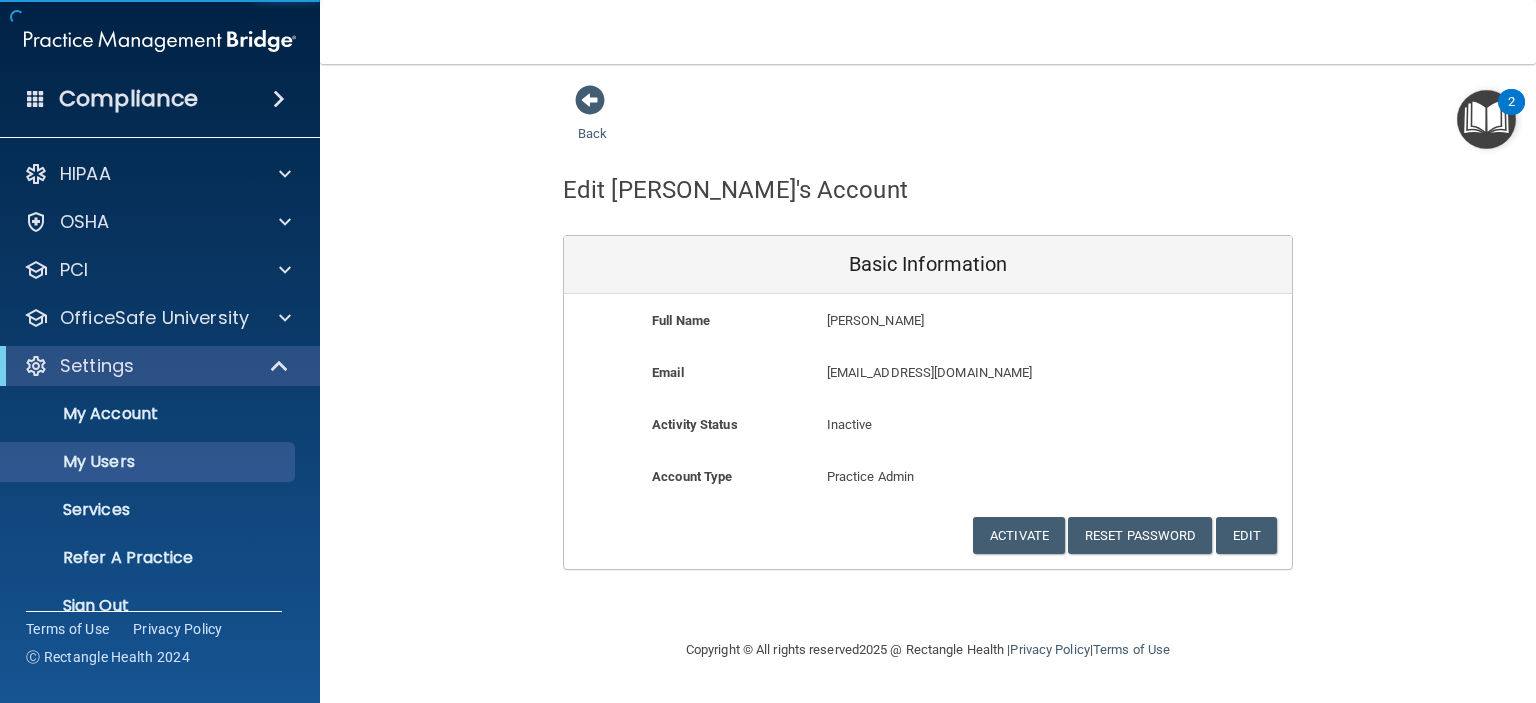 select on "20" 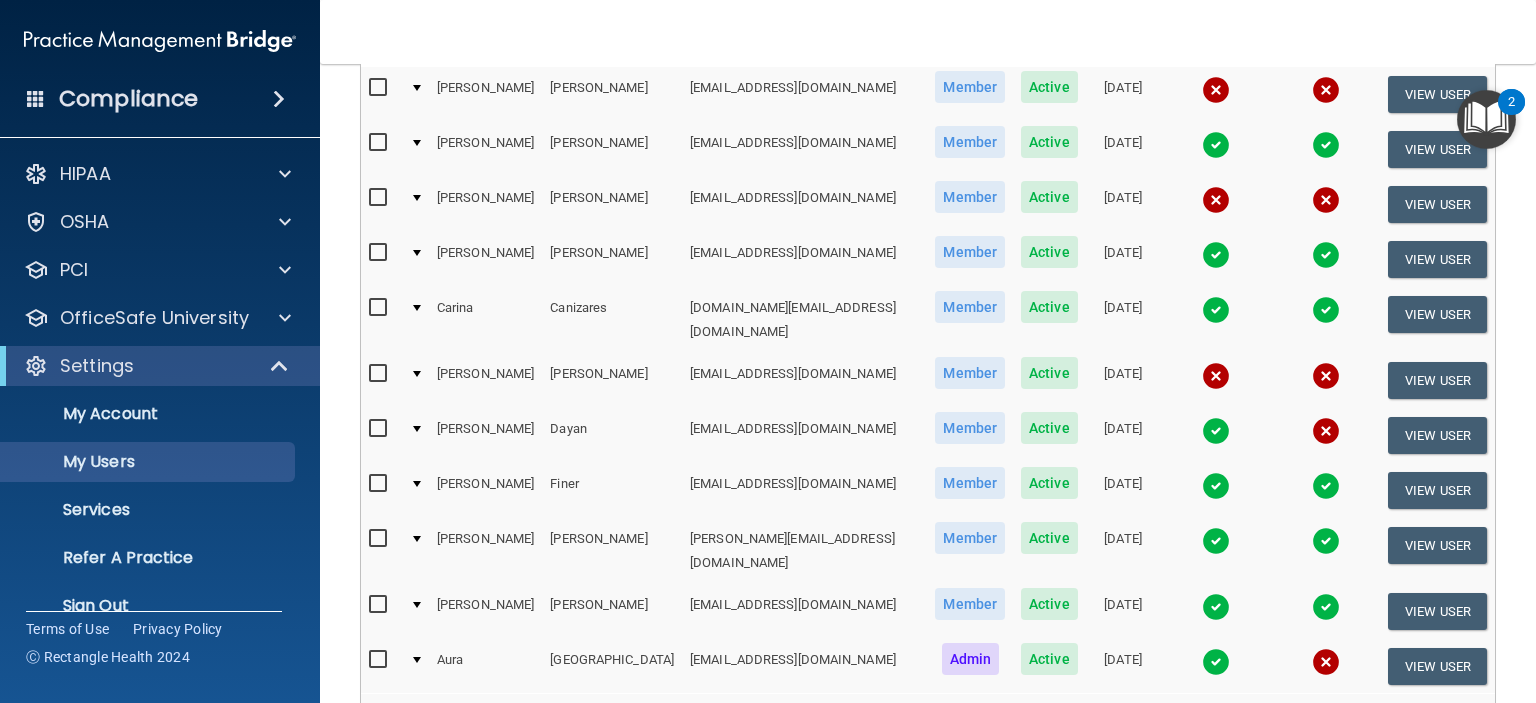 scroll, scrollTop: 473, scrollLeft: 0, axis: vertical 